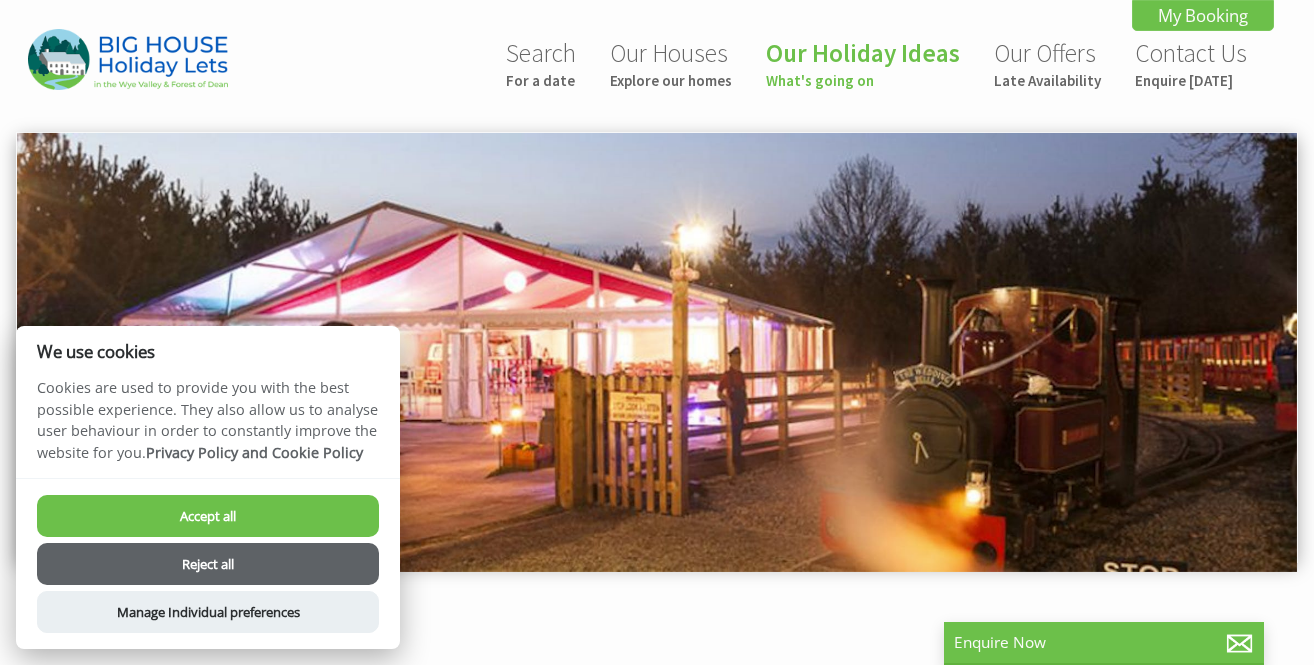 scroll, scrollTop: 0, scrollLeft: 0, axis: both 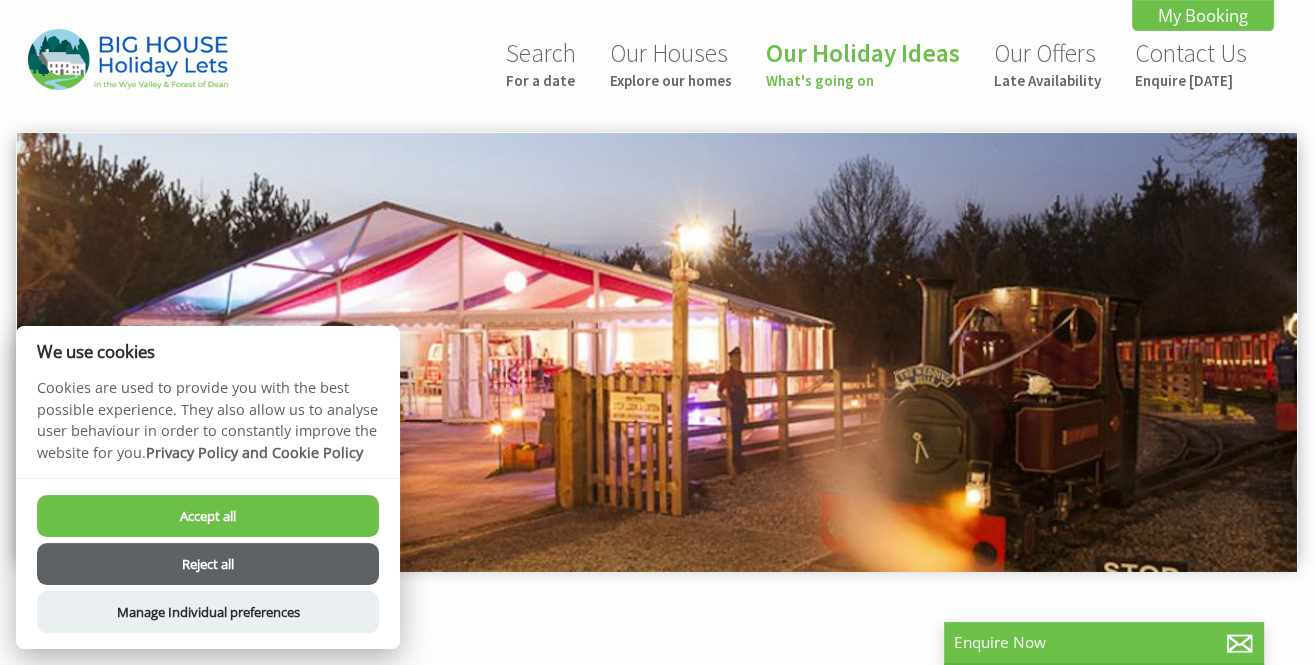 click on "Accept all" at bounding box center [208, 516] 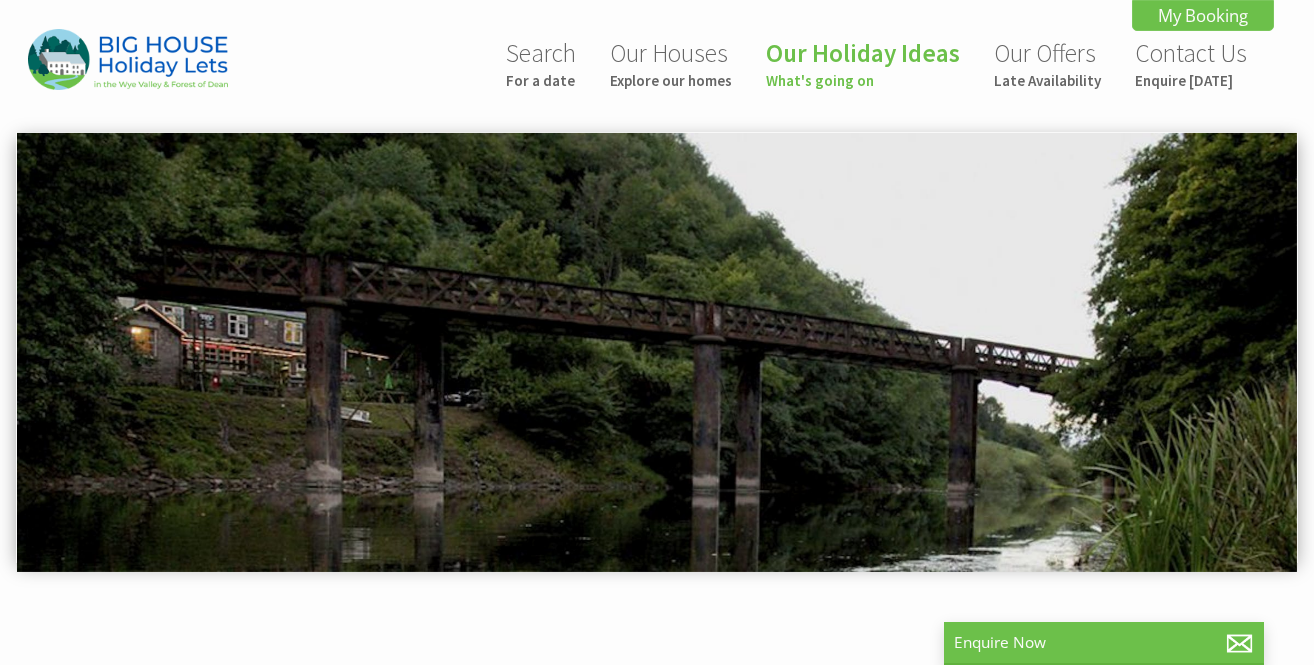 scroll, scrollTop: 121, scrollLeft: 0, axis: vertical 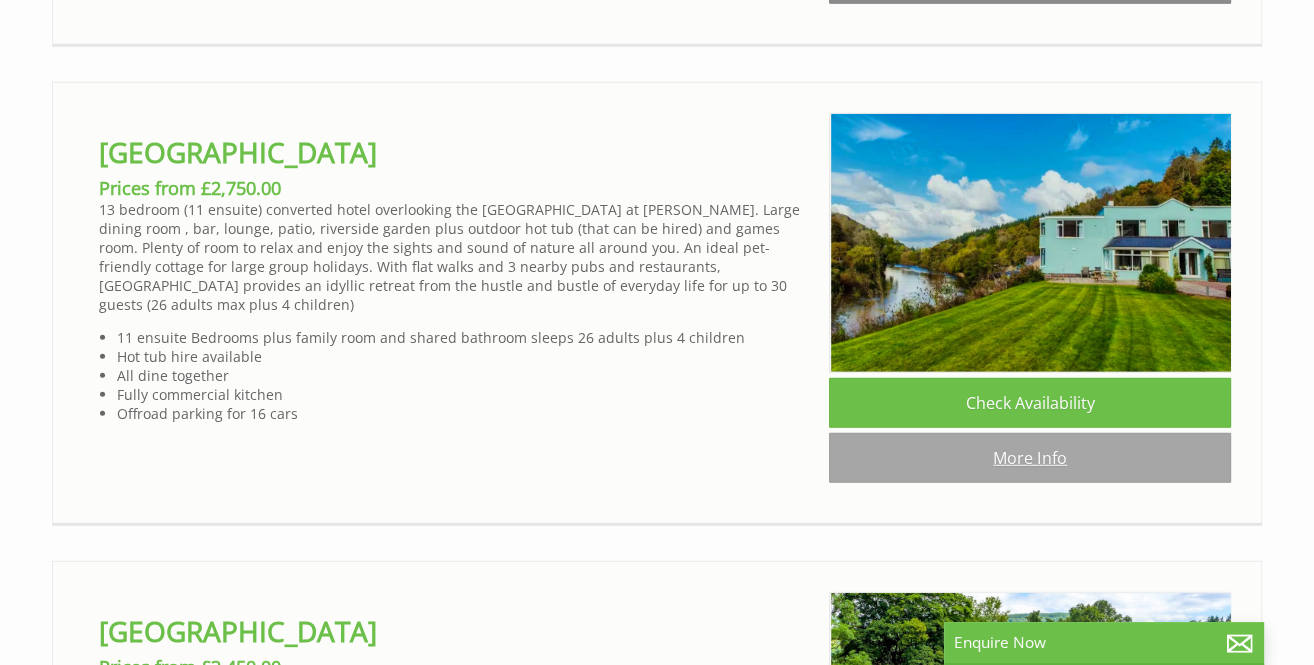 click on "More Info" at bounding box center (1030, 458) 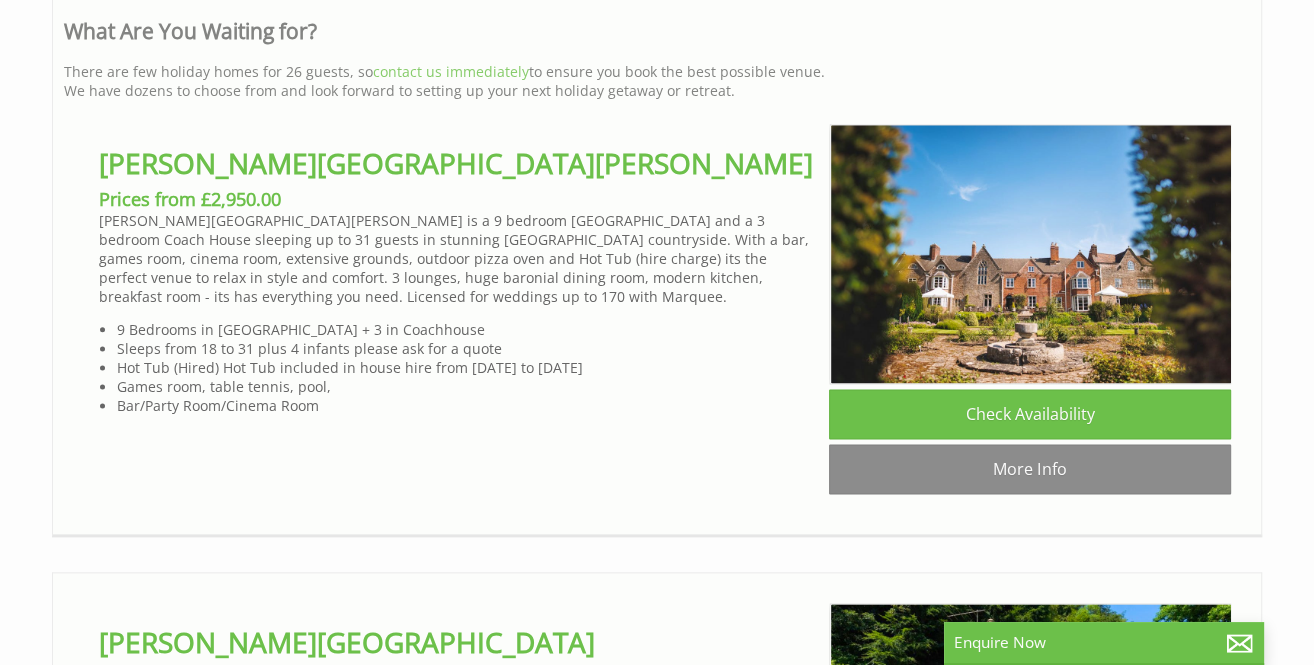 scroll, scrollTop: 2035, scrollLeft: 0, axis: vertical 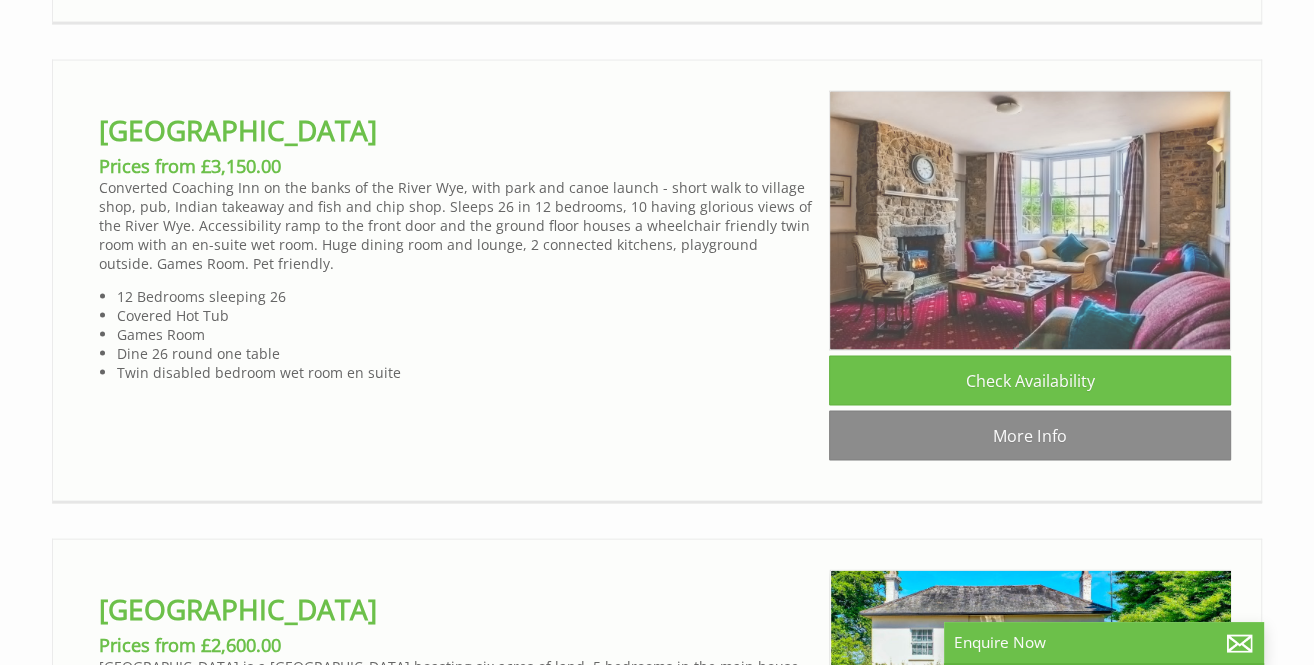 click at bounding box center [1030, 221] 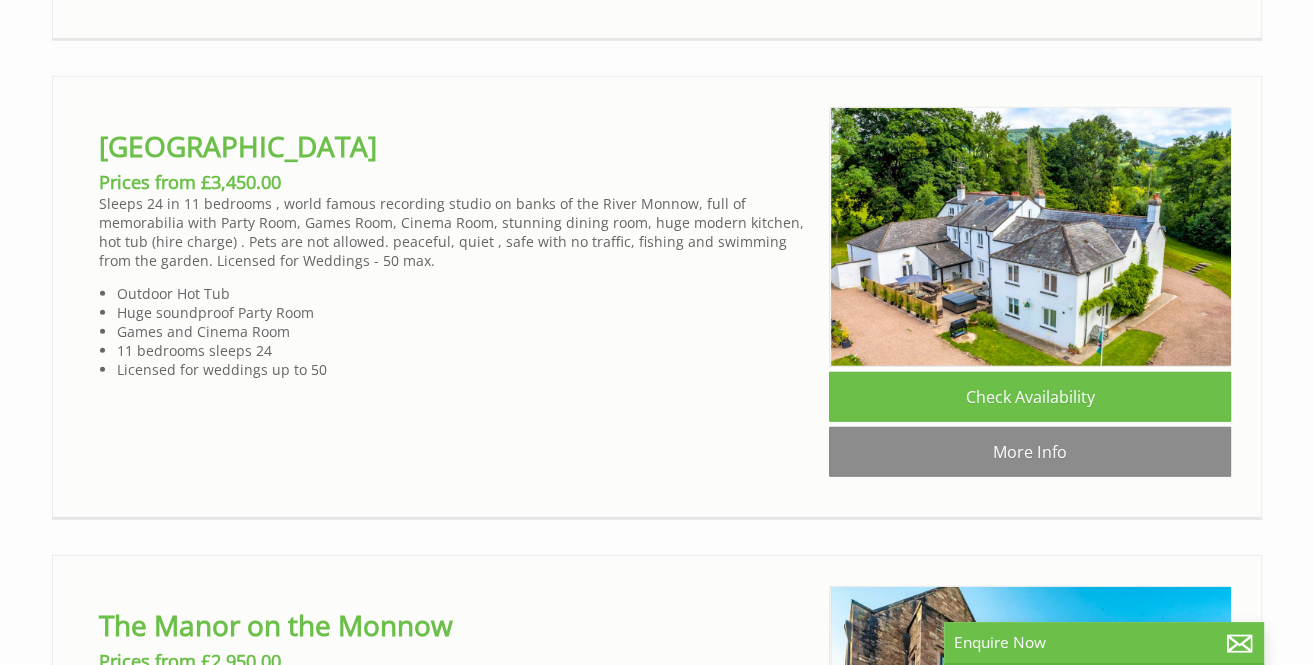 scroll, scrollTop: 4915, scrollLeft: 0, axis: vertical 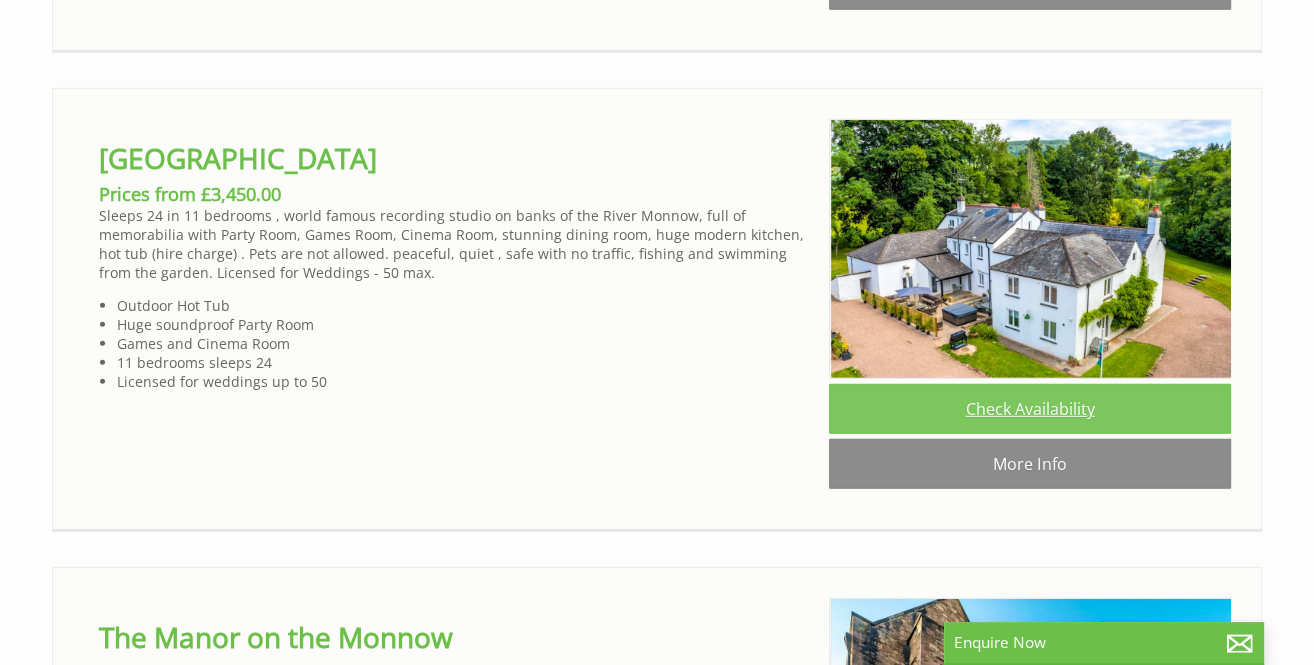 click on "Check Availability" at bounding box center [1030, 409] 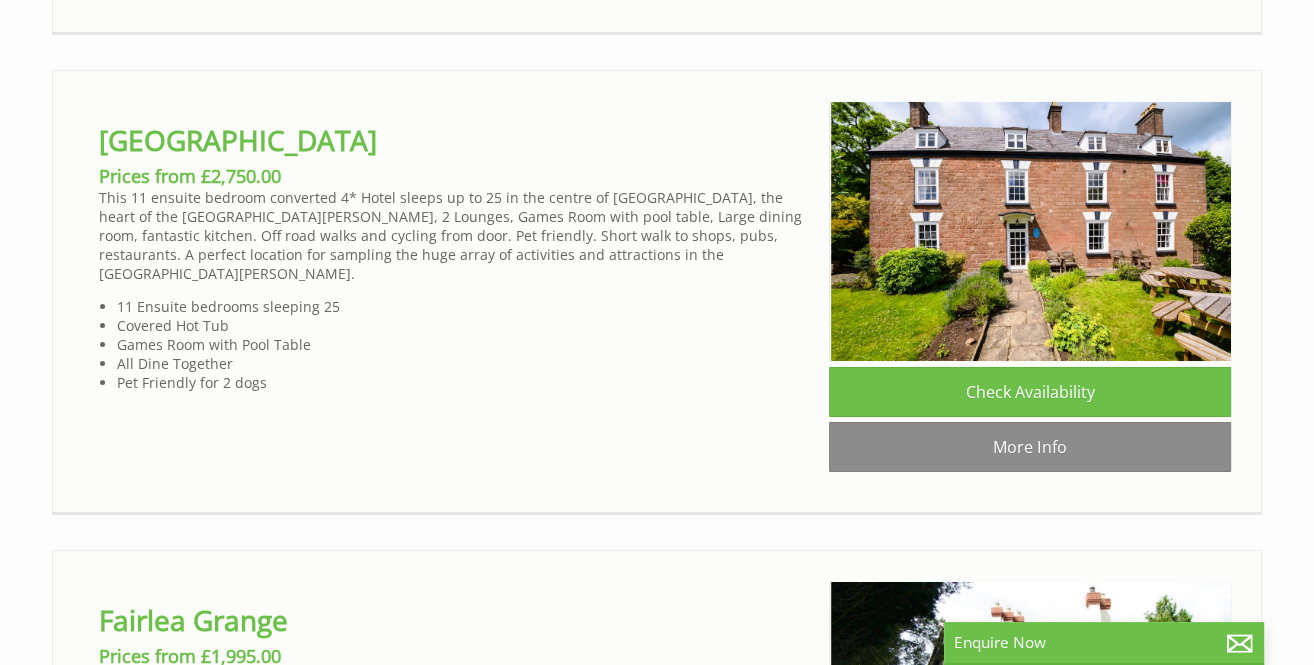 scroll, scrollTop: 5897, scrollLeft: 0, axis: vertical 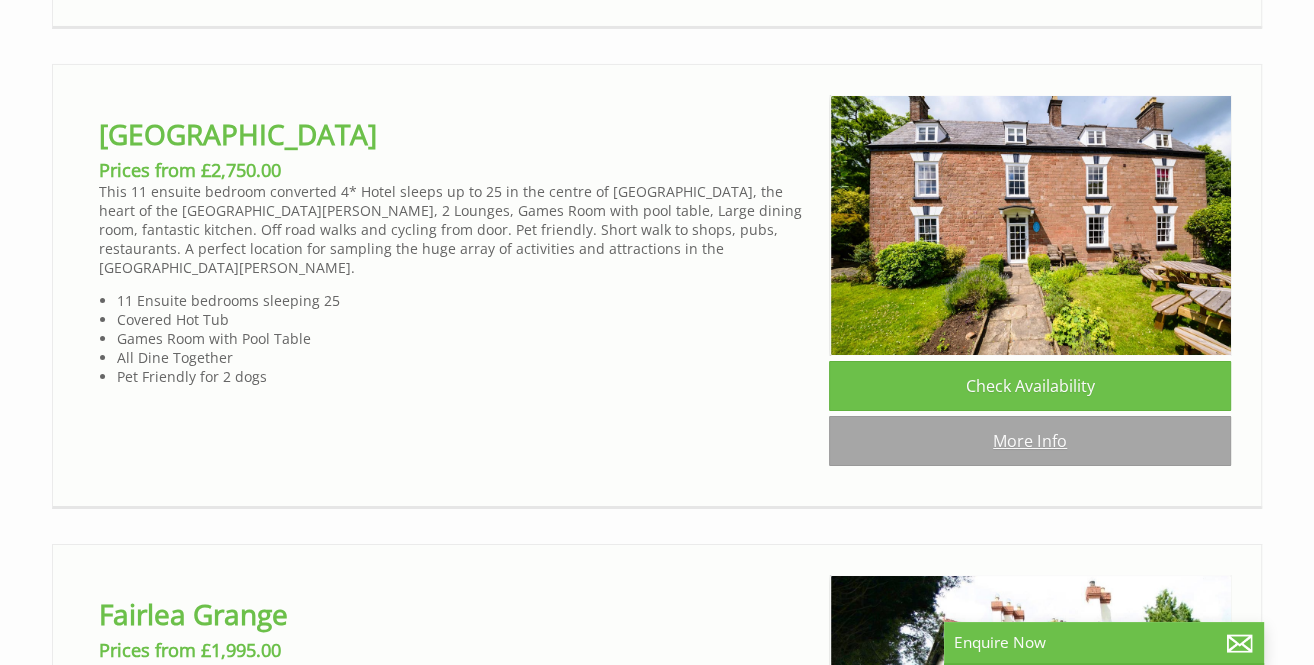 click on "More Info" at bounding box center (1030, 441) 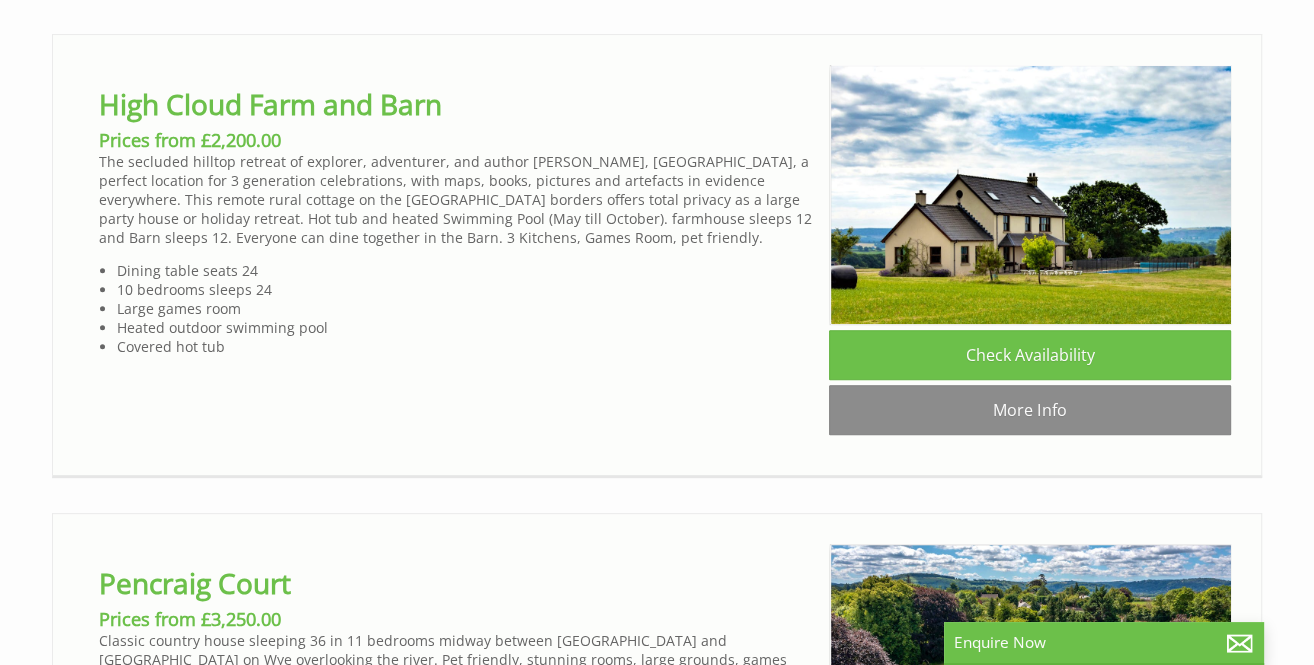 scroll, scrollTop: 6888, scrollLeft: 0, axis: vertical 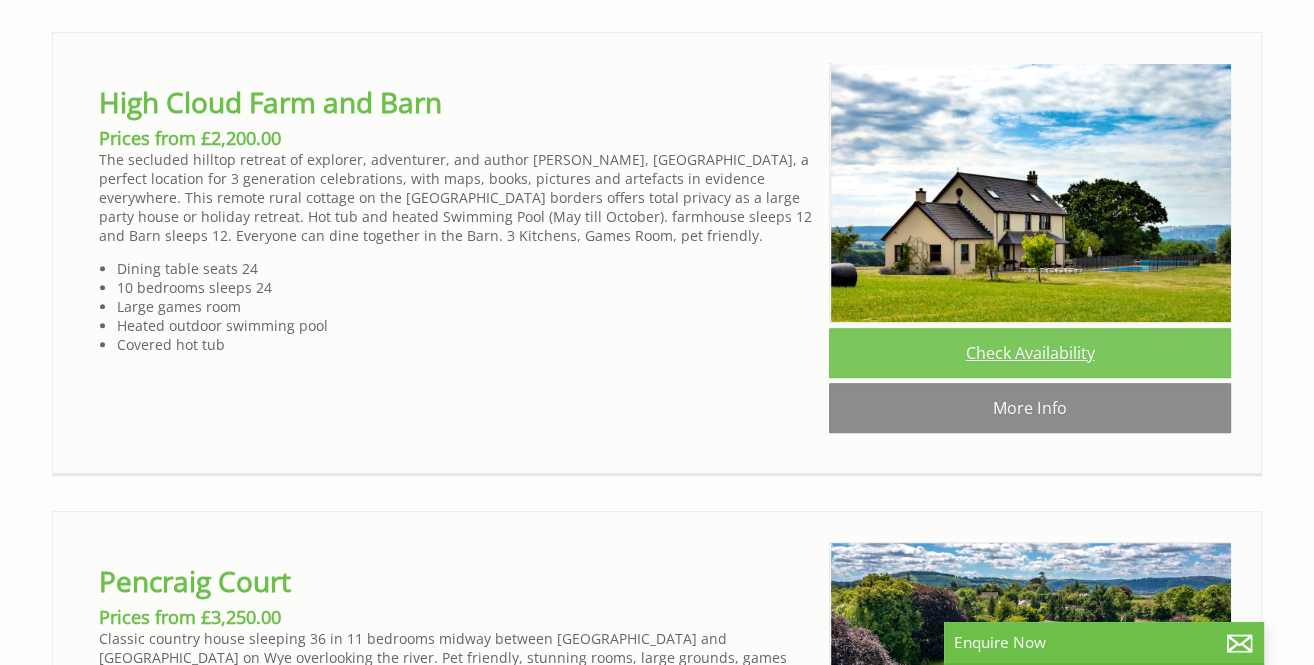 click on "Check Availability" at bounding box center [1030, 353] 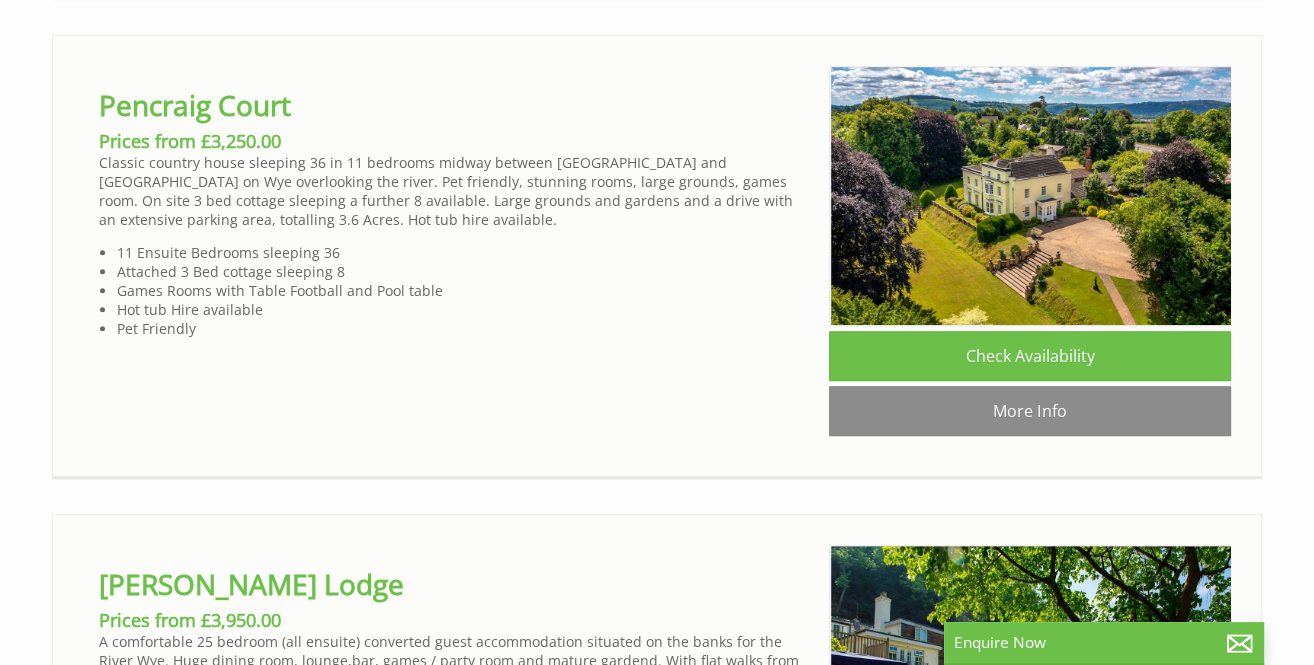 scroll, scrollTop: 7375, scrollLeft: 0, axis: vertical 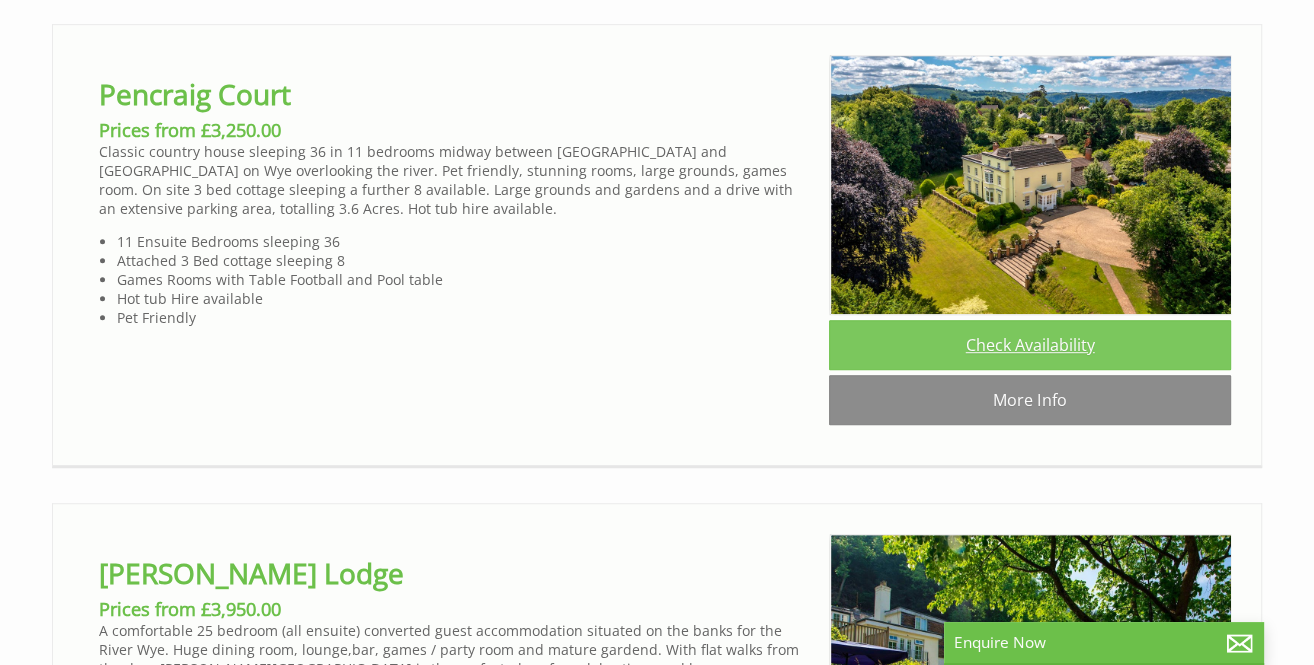 click on "Check Availability" at bounding box center [1030, 345] 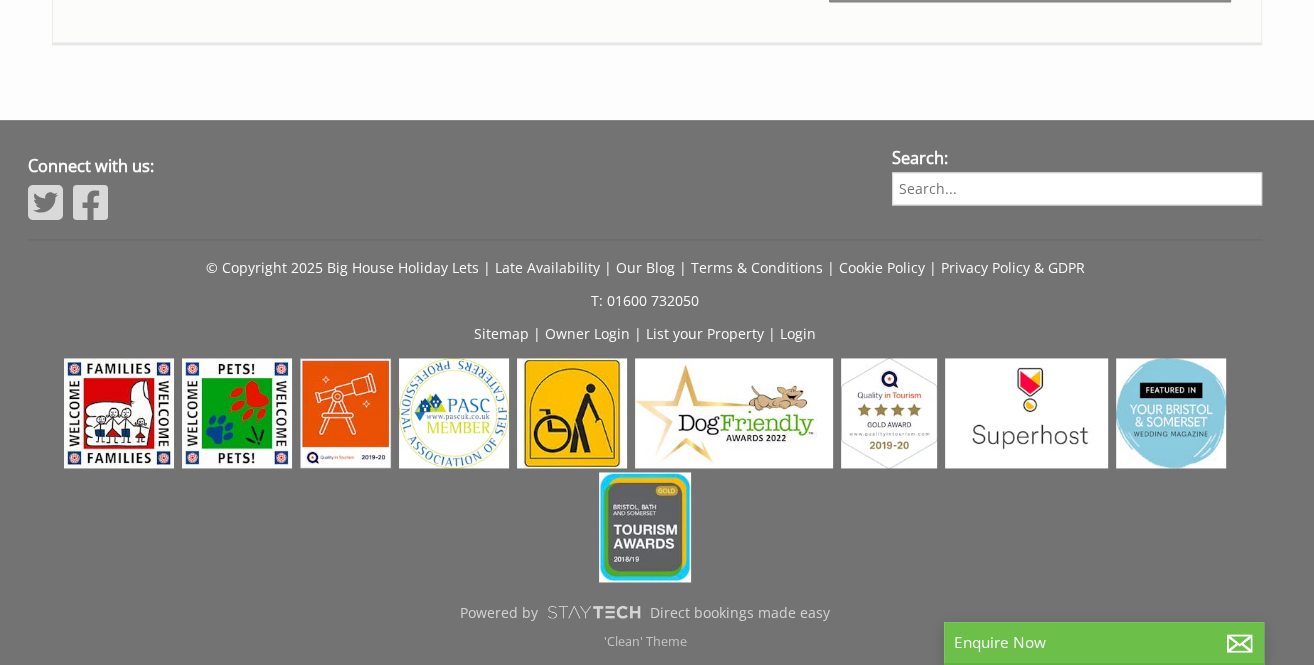 scroll, scrollTop: 8871, scrollLeft: 0, axis: vertical 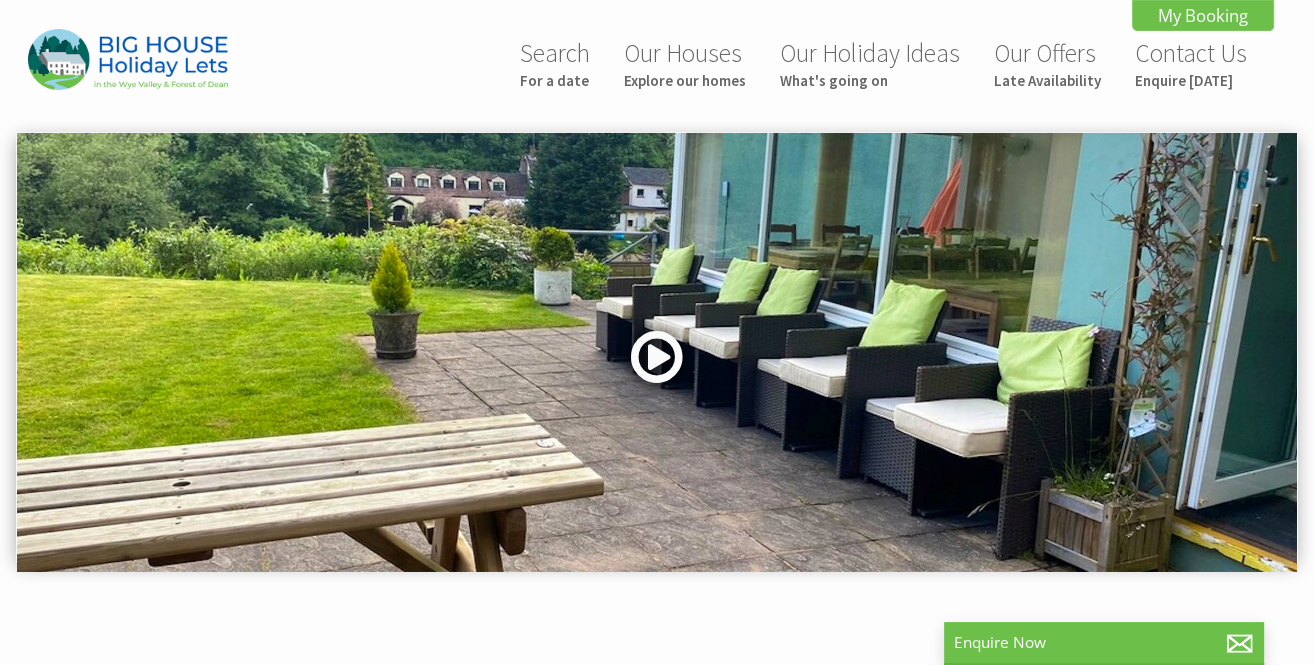 click at bounding box center [657, 364] 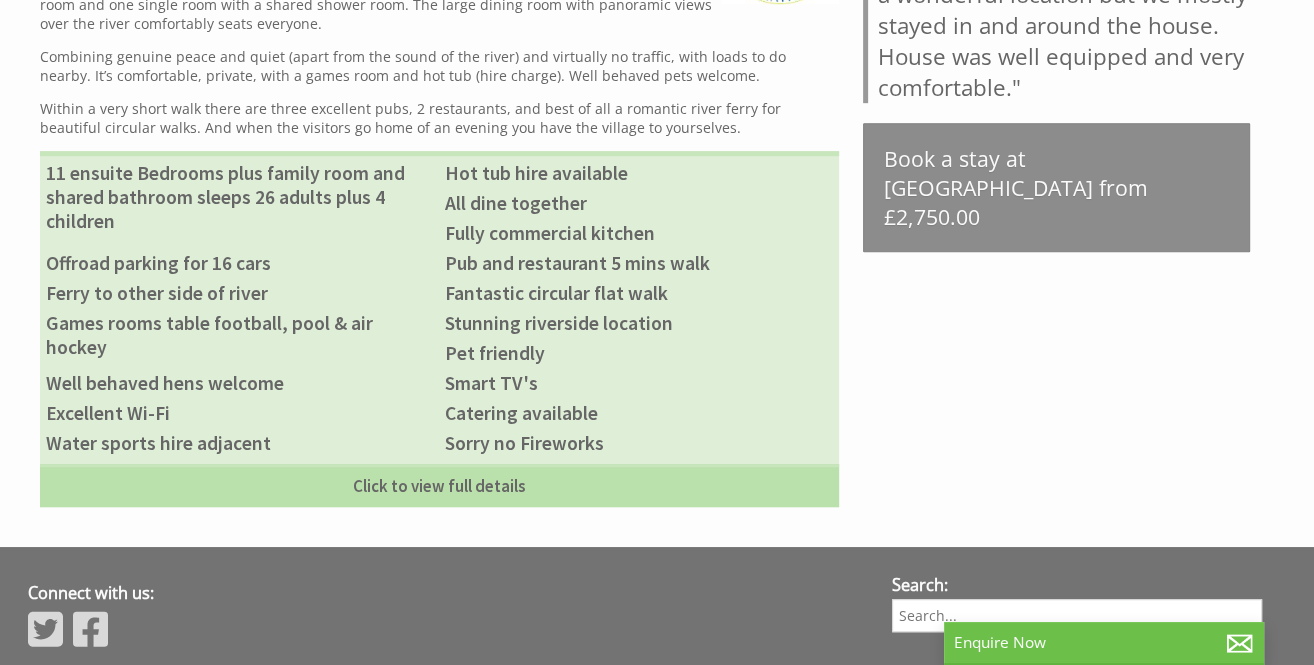 scroll, scrollTop: 1025, scrollLeft: 0, axis: vertical 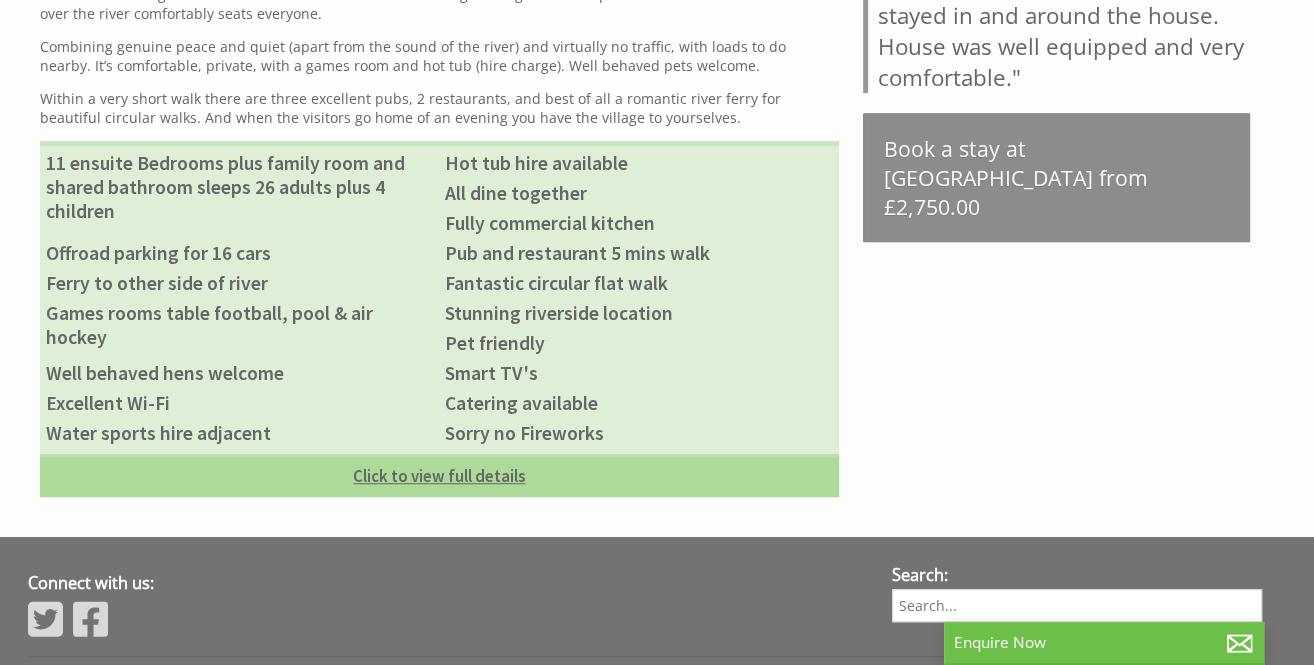 click on "Click to view full details" at bounding box center [439, 475] 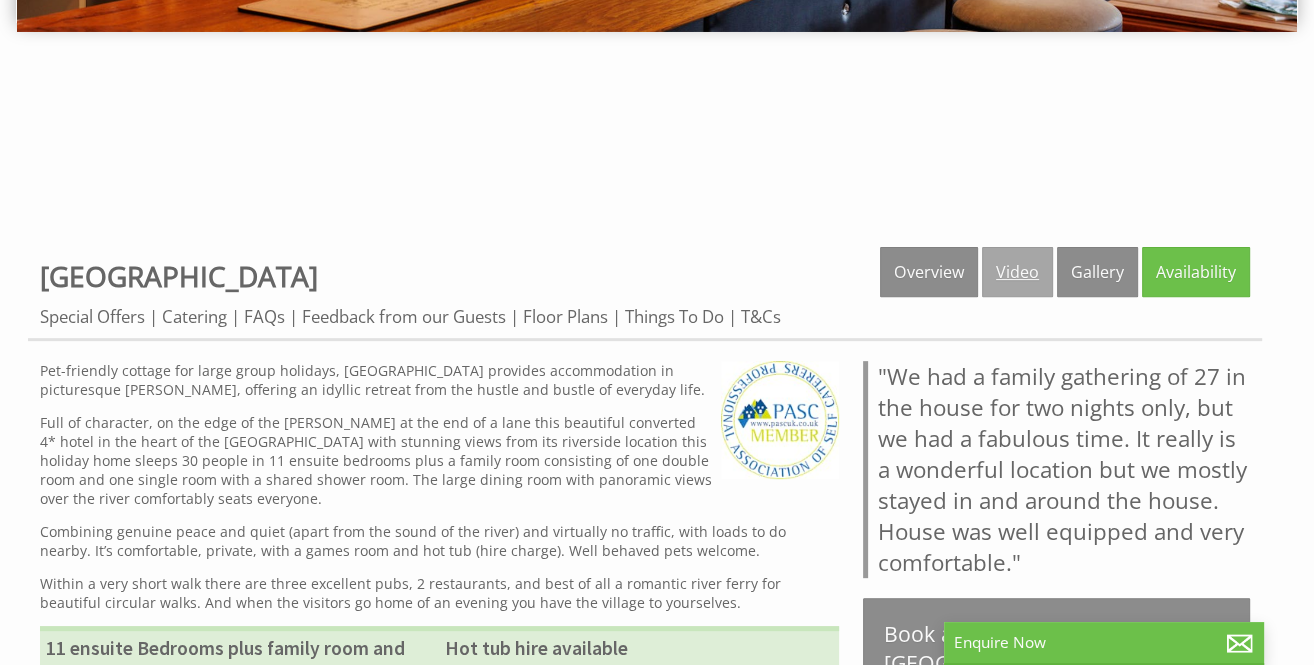 scroll, scrollTop: 580, scrollLeft: 0, axis: vertical 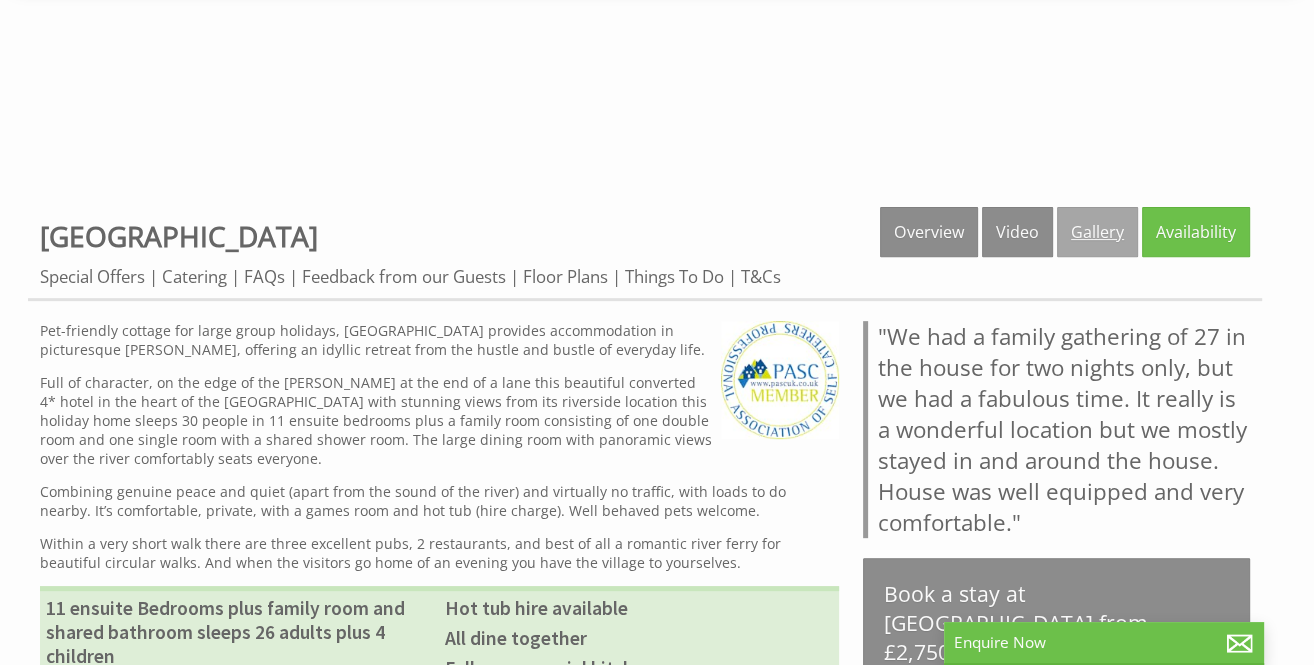 click on "Gallery" at bounding box center (1097, 232) 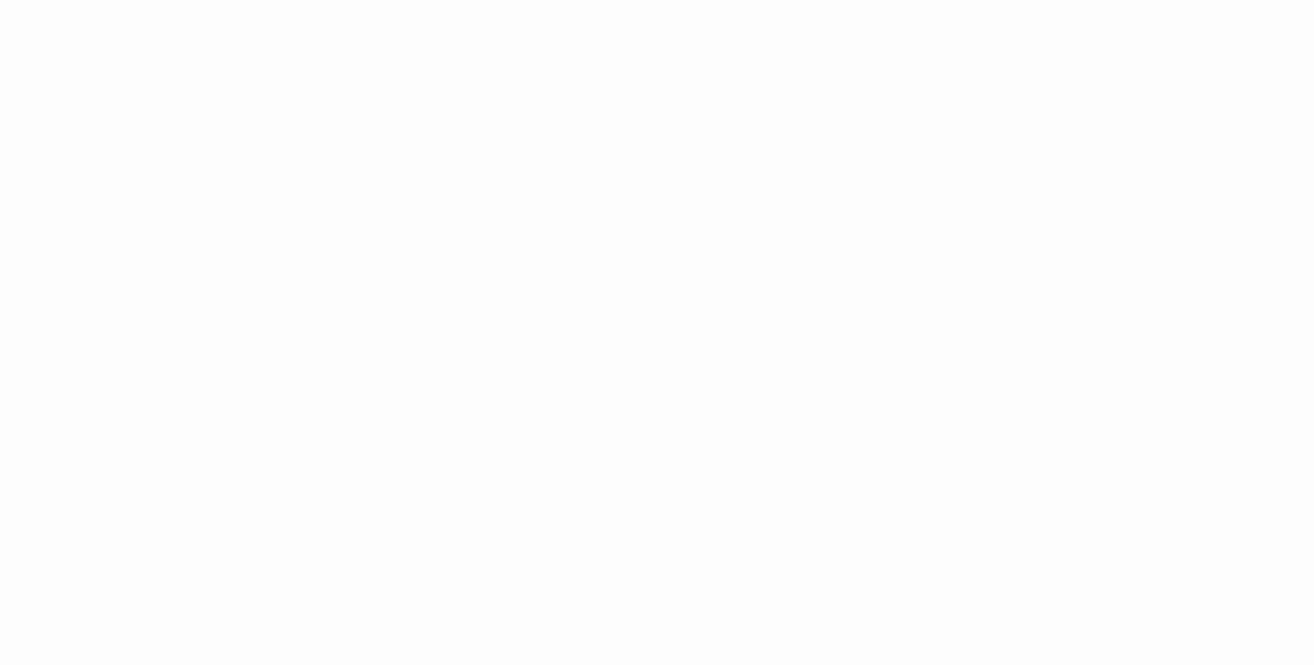 scroll, scrollTop: 915, scrollLeft: 0, axis: vertical 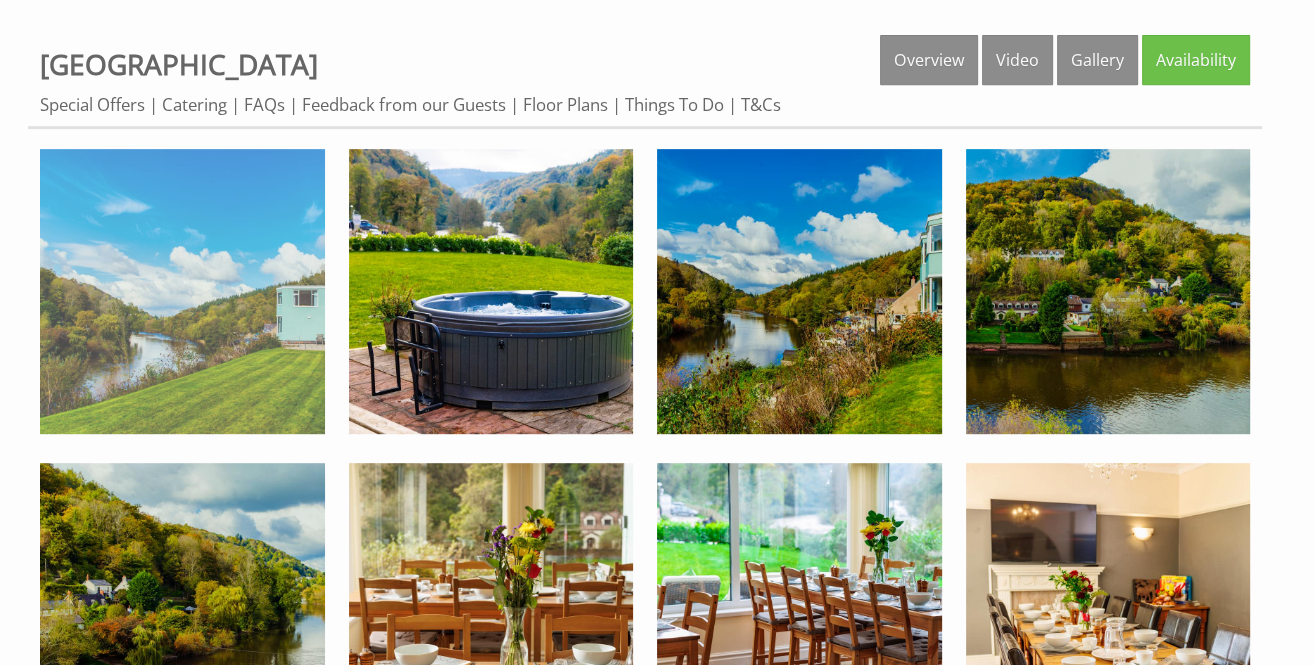 click at bounding box center [182, 291] 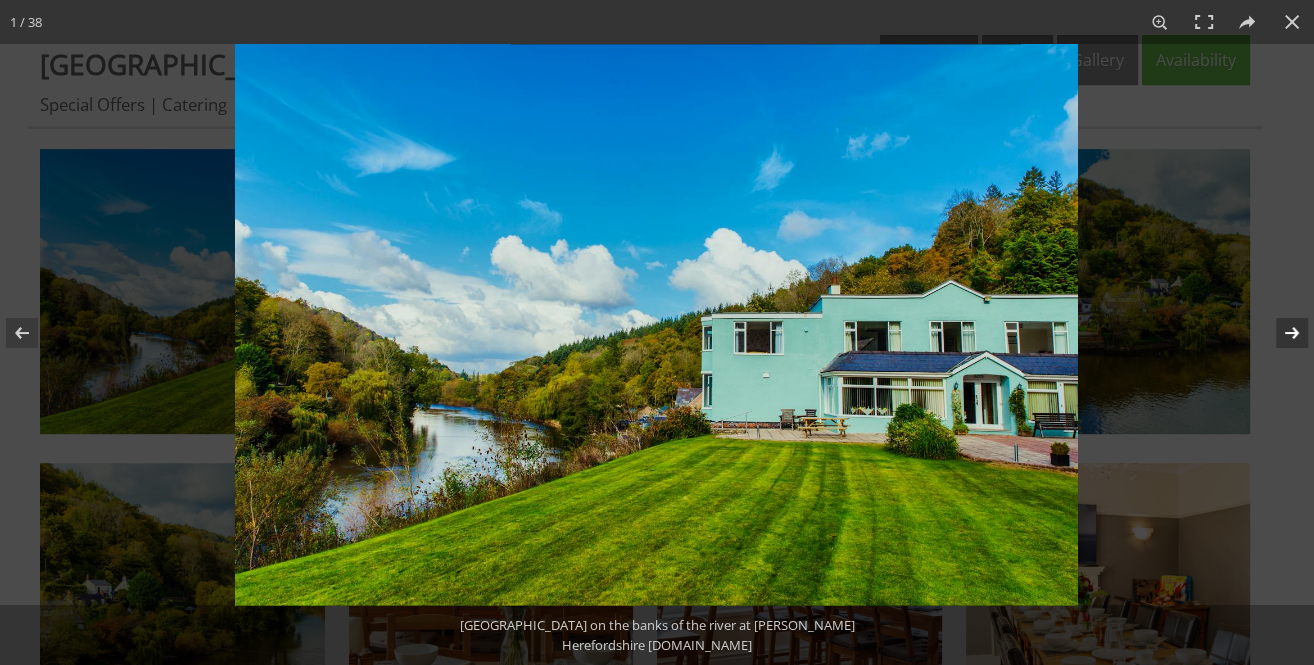 click at bounding box center (1279, 333) 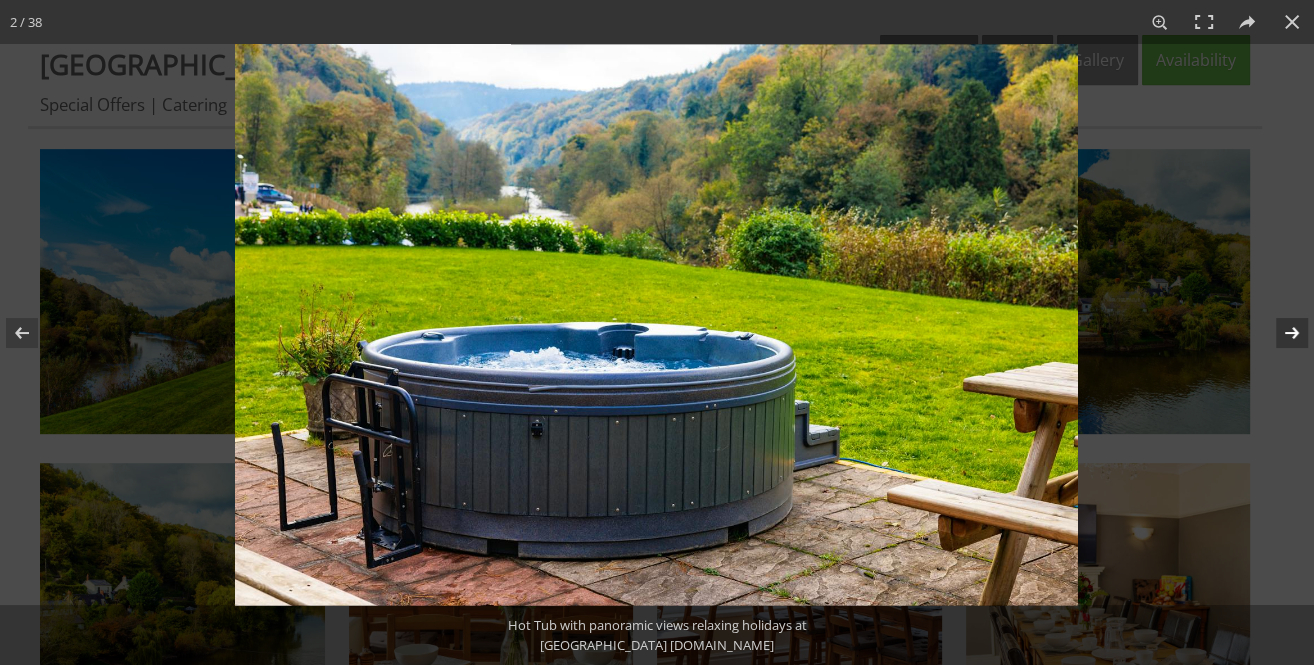 click at bounding box center [1279, 333] 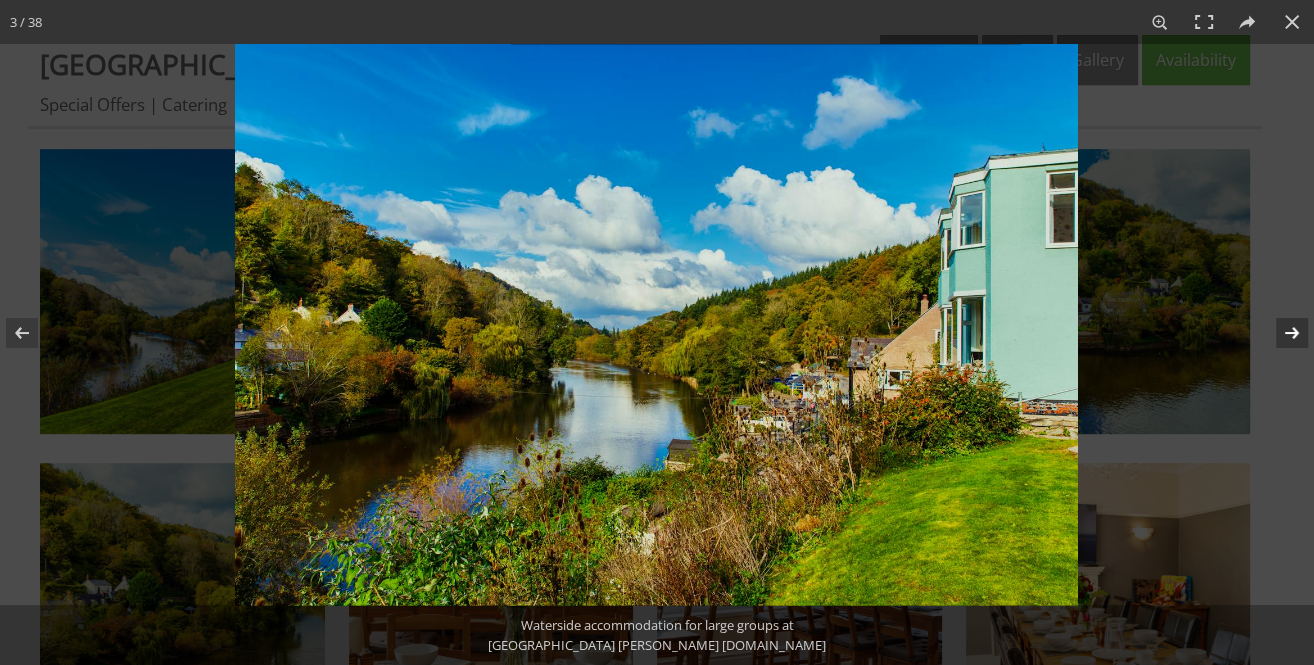 click at bounding box center (1279, 333) 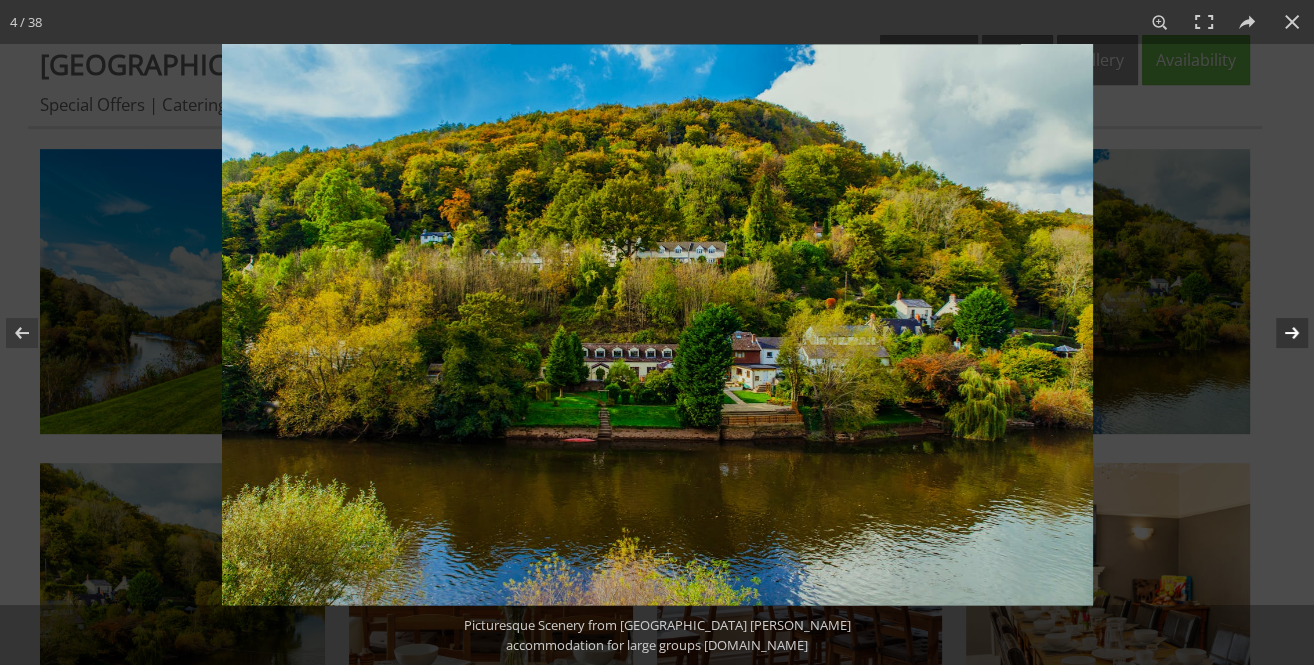 click at bounding box center [1279, 333] 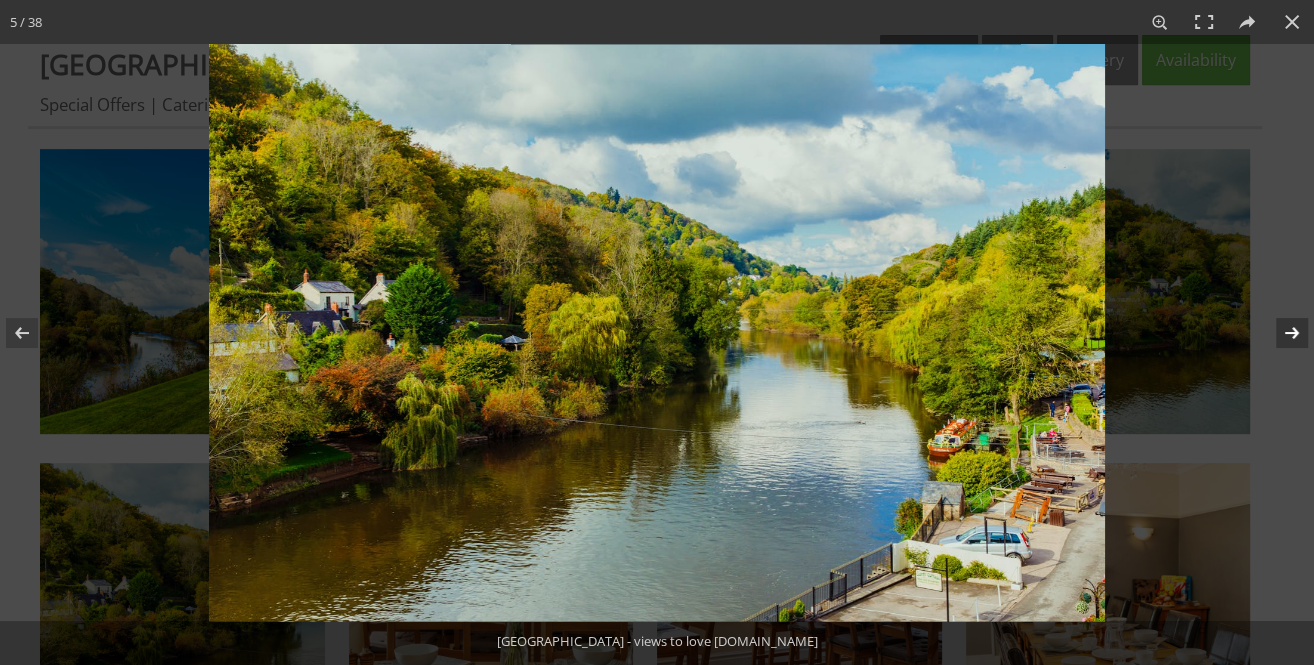 click at bounding box center (1279, 333) 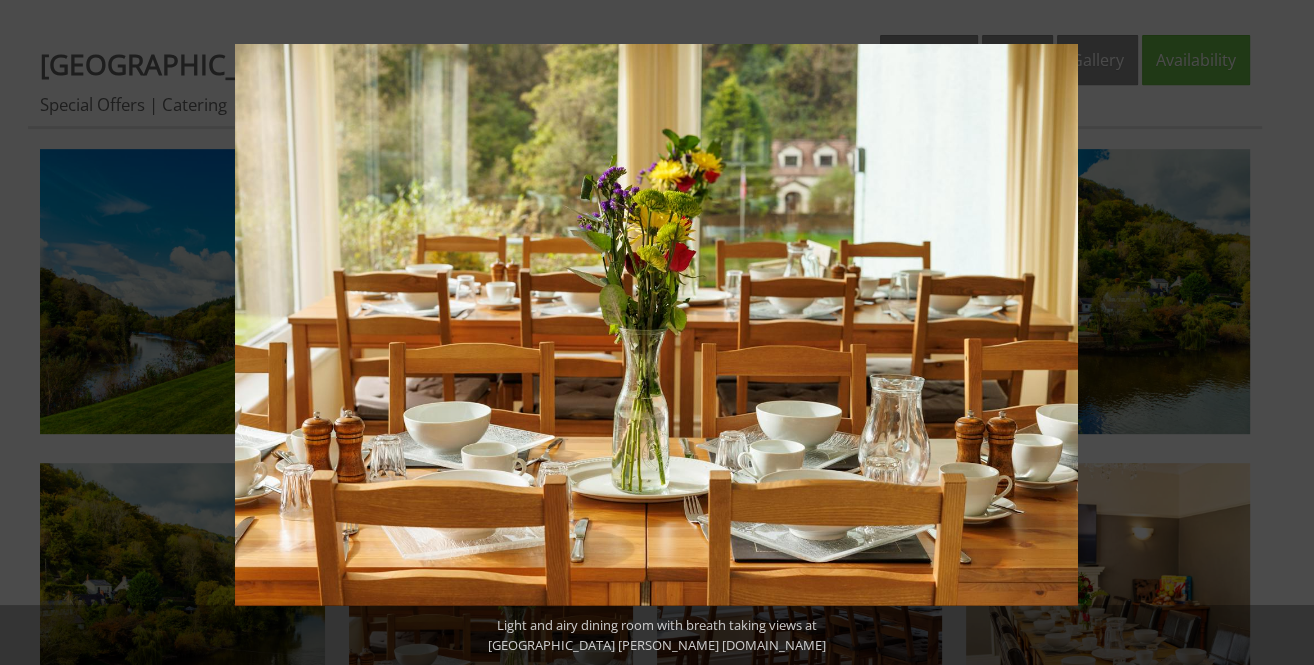 click at bounding box center [1279, 333] 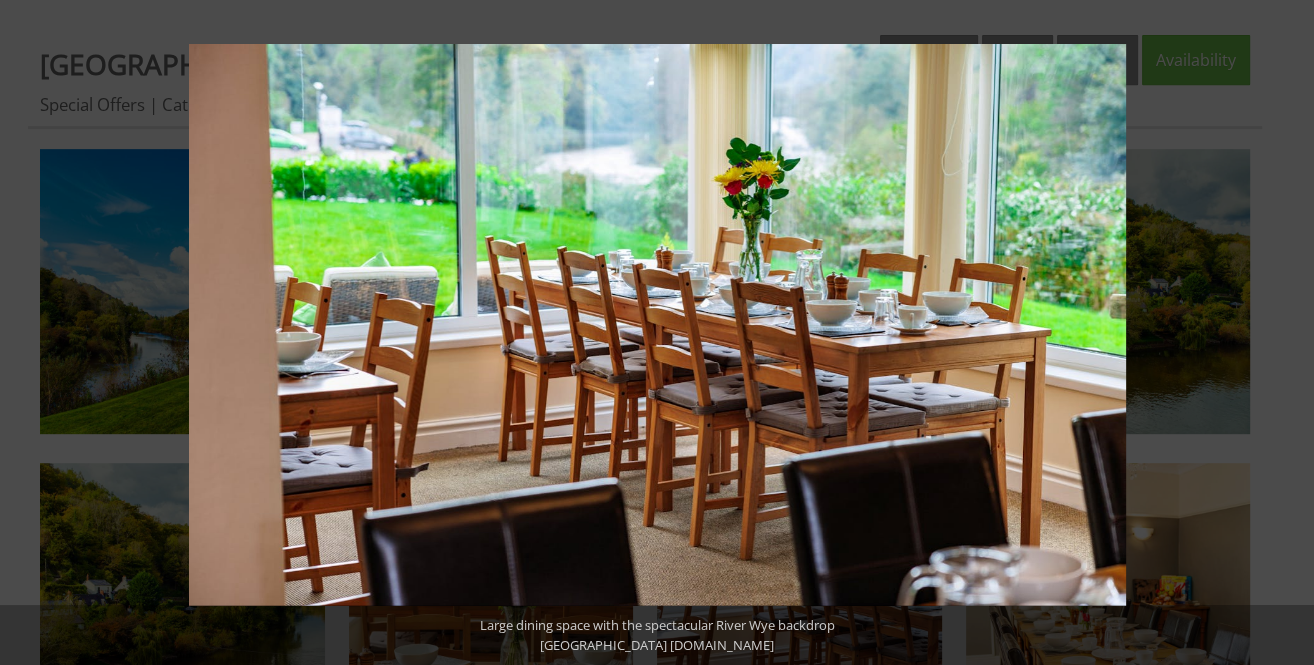 click at bounding box center (1279, 333) 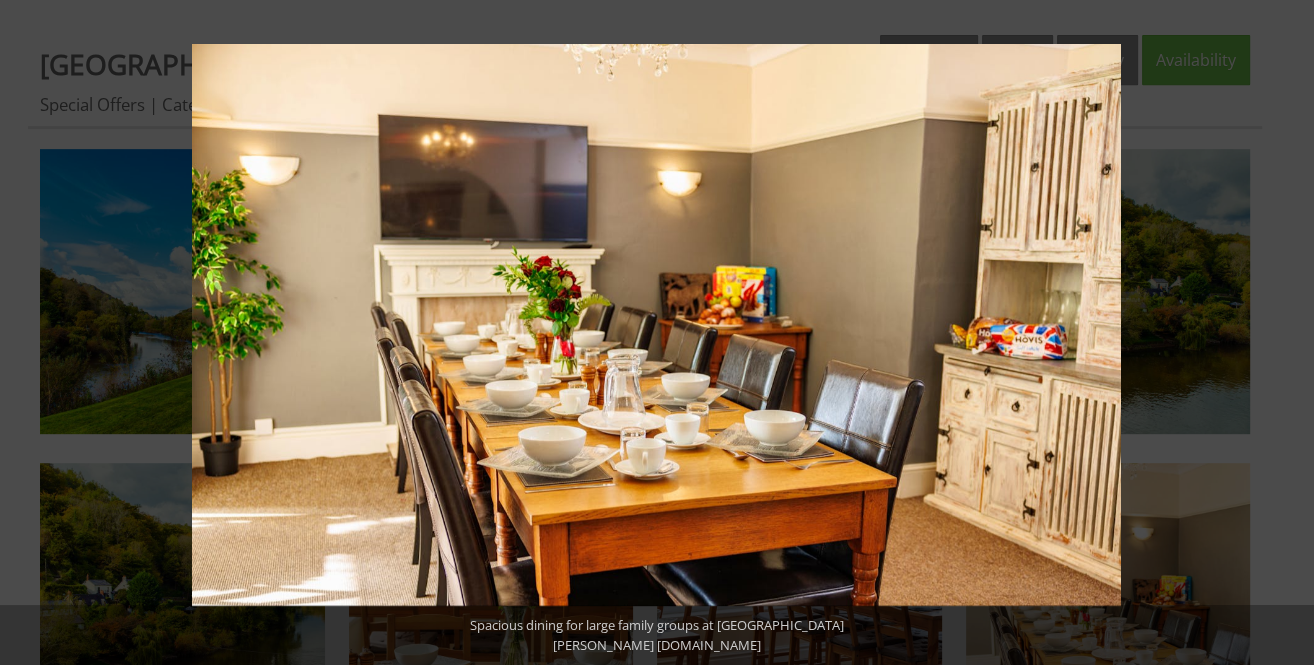 click at bounding box center (1279, 333) 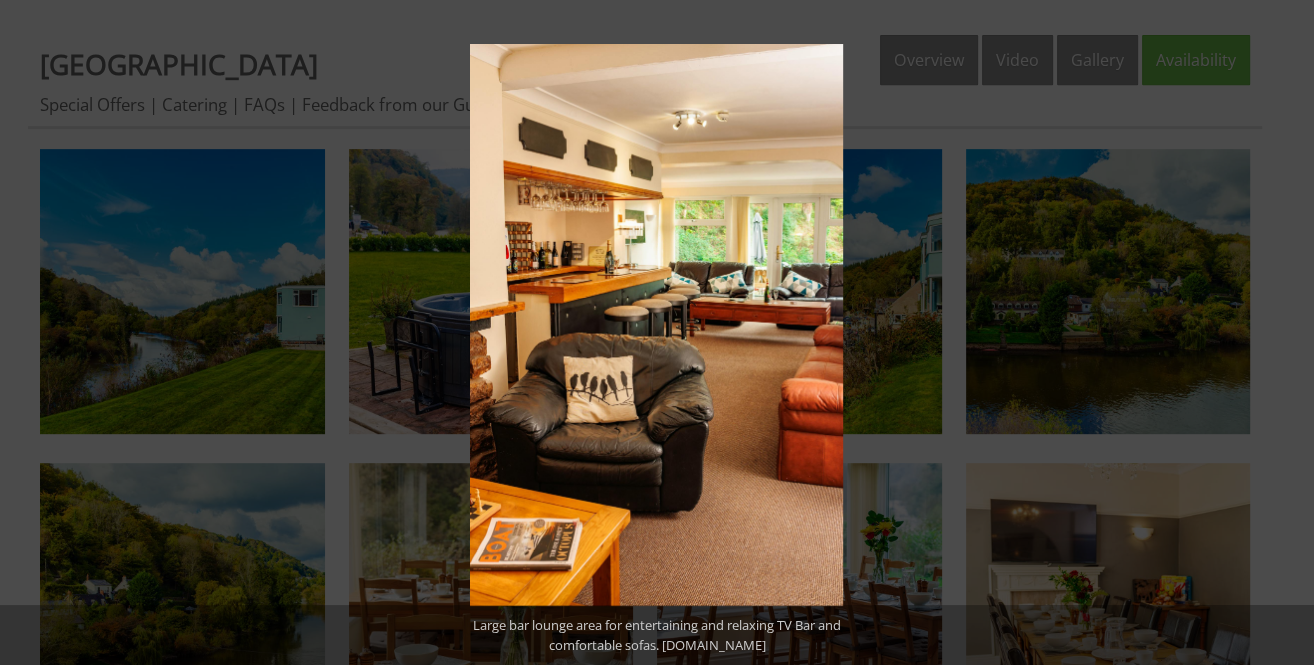 click at bounding box center [1279, 333] 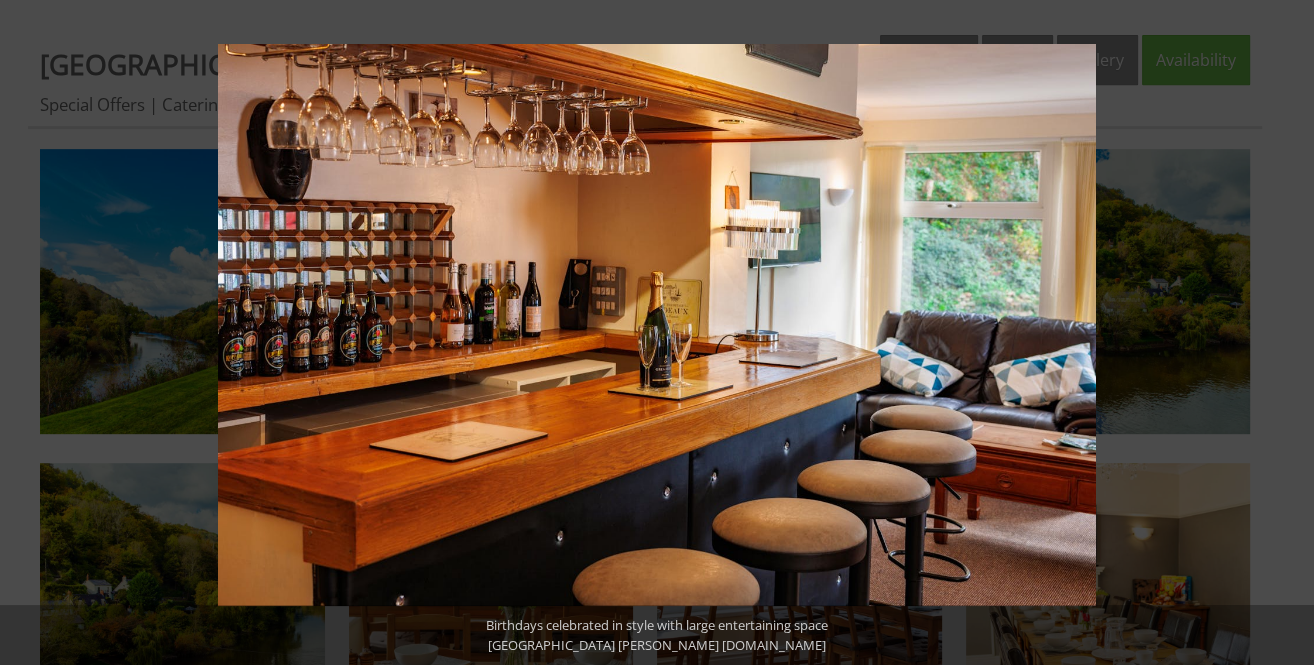 click at bounding box center (1279, 333) 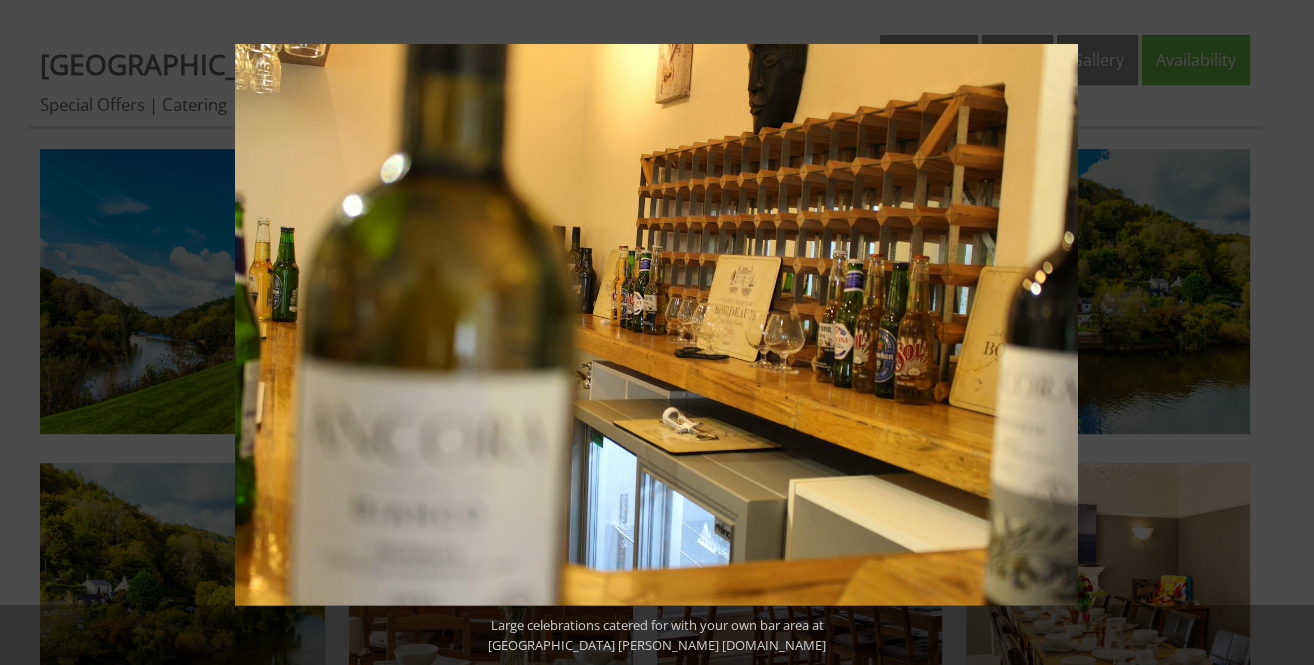 click at bounding box center (1279, 333) 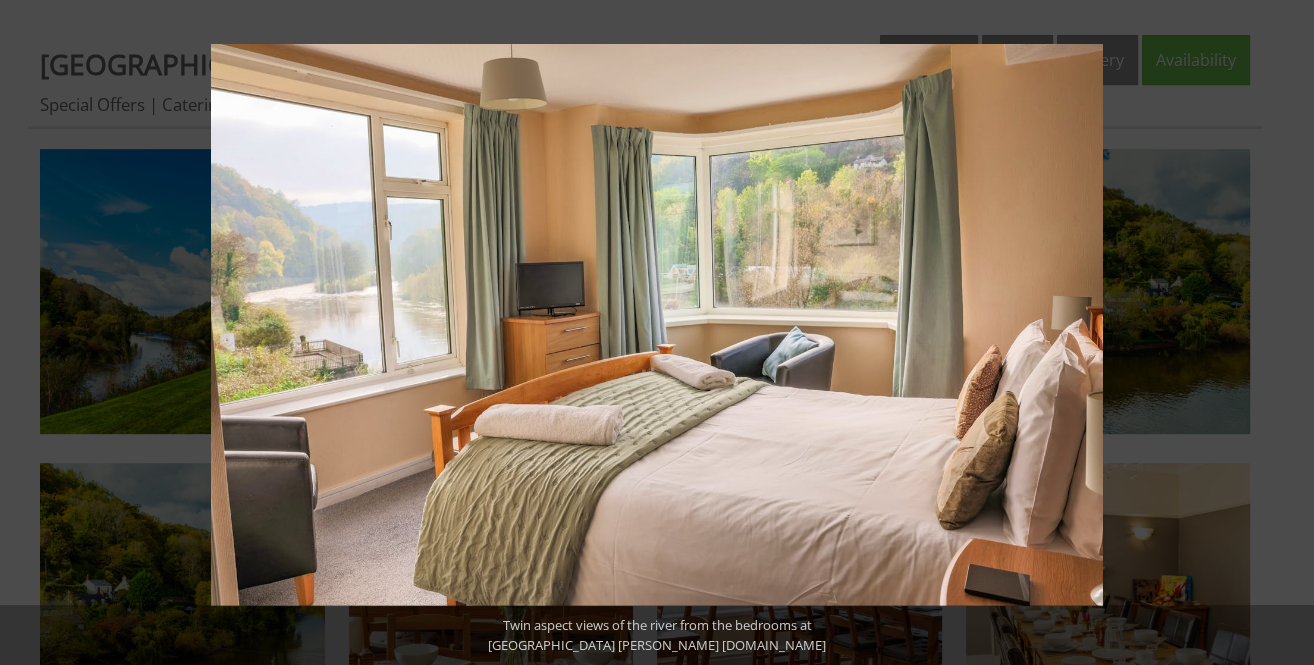 click at bounding box center [1279, 333] 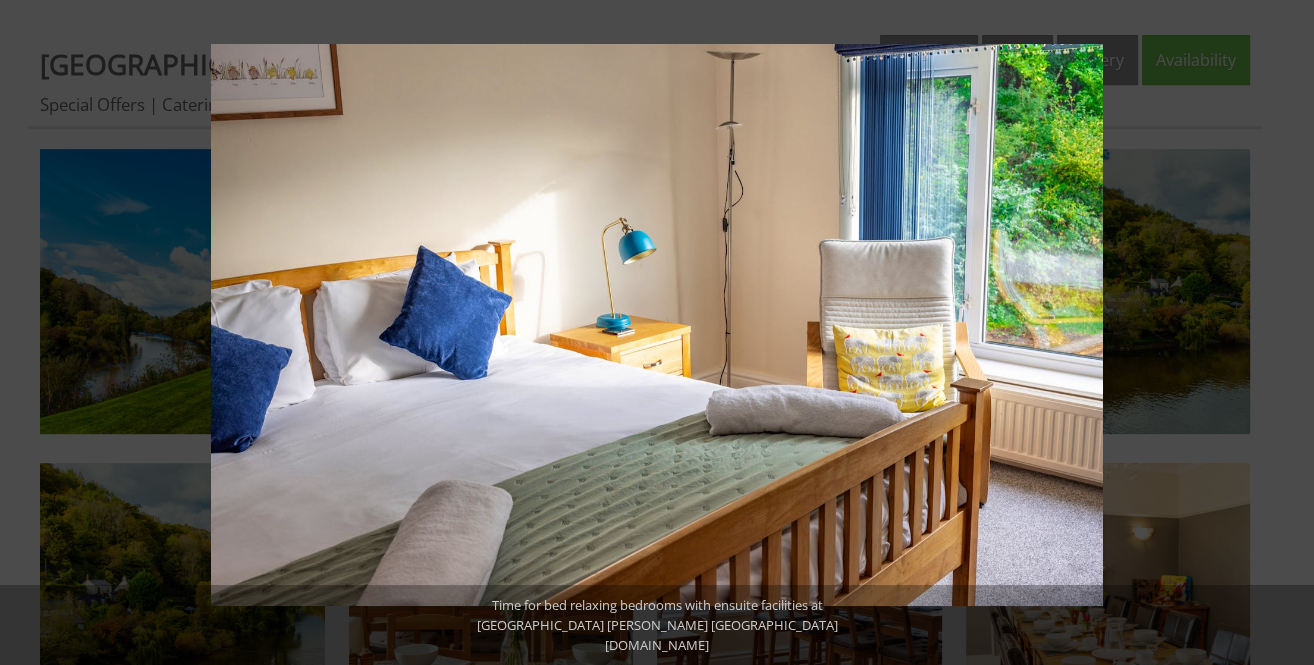 click at bounding box center [1279, 333] 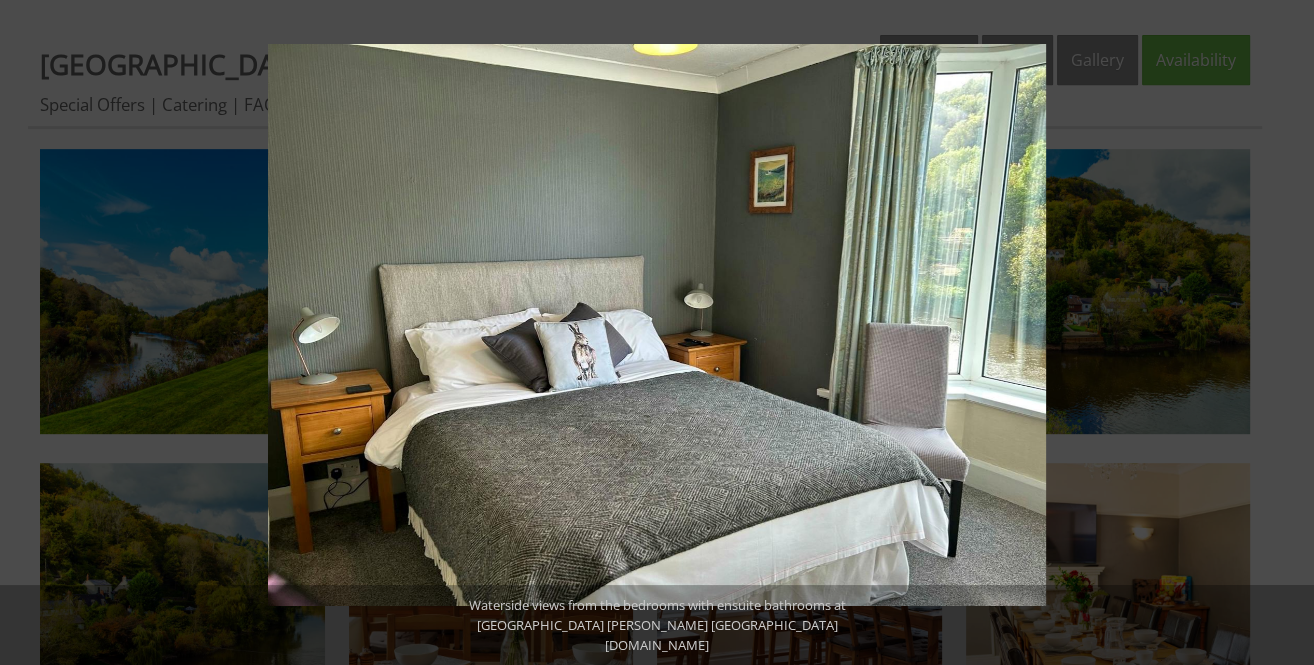 click at bounding box center [1279, 333] 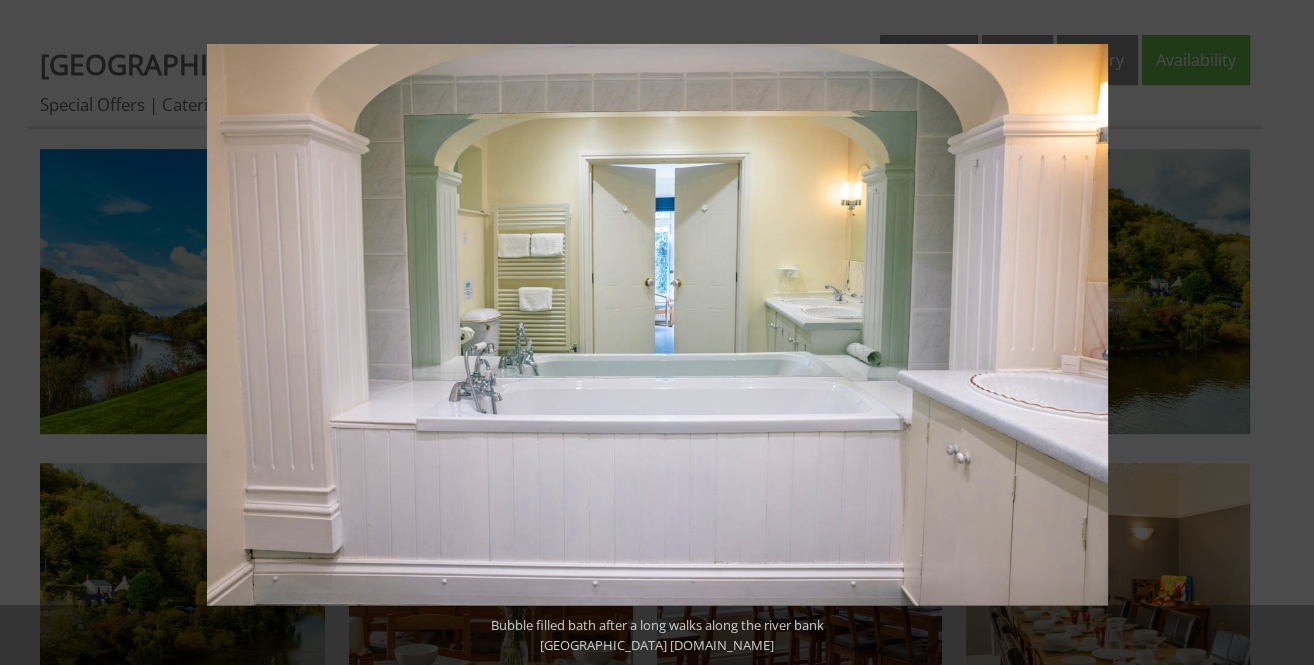 click at bounding box center (1279, 333) 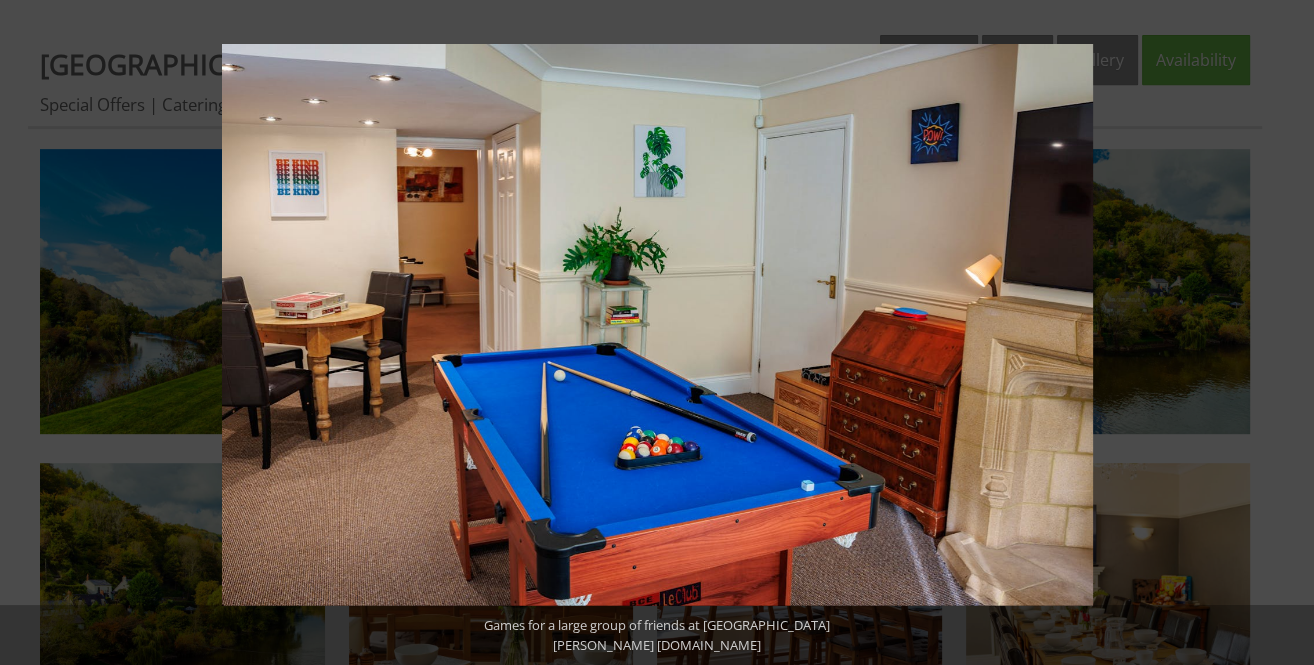 click at bounding box center [1279, 333] 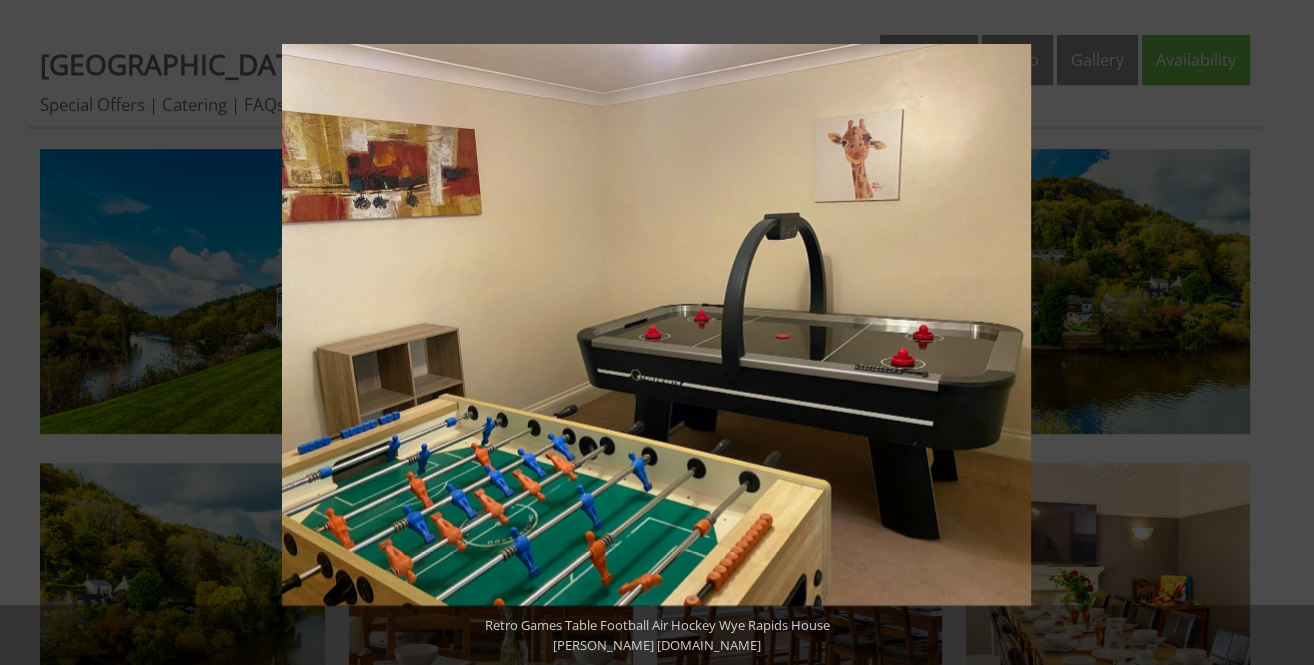 click at bounding box center [1279, 333] 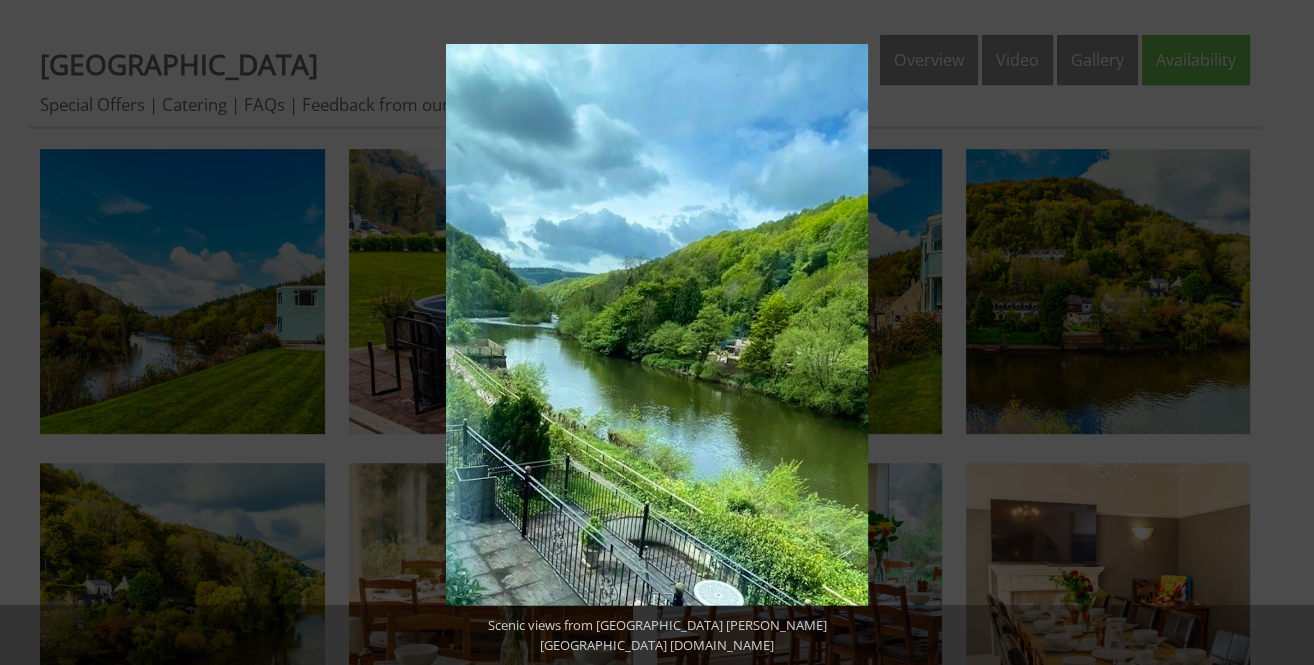 click at bounding box center (1279, 333) 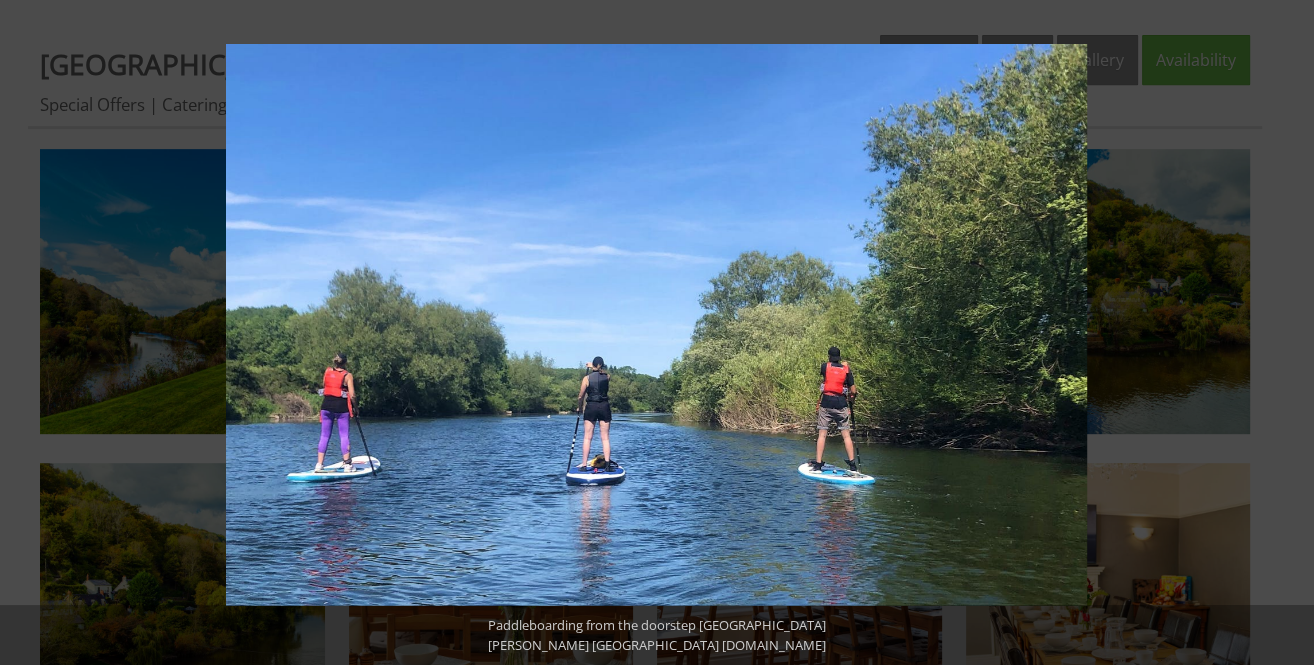 click at bounding box center [1279, 333] 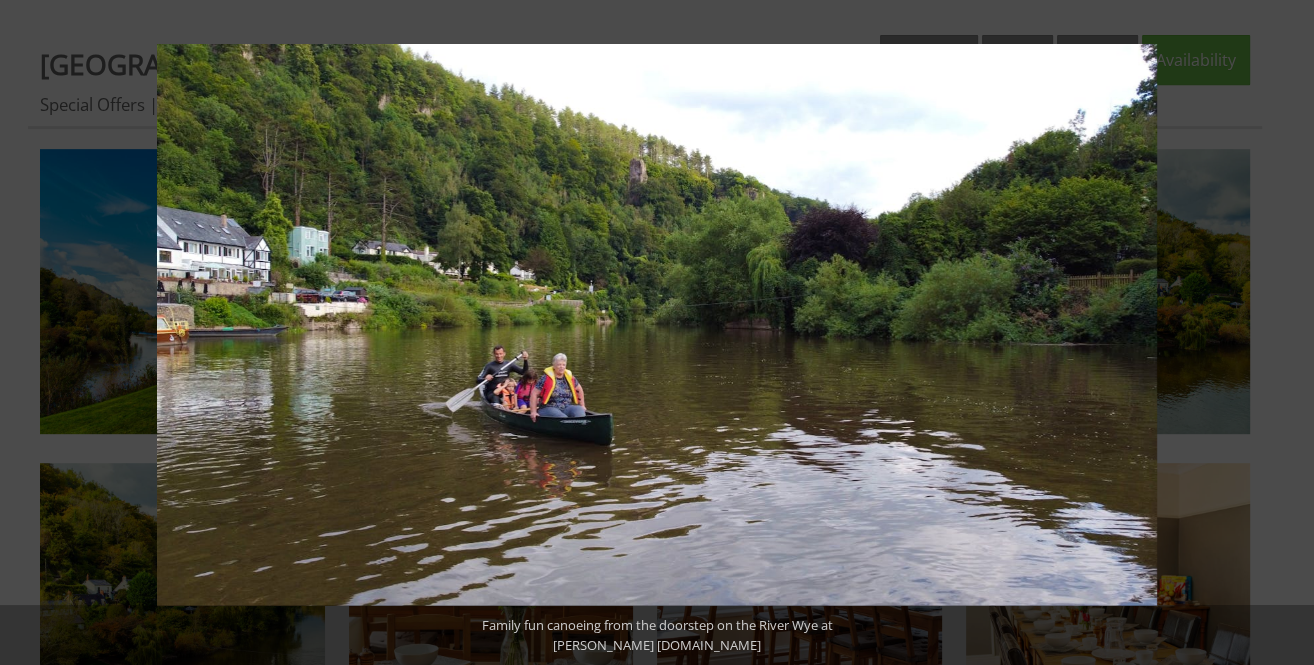 click at bounding box center (1279, 333) 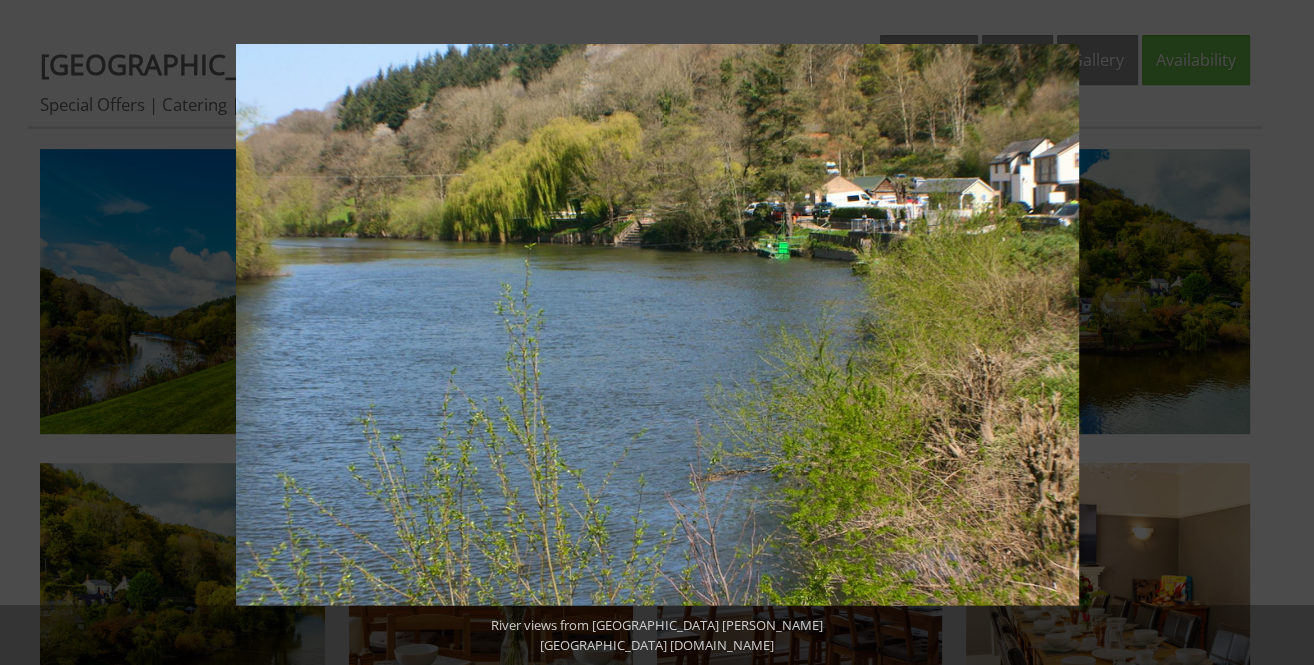 click at bounding box center (1279, 333) 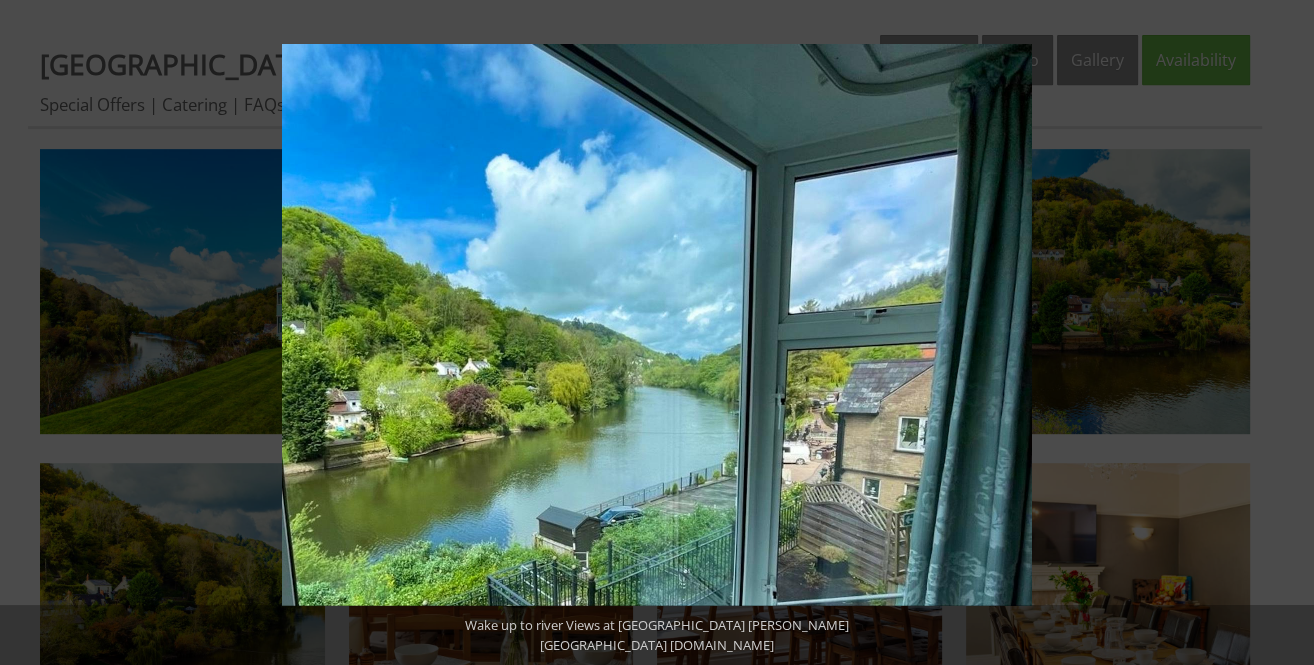 click at bounding box center [1279, 333] 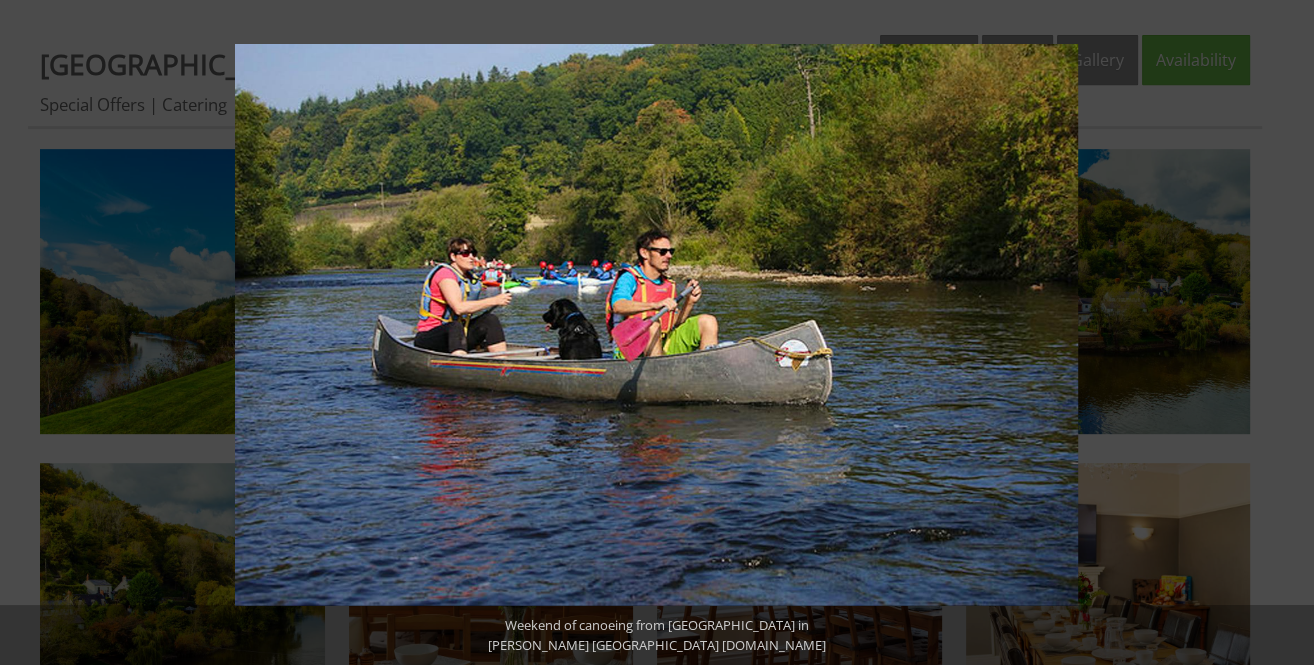 click at bounding box center (1279, 333) 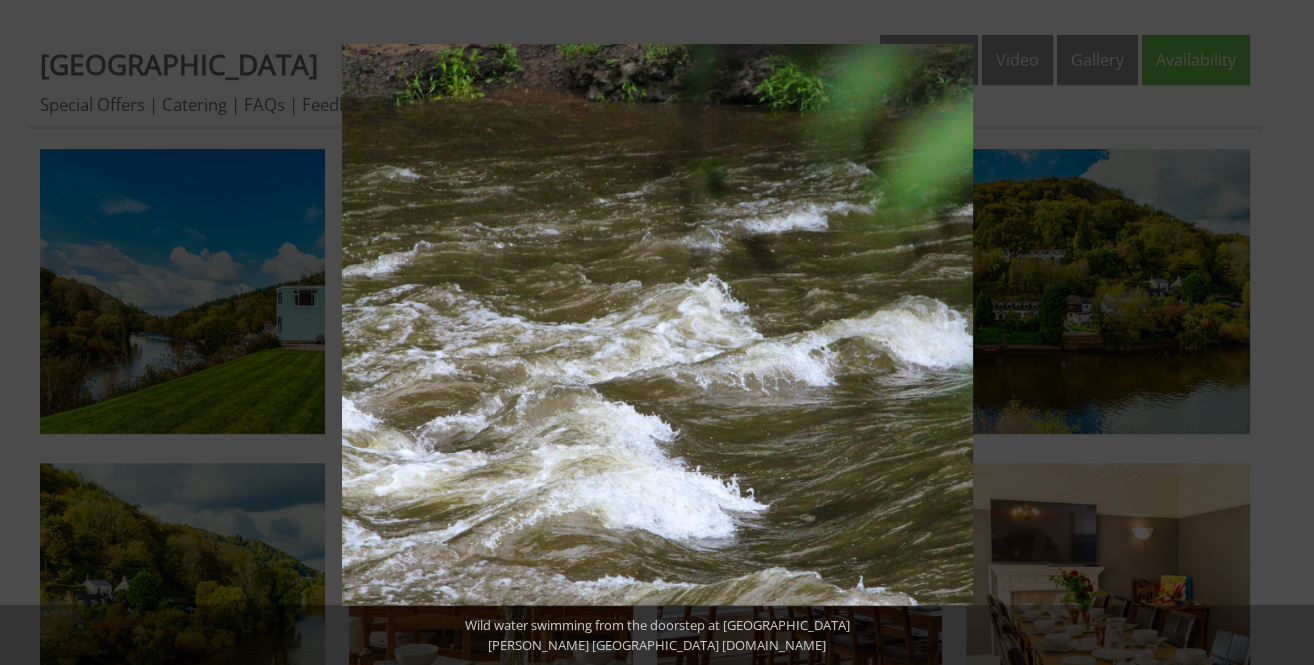 click at bounding box center (1279, 333) 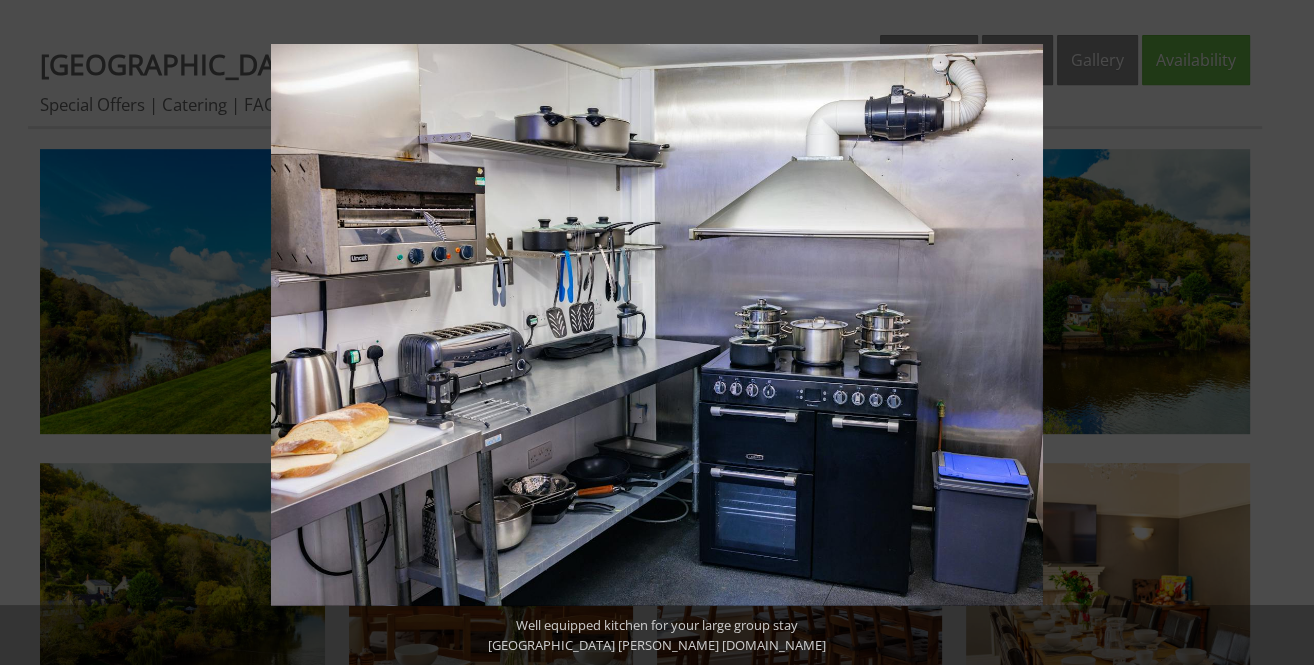 click at bounding box center [1279, 333] 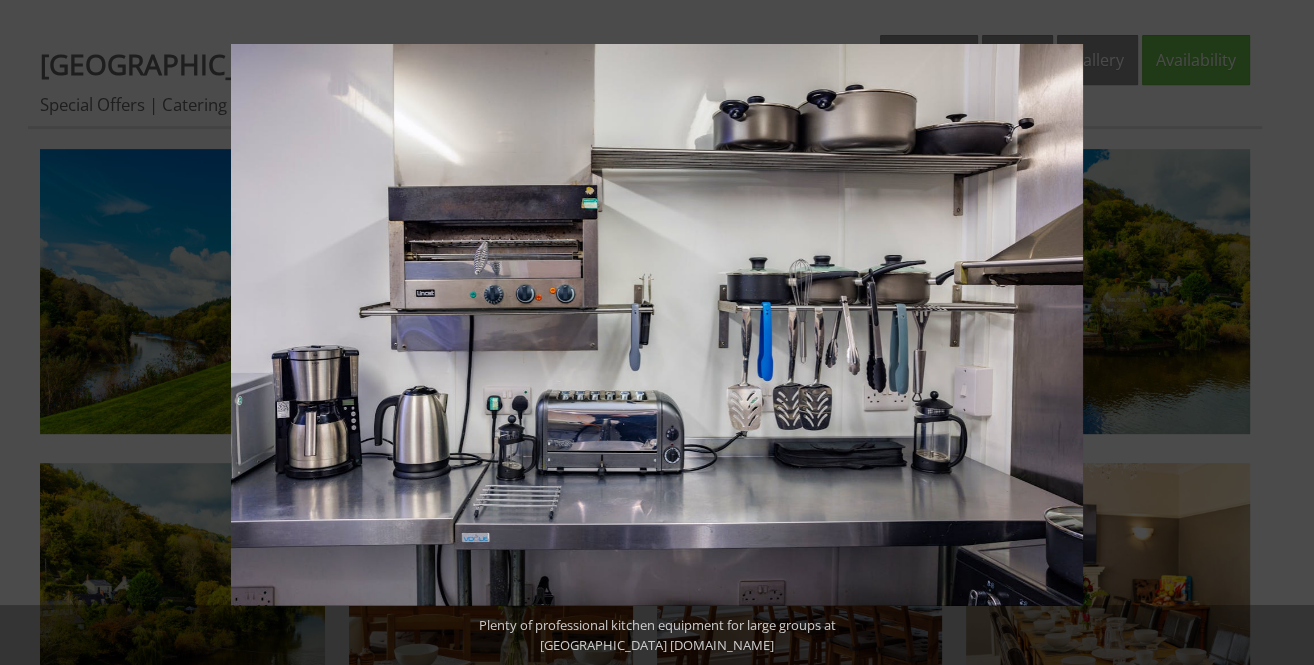 click at bounding box center [1279, 333] 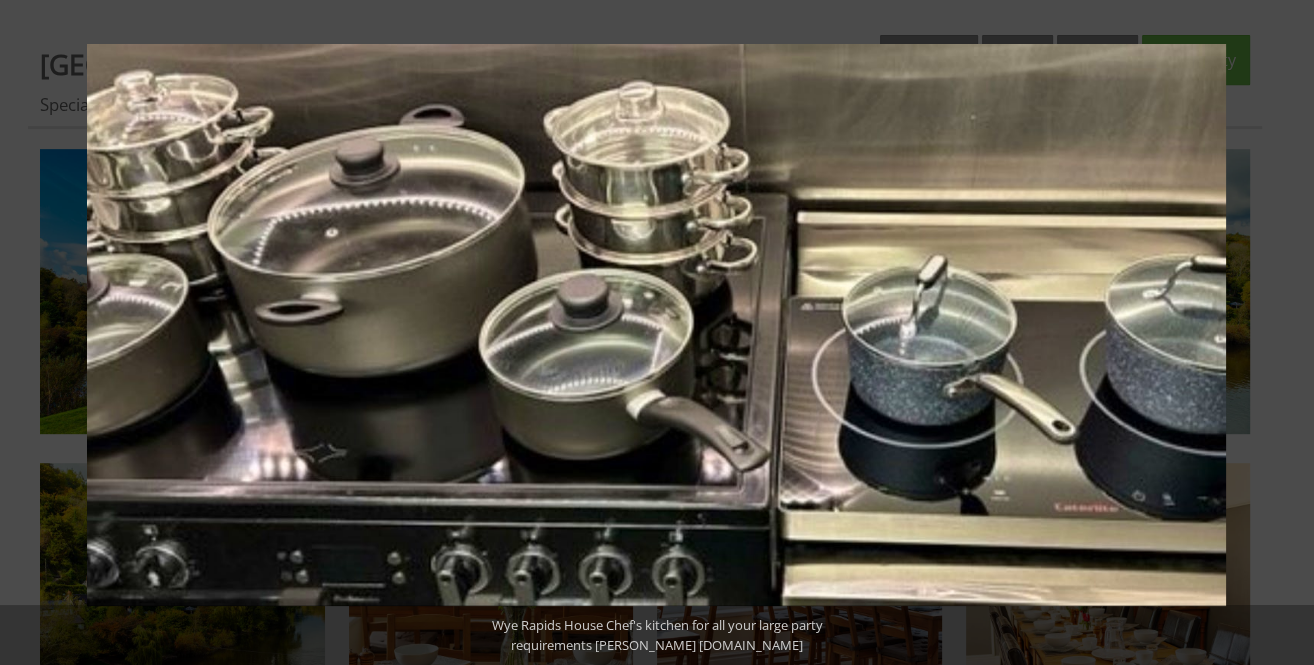 click at bounding box center (1279, 333) 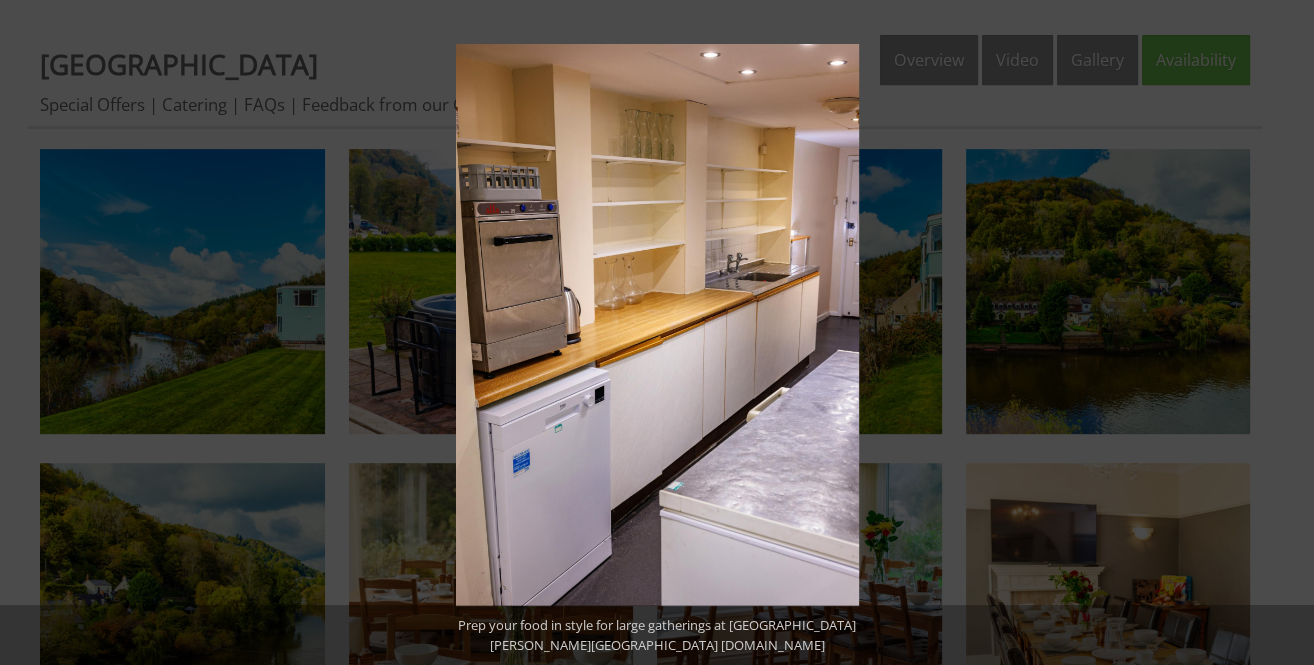 click at bounding box center [1279, 333] 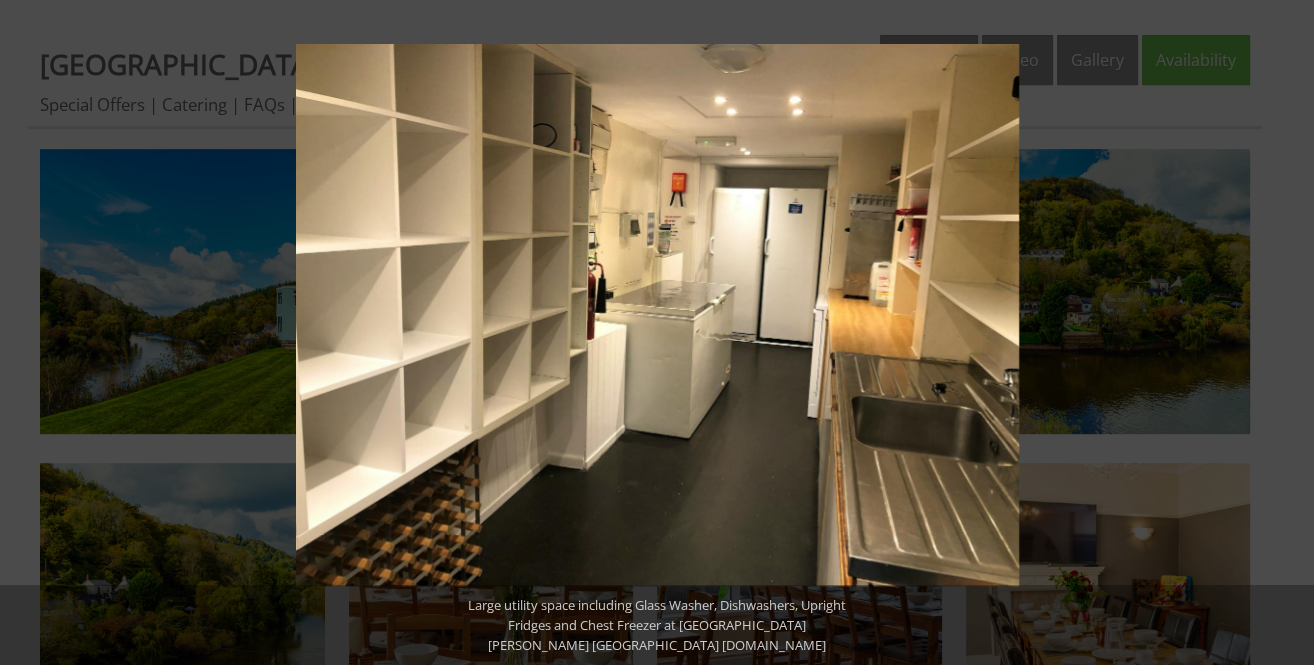 click at bounding box center [1279, 333] 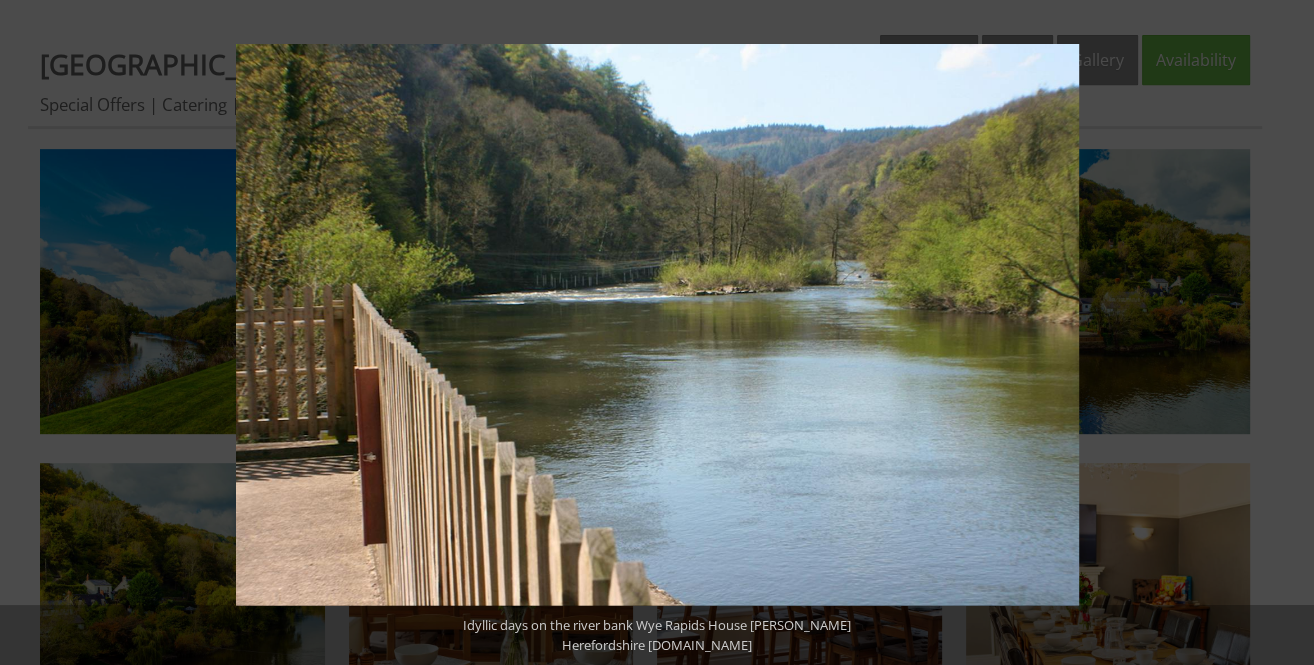 click at bounding box center (1279, 333) 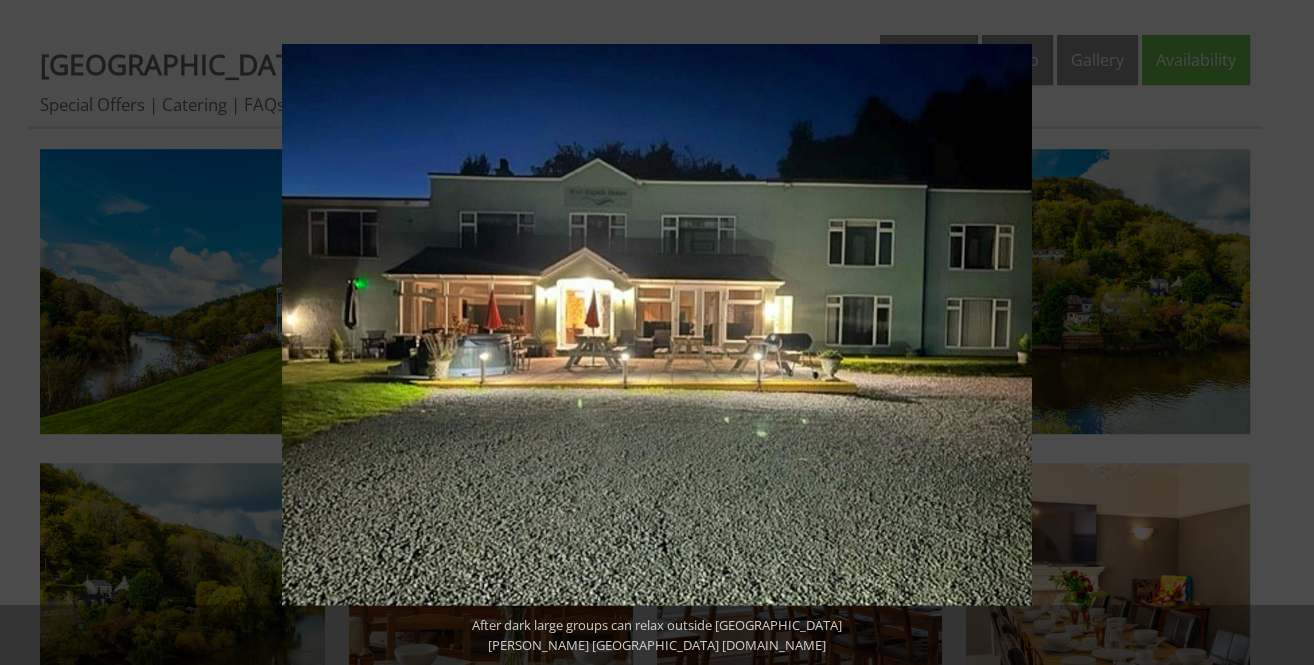 click at bounding box center [1279, 333] 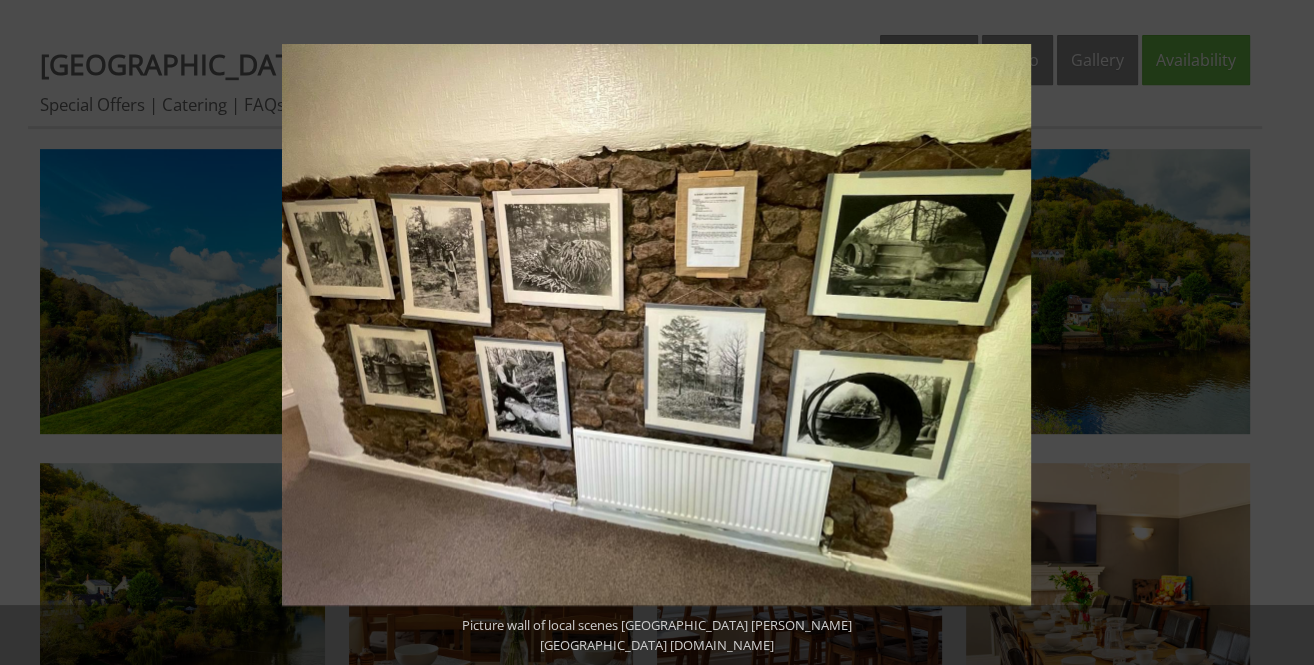 click at bounding box center (1279, 333) 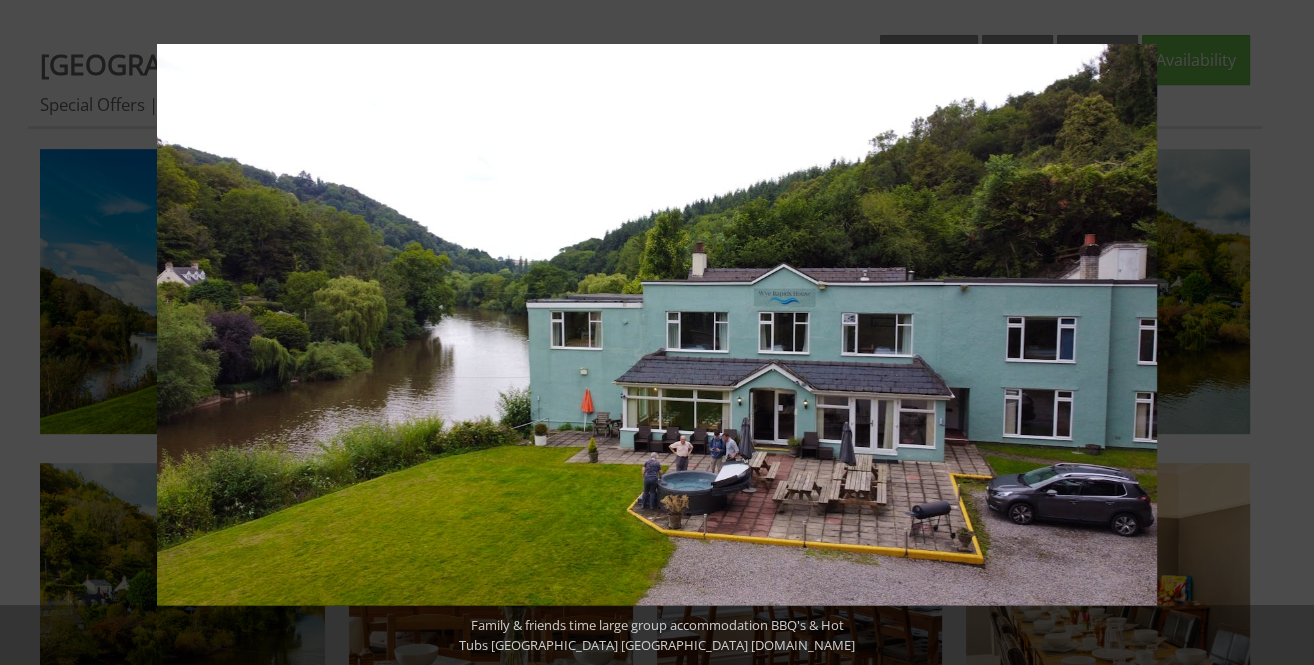 click at bounding box center (1279, 333) 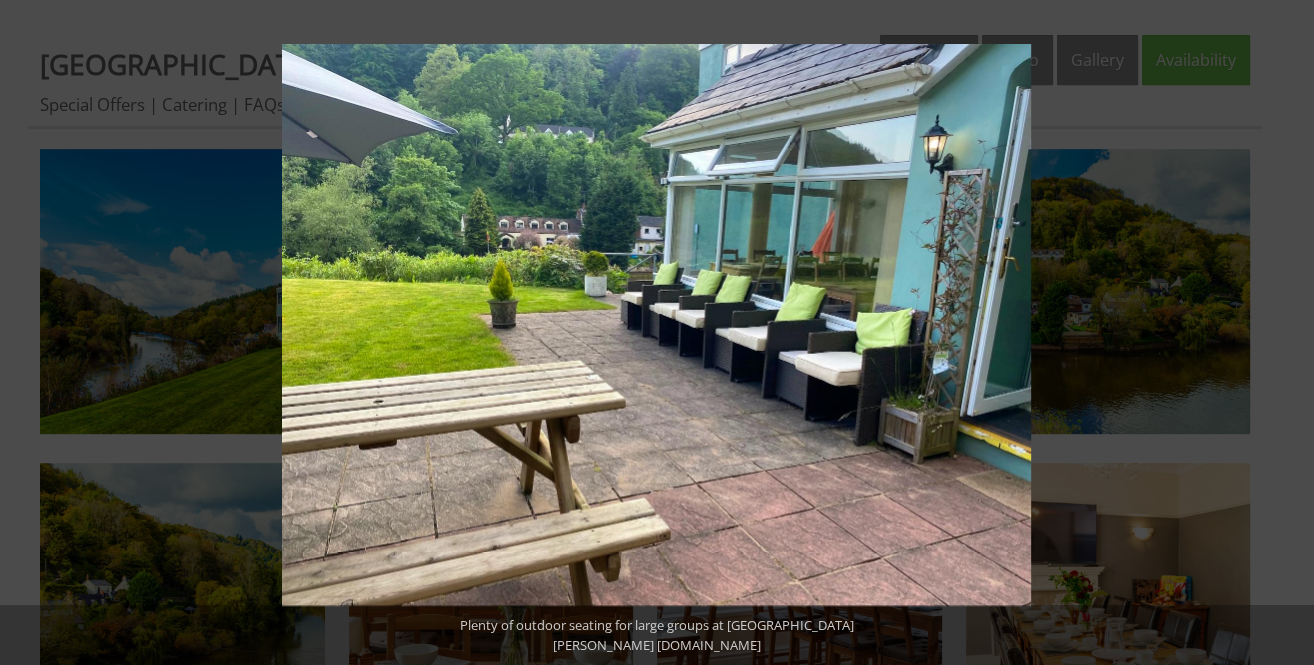 click at bounding box center [1279, 333] 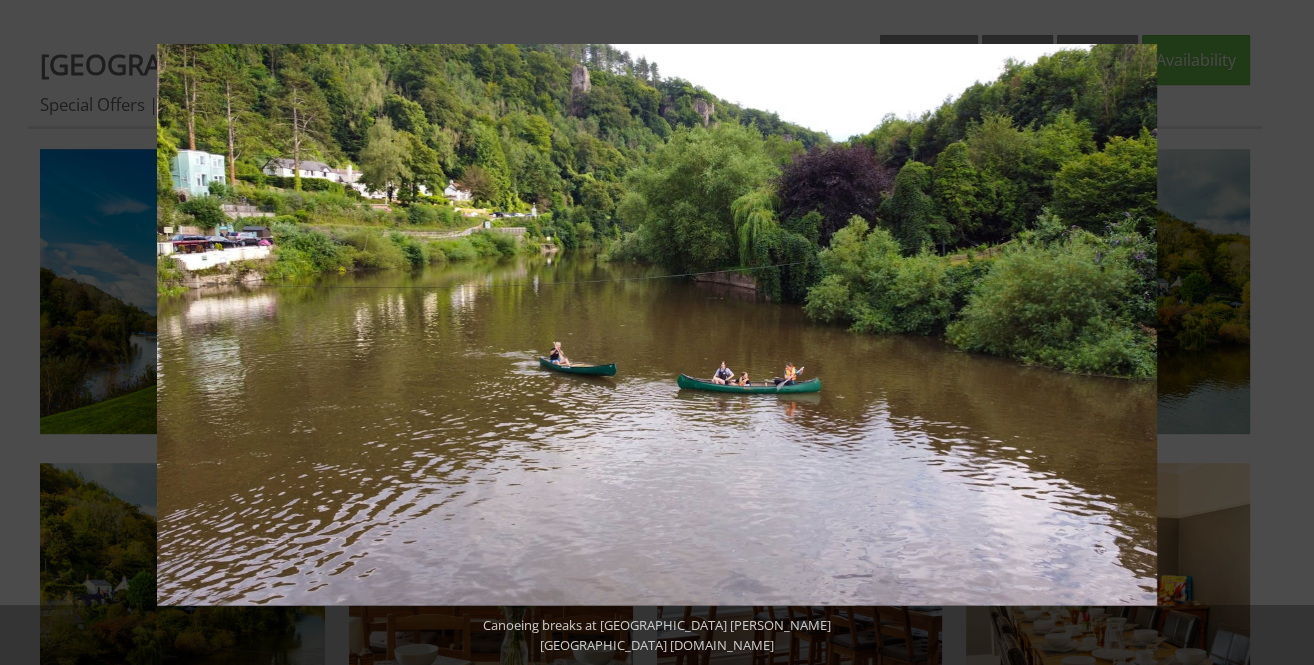click at bounding box center (1279, 333) 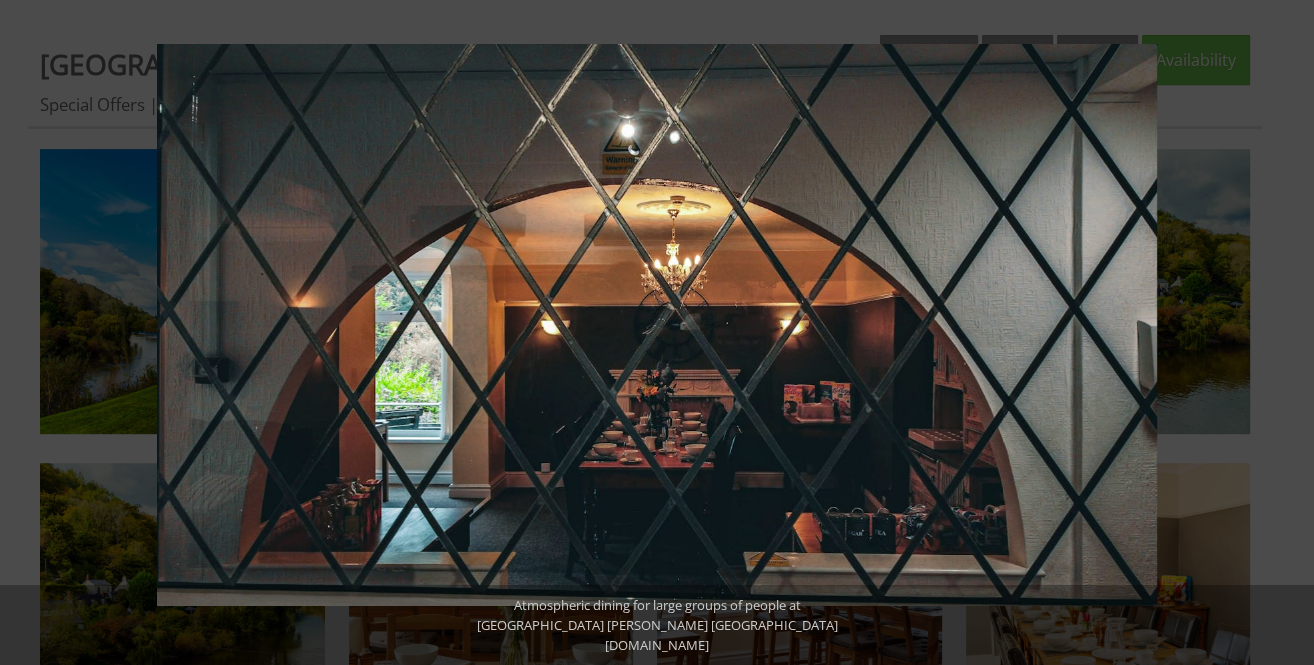 click at bounding box center (1279, 333) 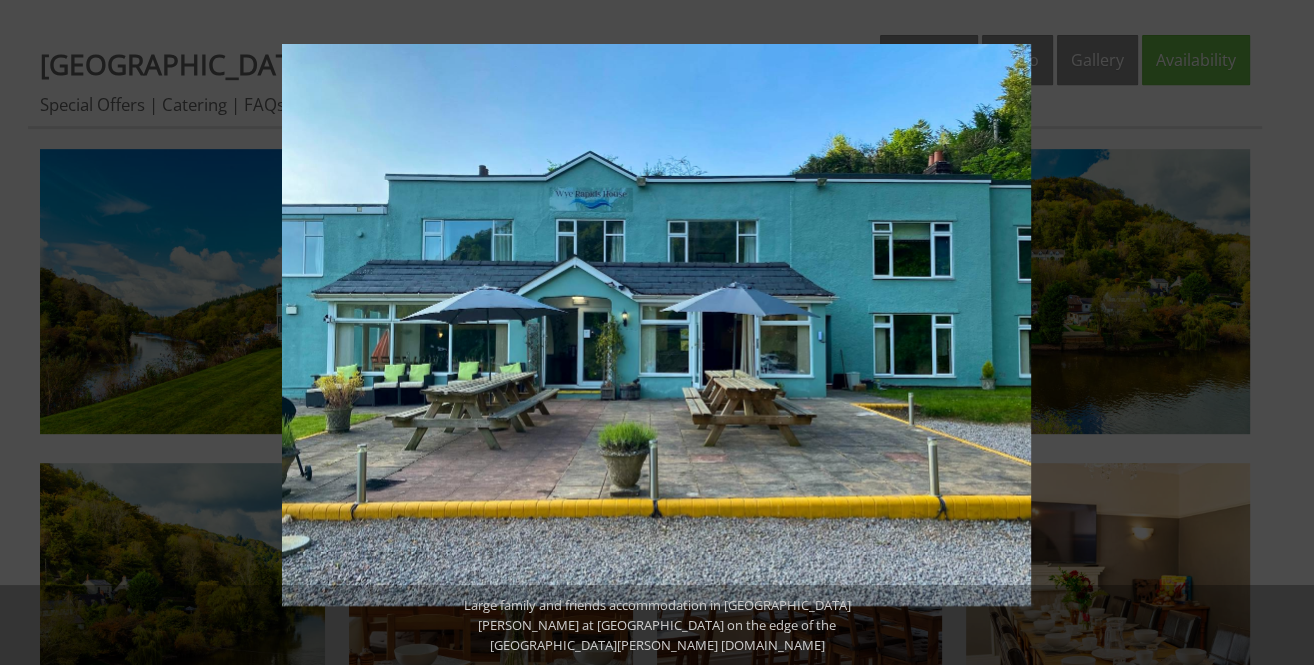 click at bounding box center [1279, 333] 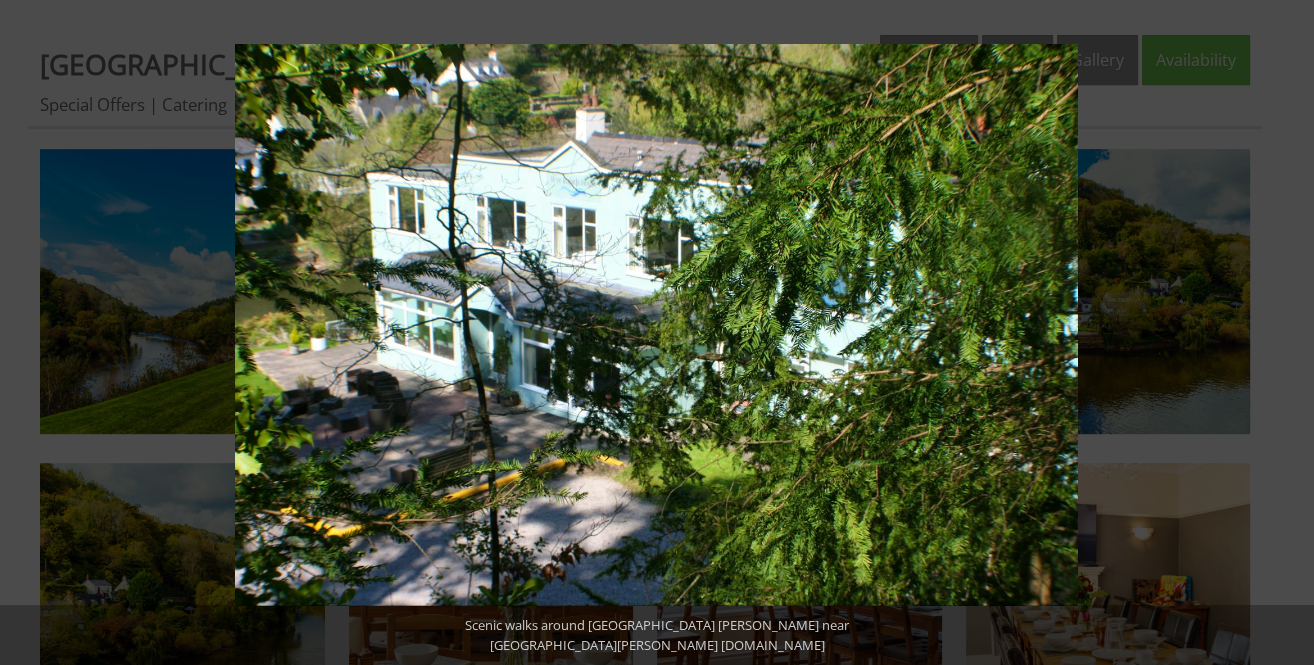 click at bounding box center [1279, 333] 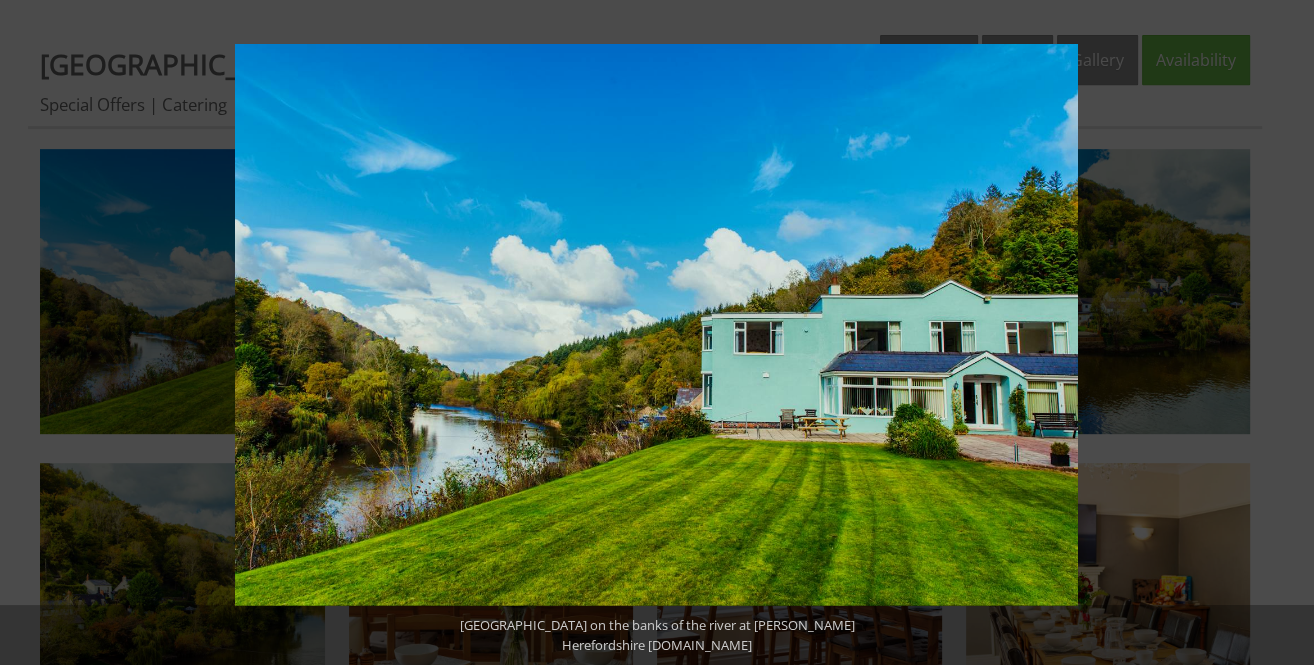 click at bounding box center [1279, 333] 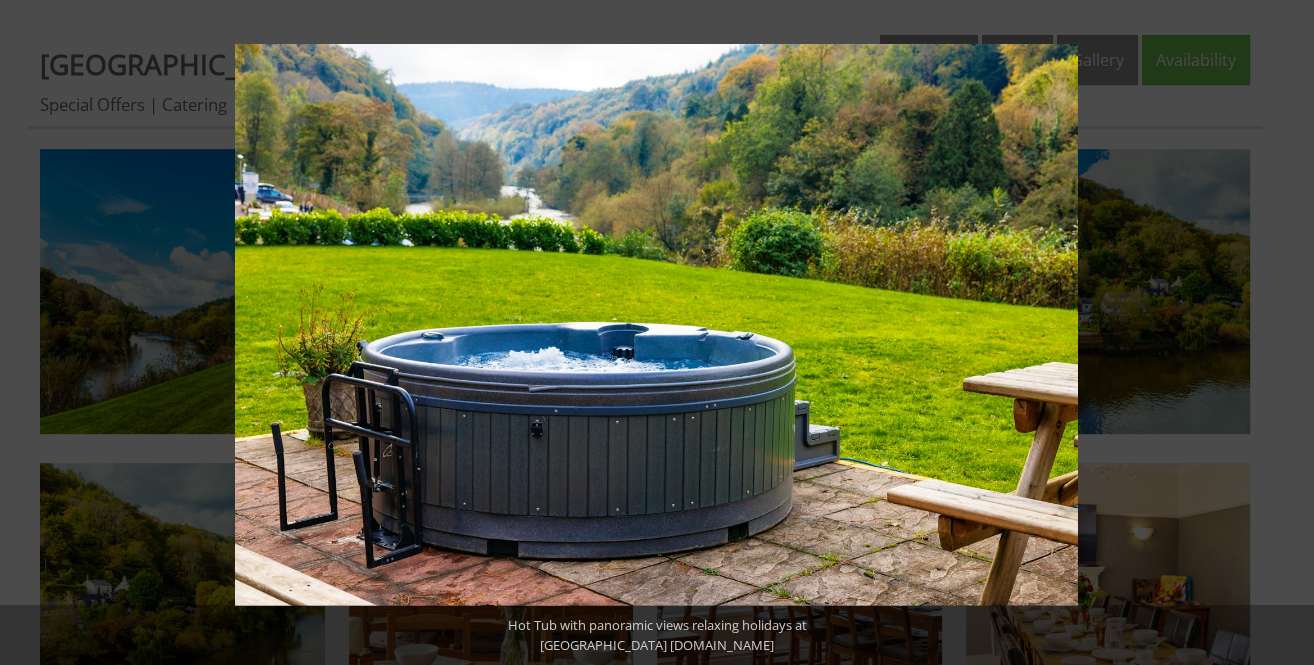 click at bounding box center (1279, 333) 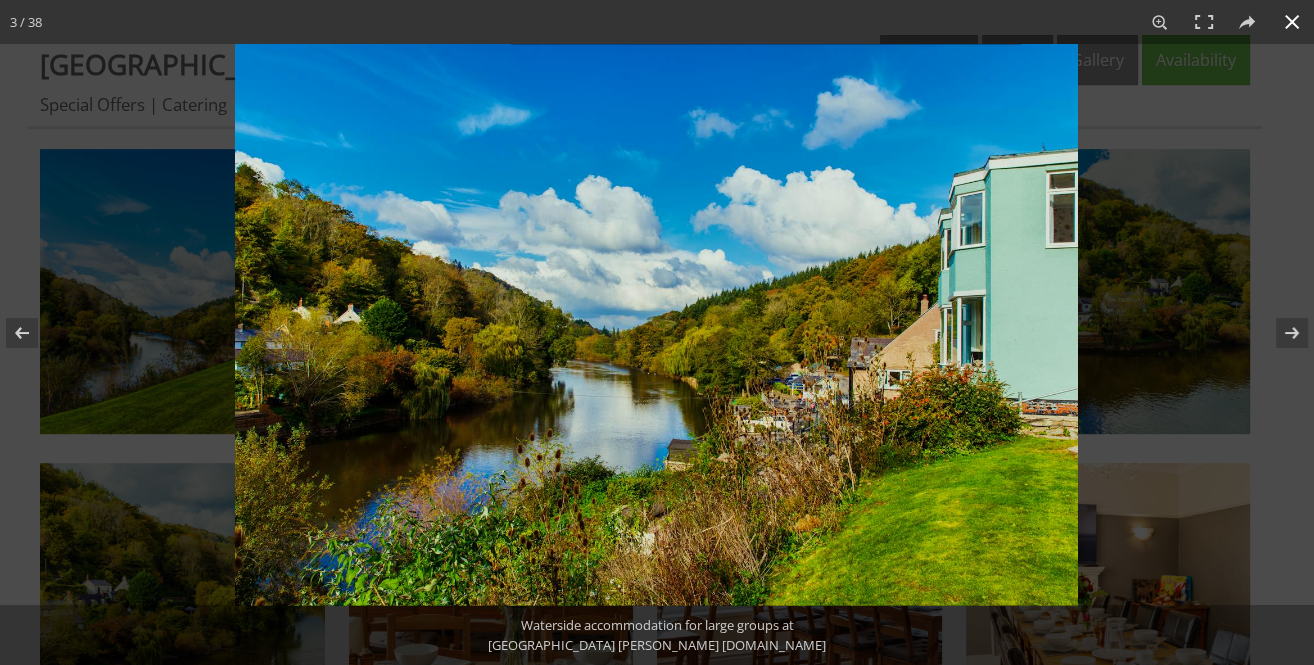 click at bounding box center (1292, 22) 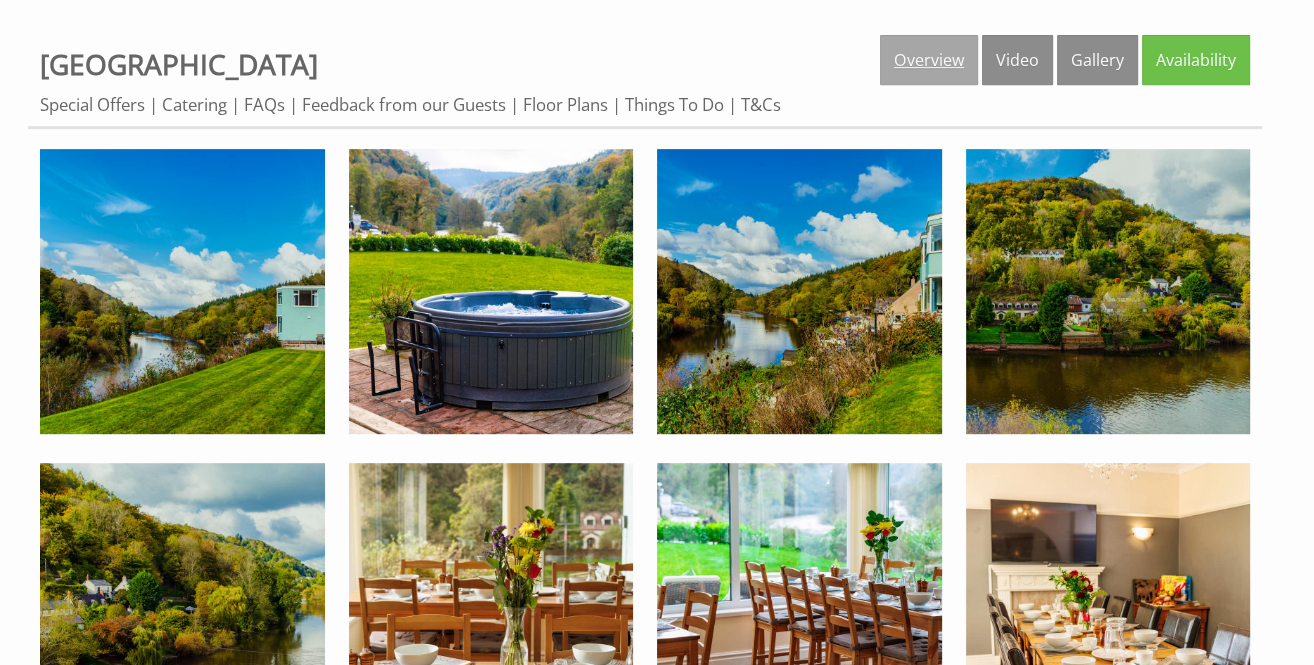 click on "Overview" at bounding box center [929, 60] 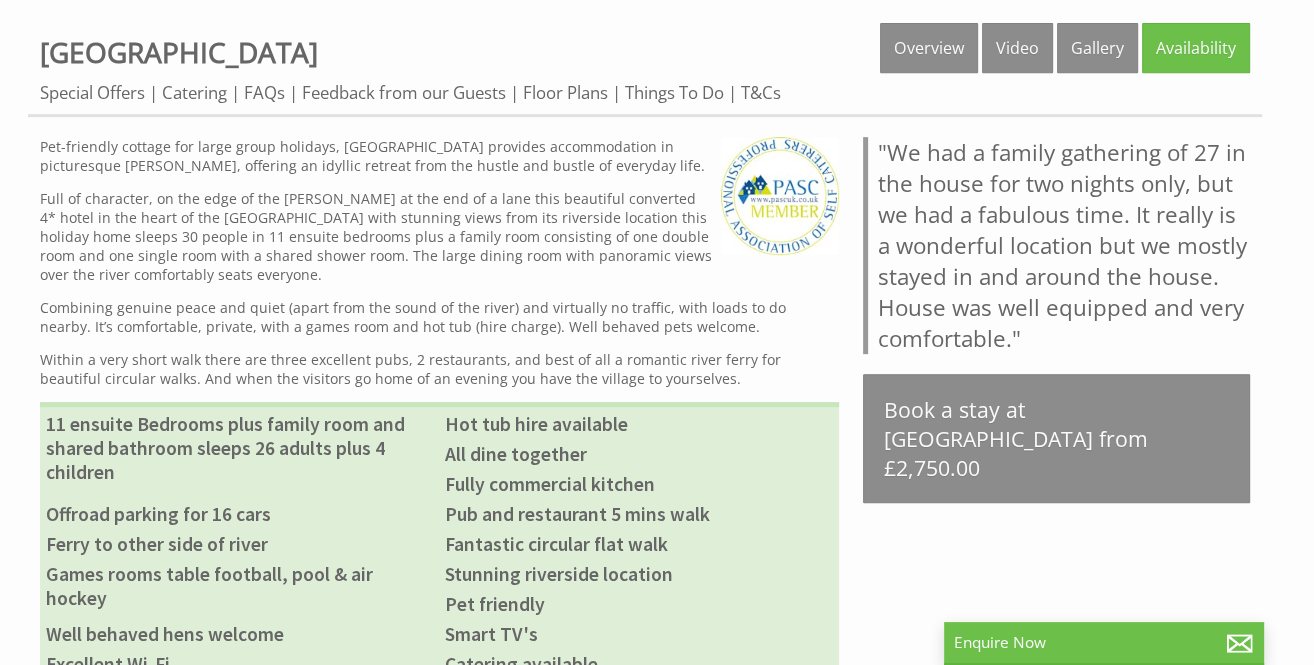 scroll, scrollTop: 767, scrollLeft: 0, axis: vertical 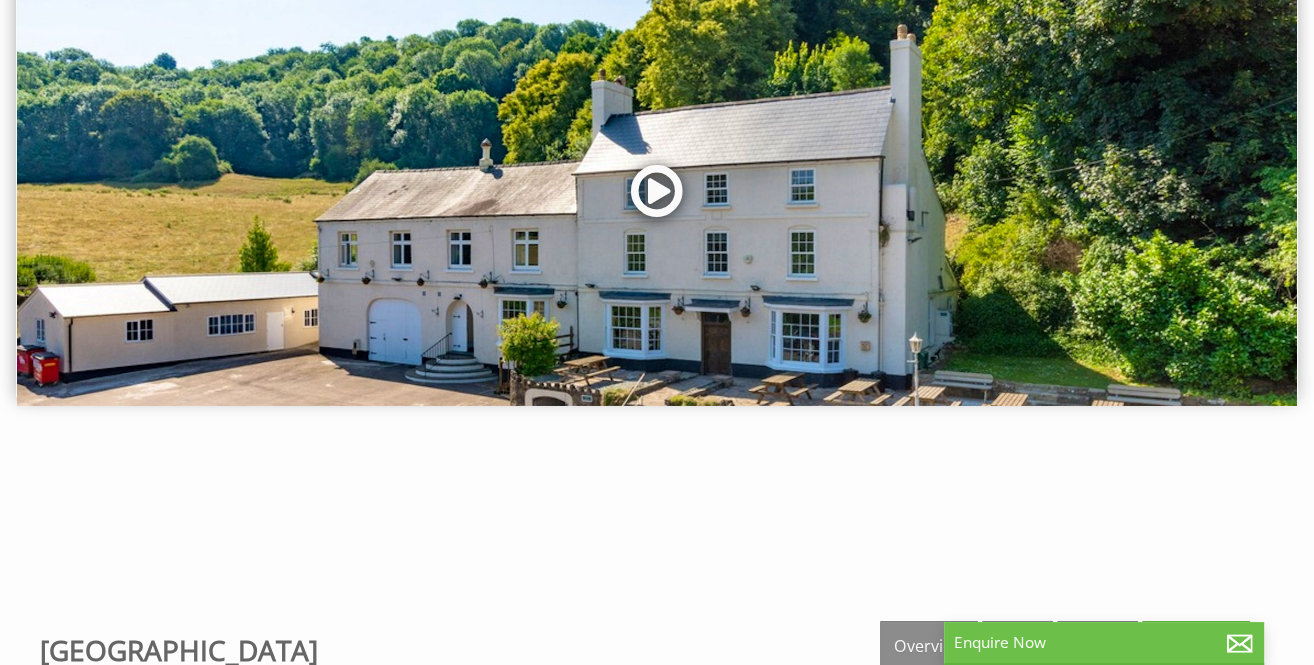 click at bounding box center [657, 198] 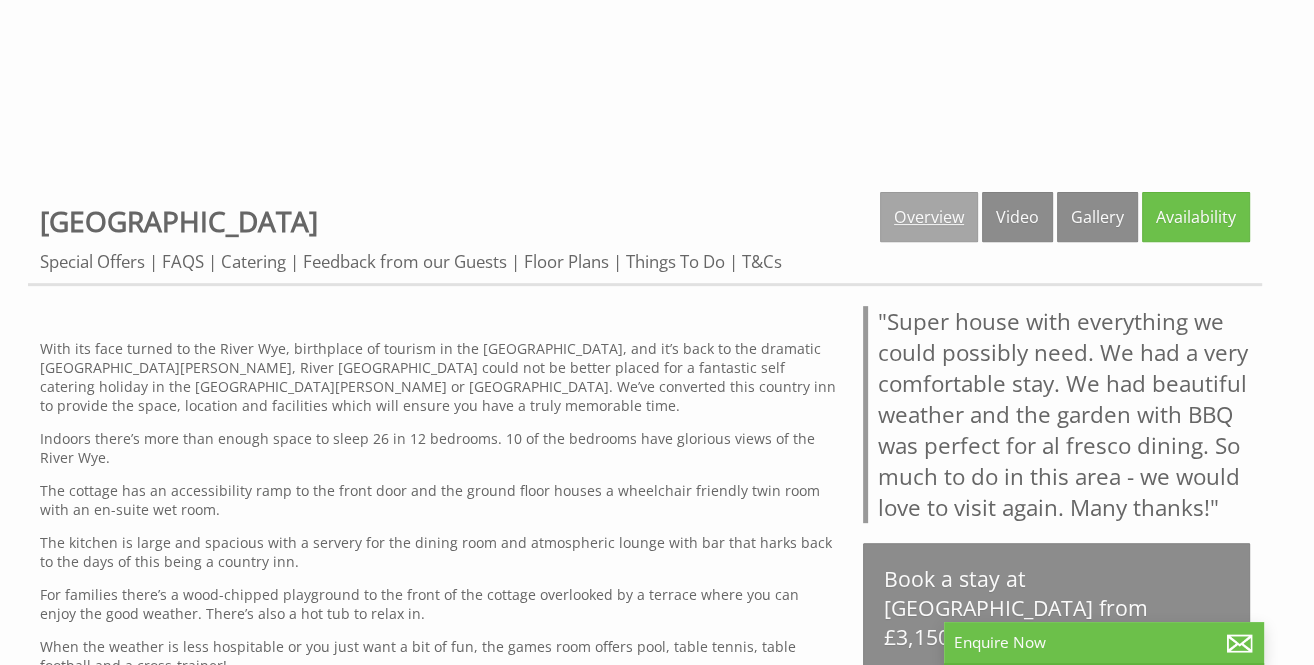 scroll, scrollTop: 611, scrollLeft: 0, axis: vertical 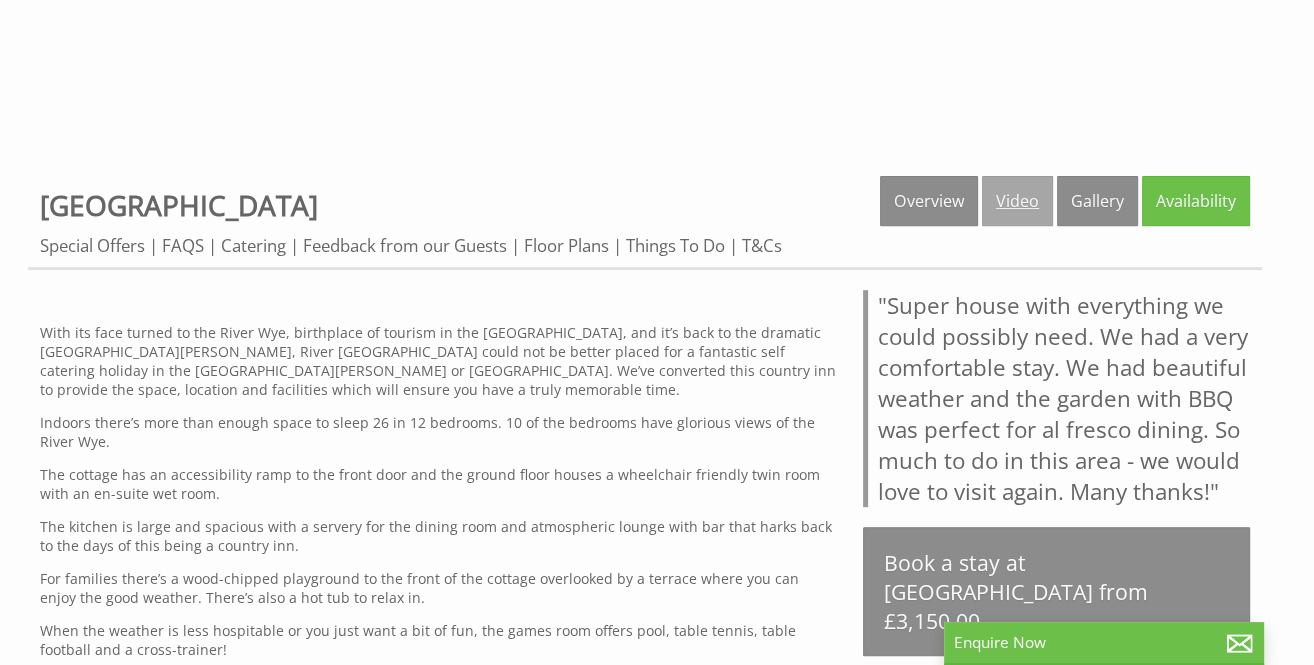 click on "Video" at bounding box center [1017, 201] 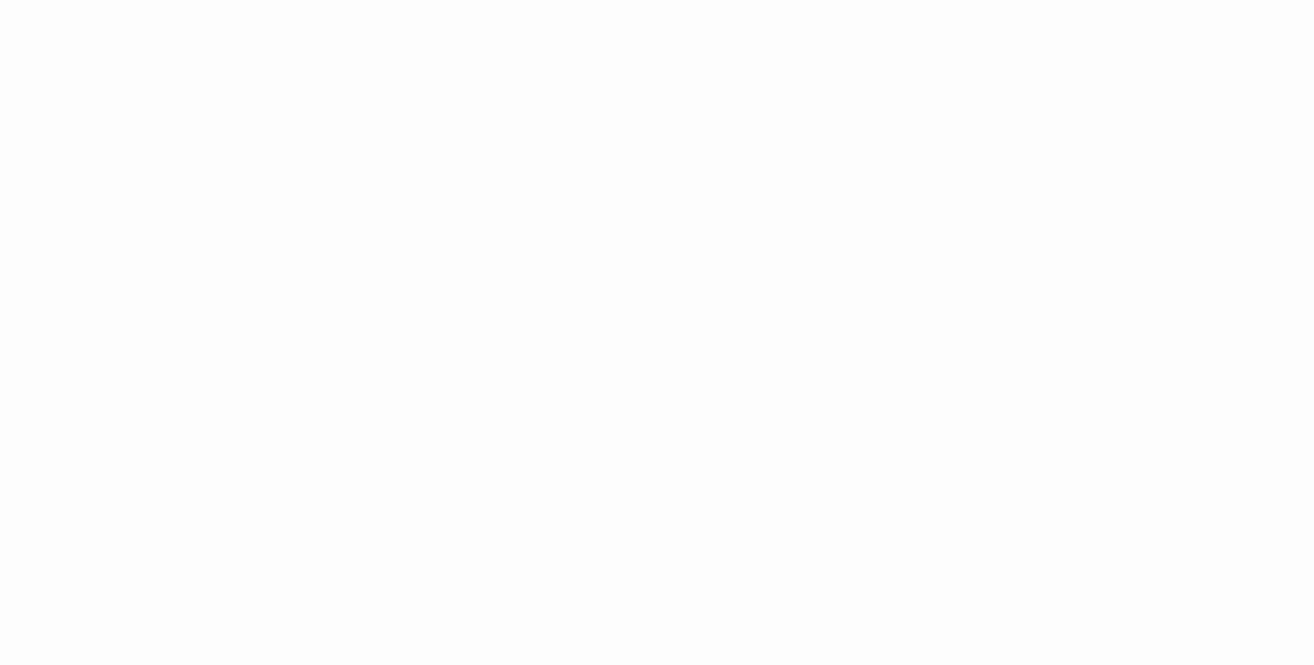 scroll, scrollTop: 915, scrollLeft: 0, axis: vertical 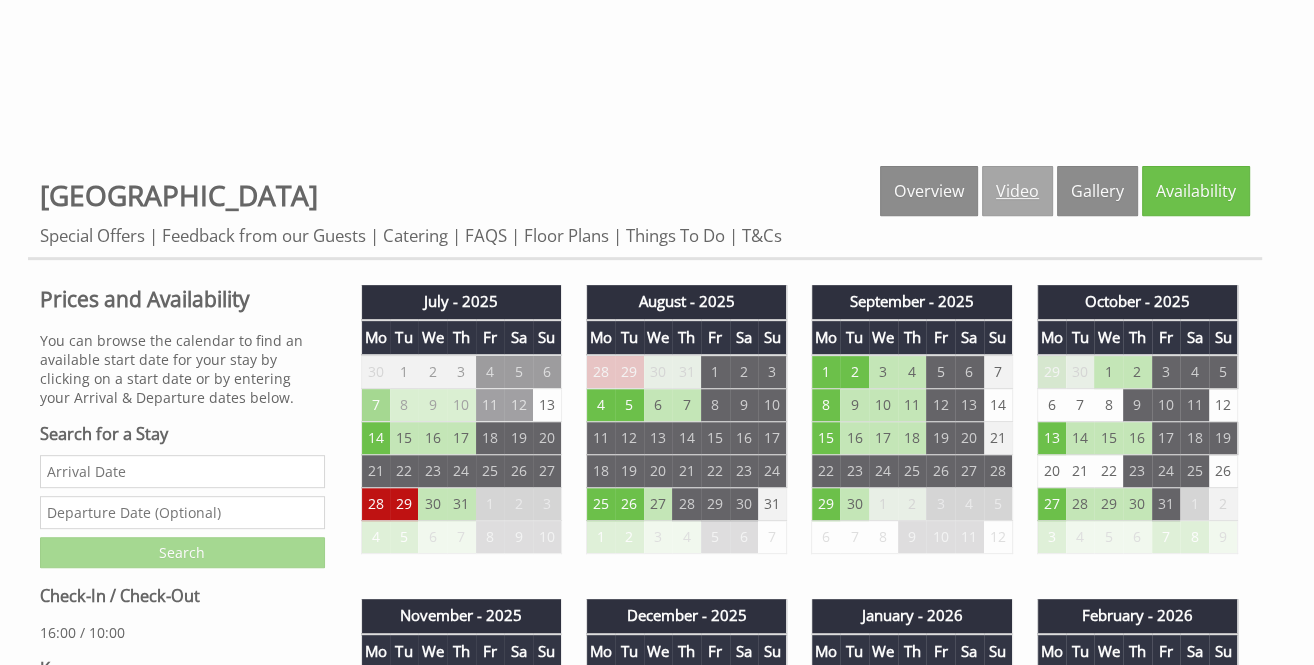 click on "Video" at bounding box center (1017, 191) 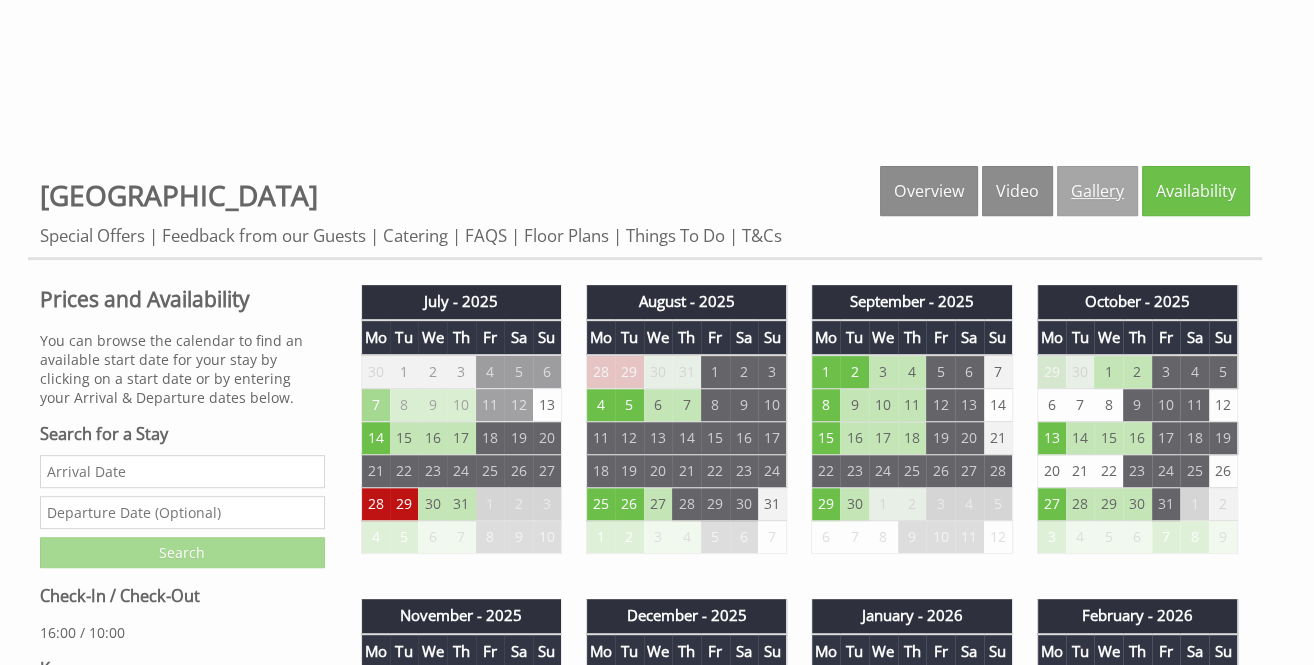 click on "Gallery" at bounding box center (1097, 191) 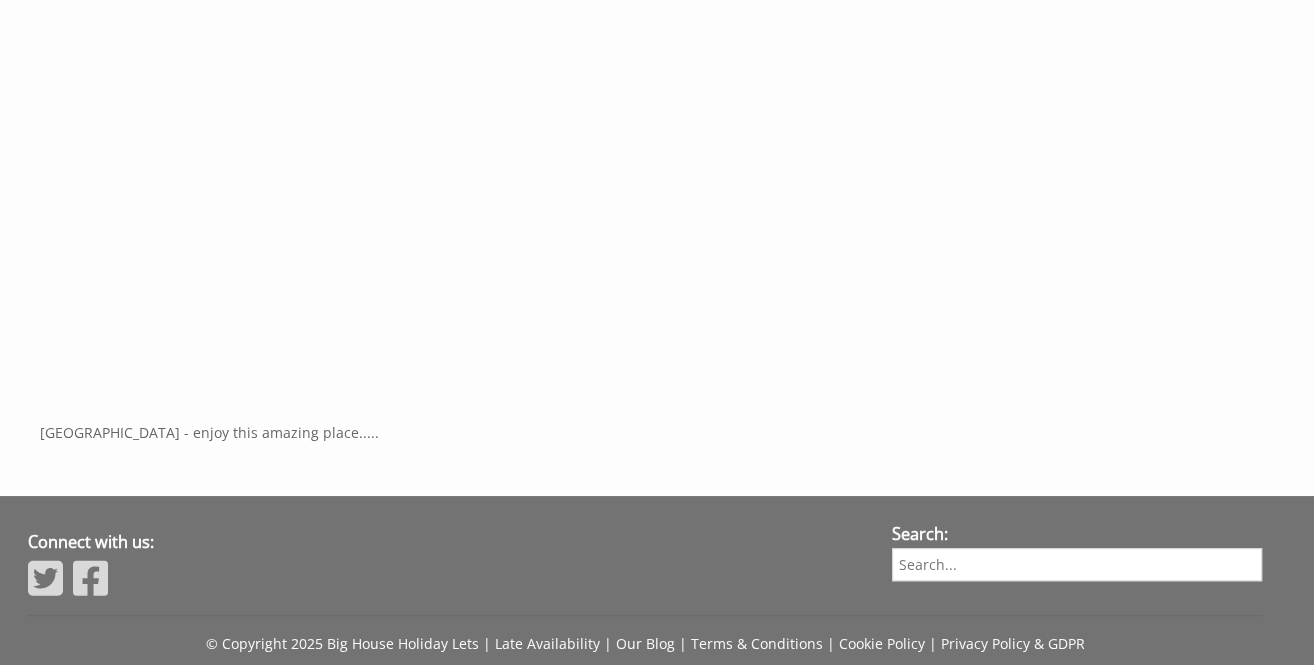 scroll, scrollTop: 1123, scrollLeft: 0, axis: vertical 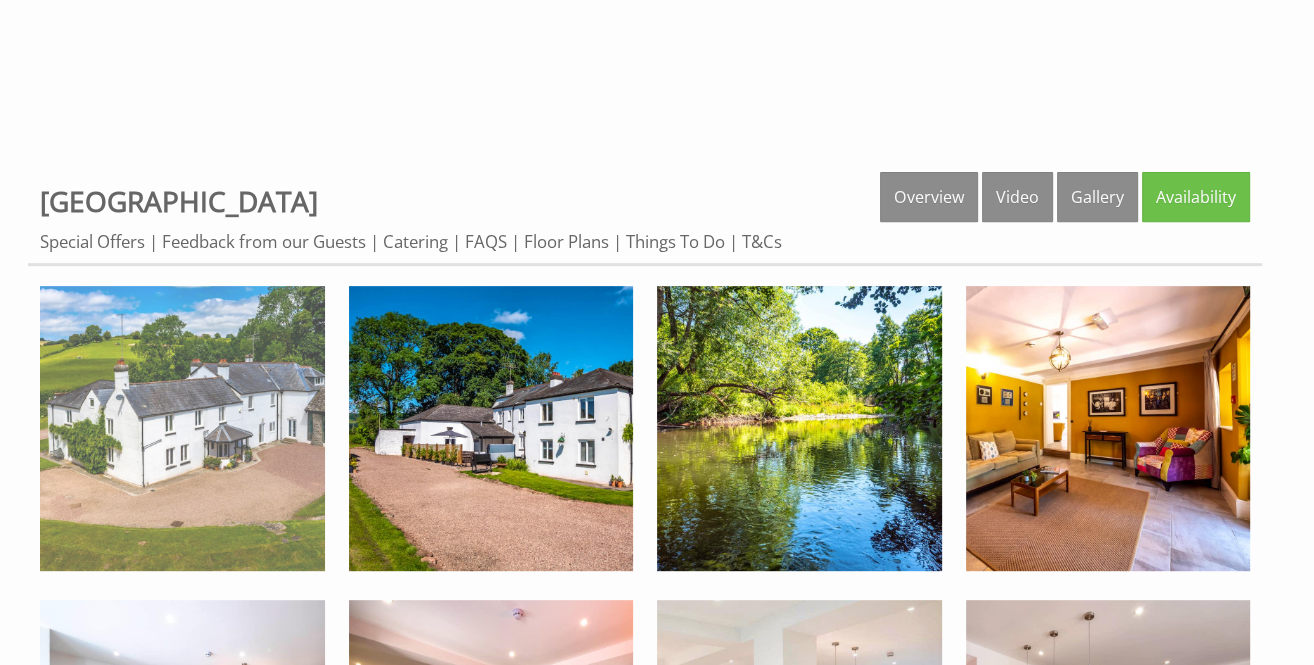 click at bounding box center (182, 428) 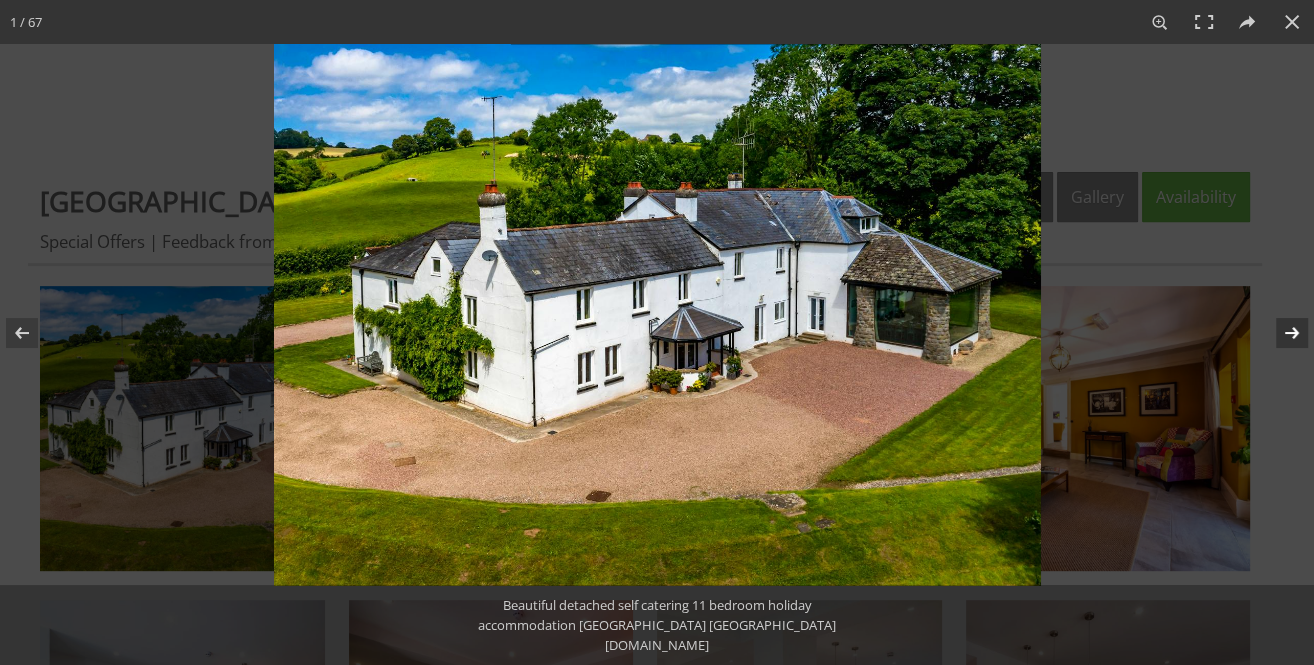 click at bounding box center [1279, 333] 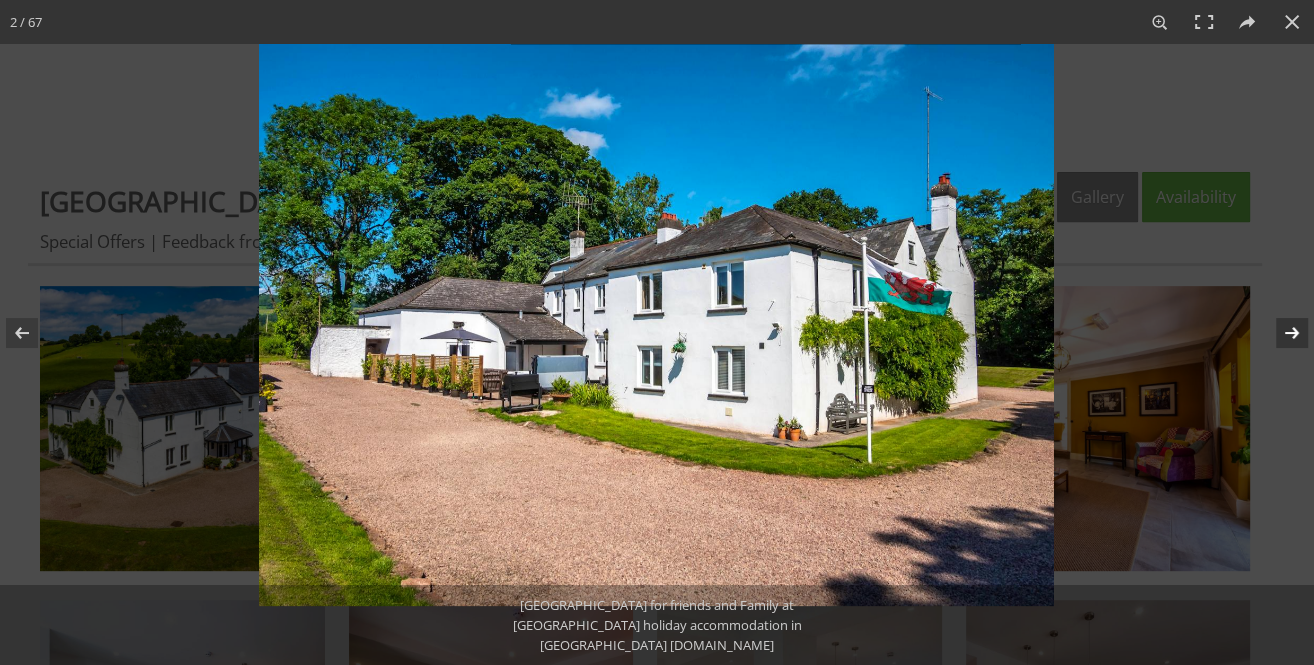 click at bounding box center [1279, 333] 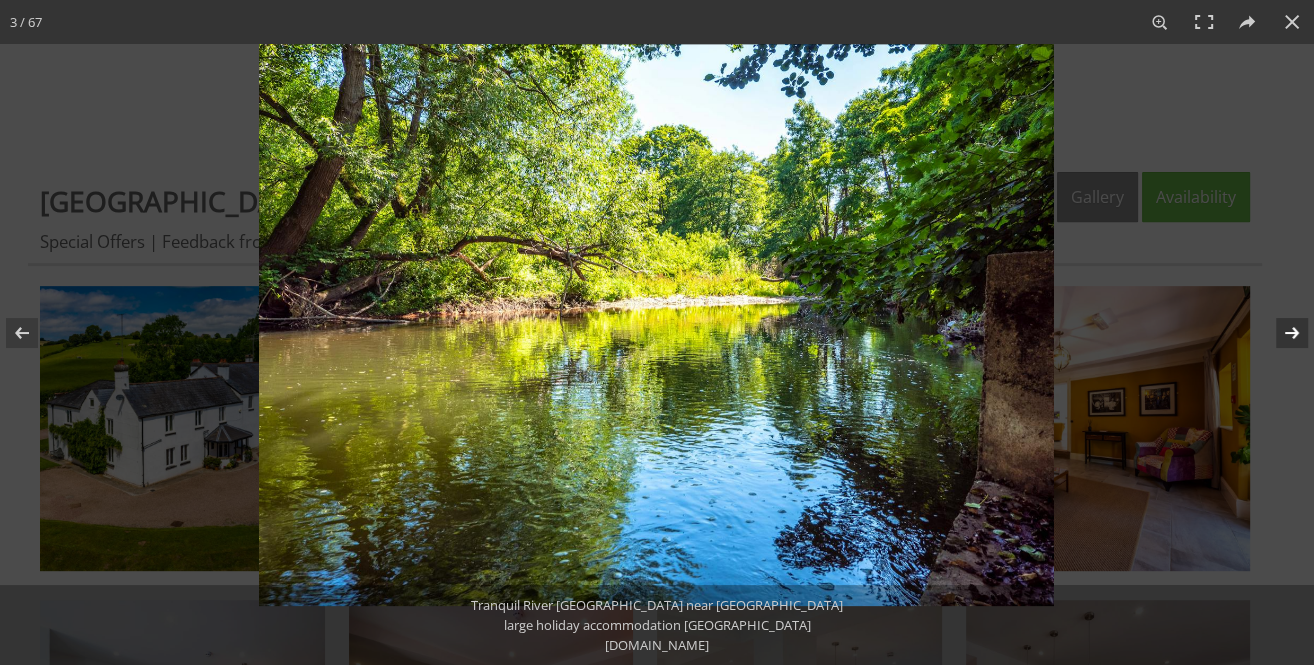 click at bounding box center [1279, 333] 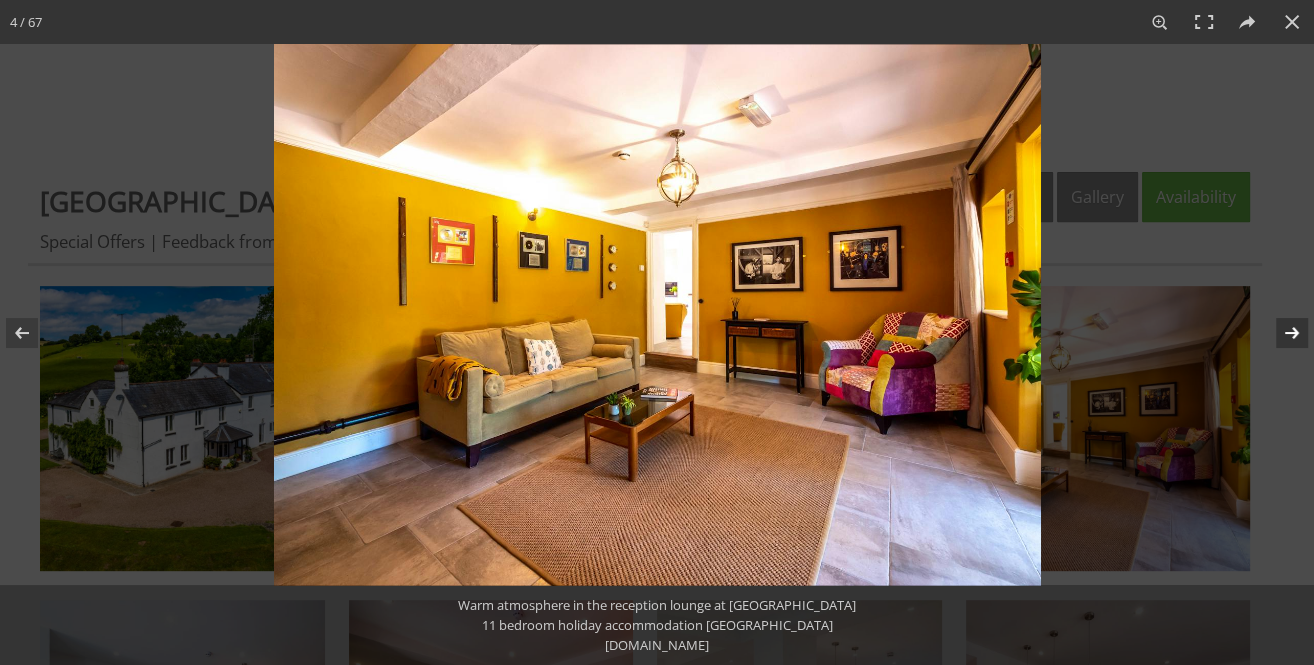 click at bounding box center (1279, 333) 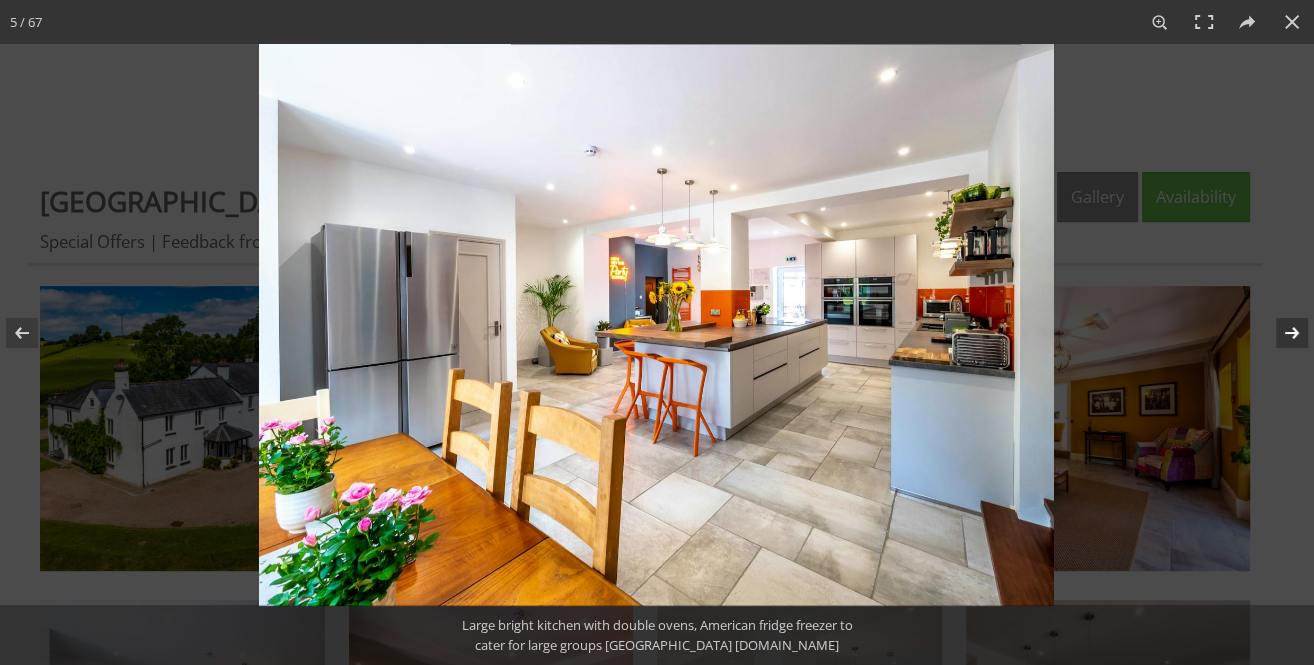 click at bounding box center [1279, 333] 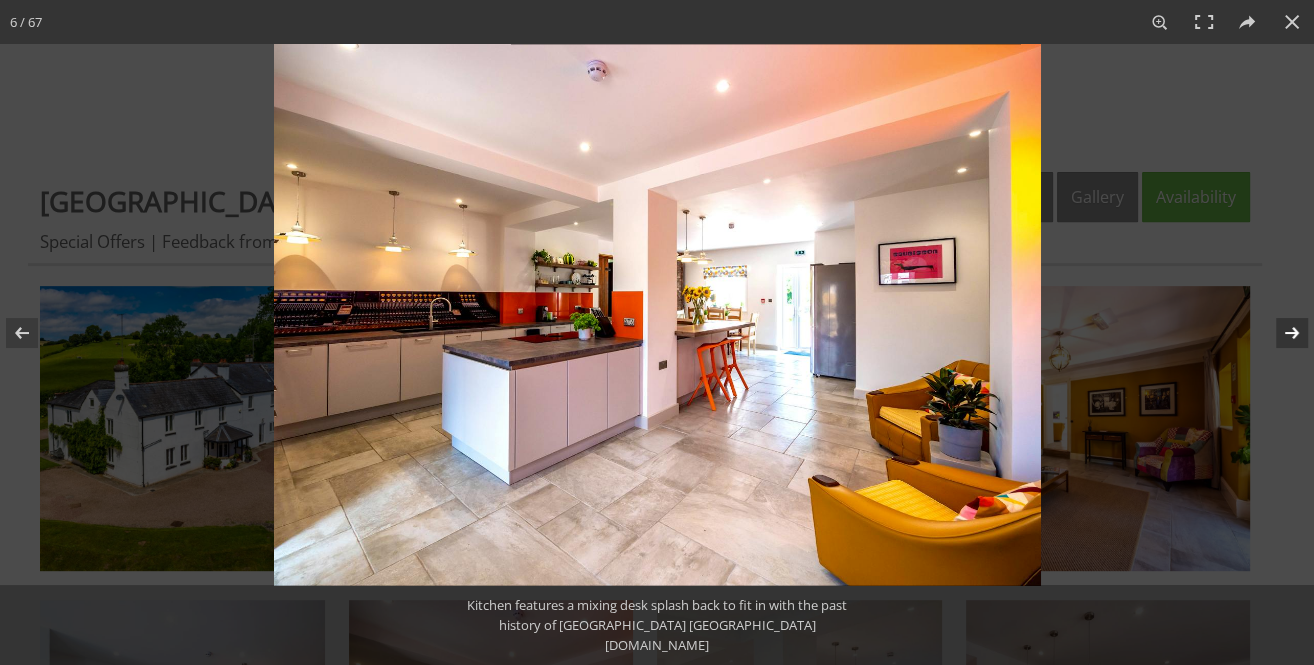 click at bounding box center (1279, 333) 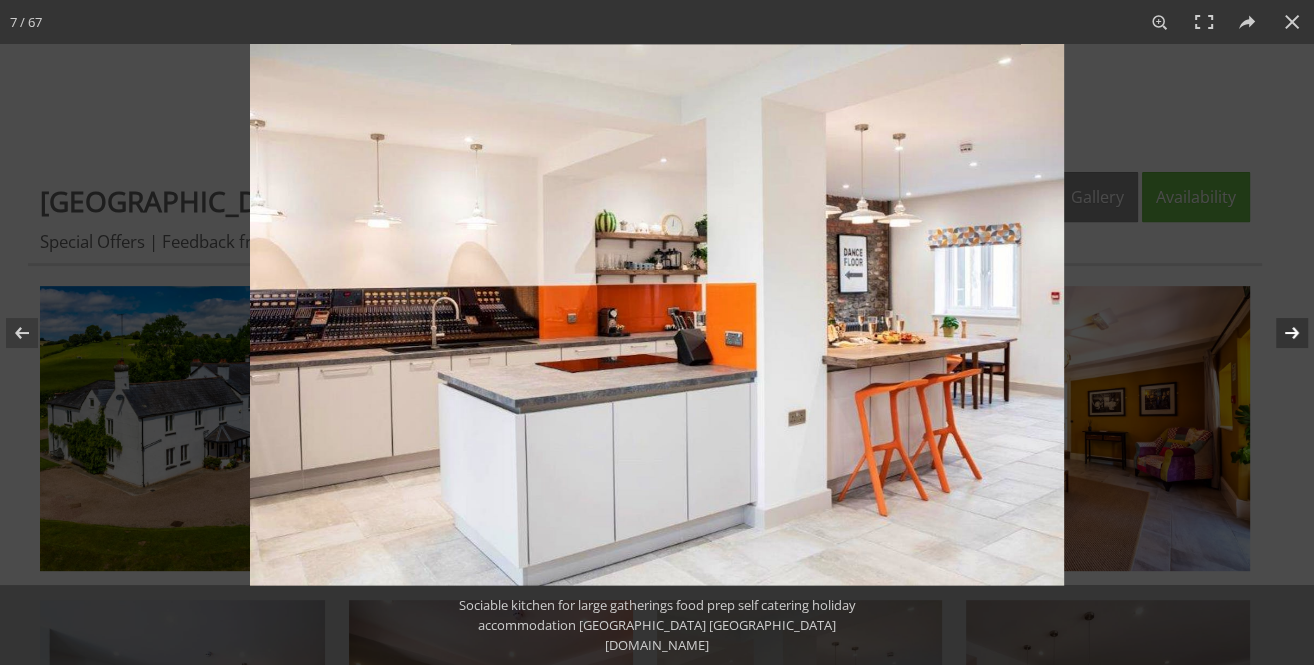 click at bounding box center (1279, 333) 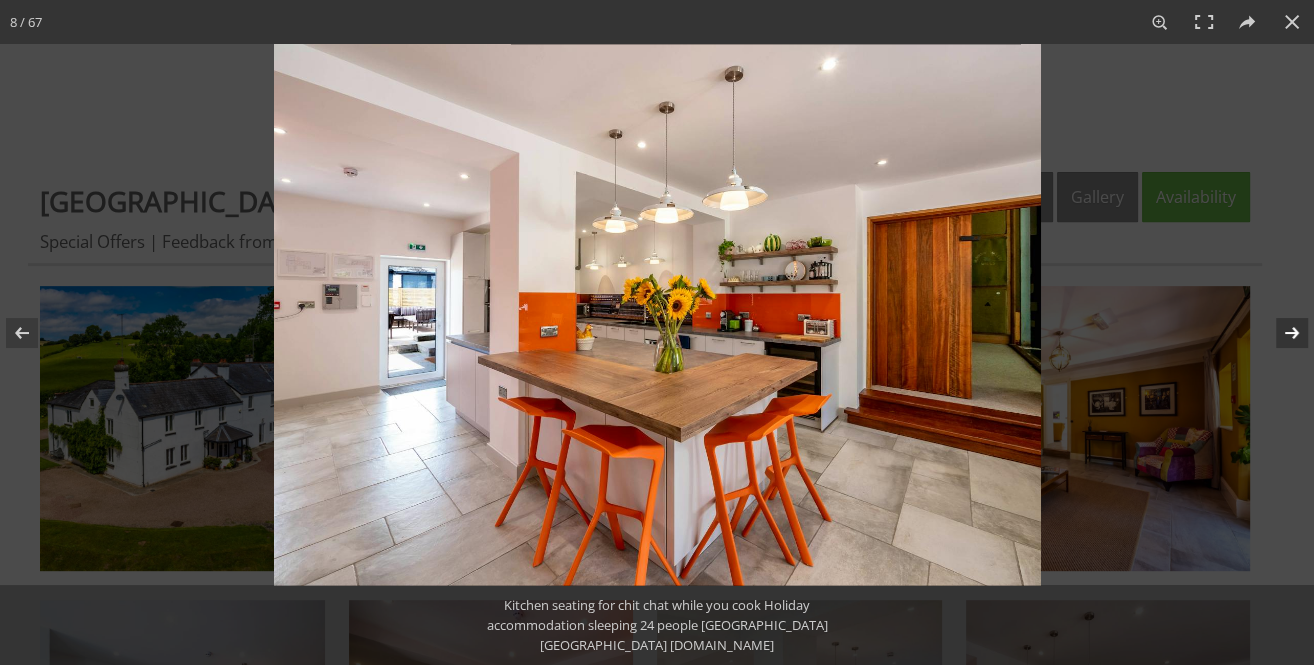 click at bounding box center (1279, 333) 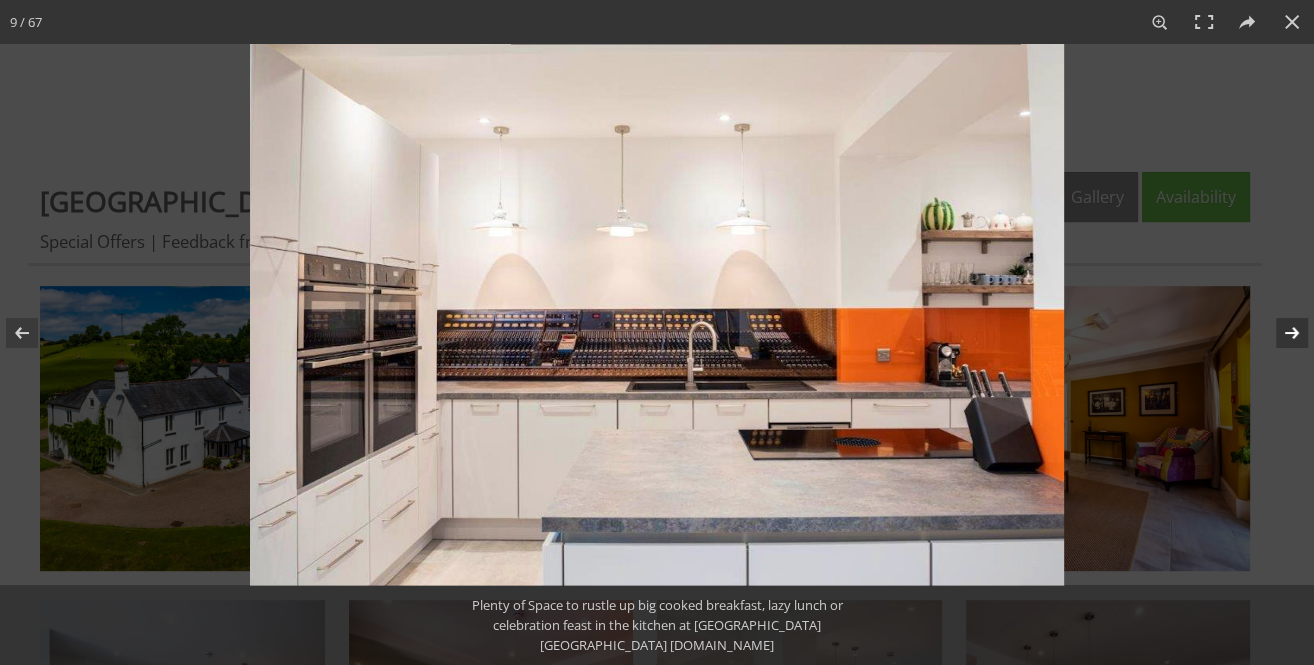 click at bounding box center (1279, 333) 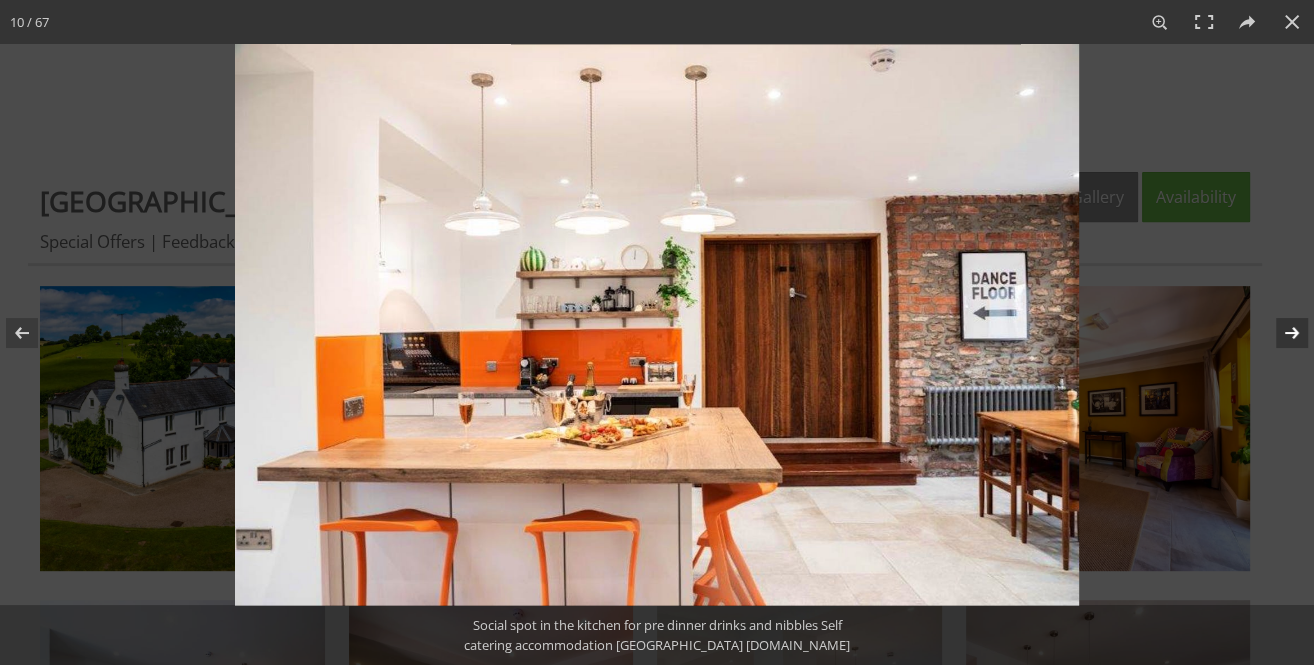 click at bounding box center [1279, 333] 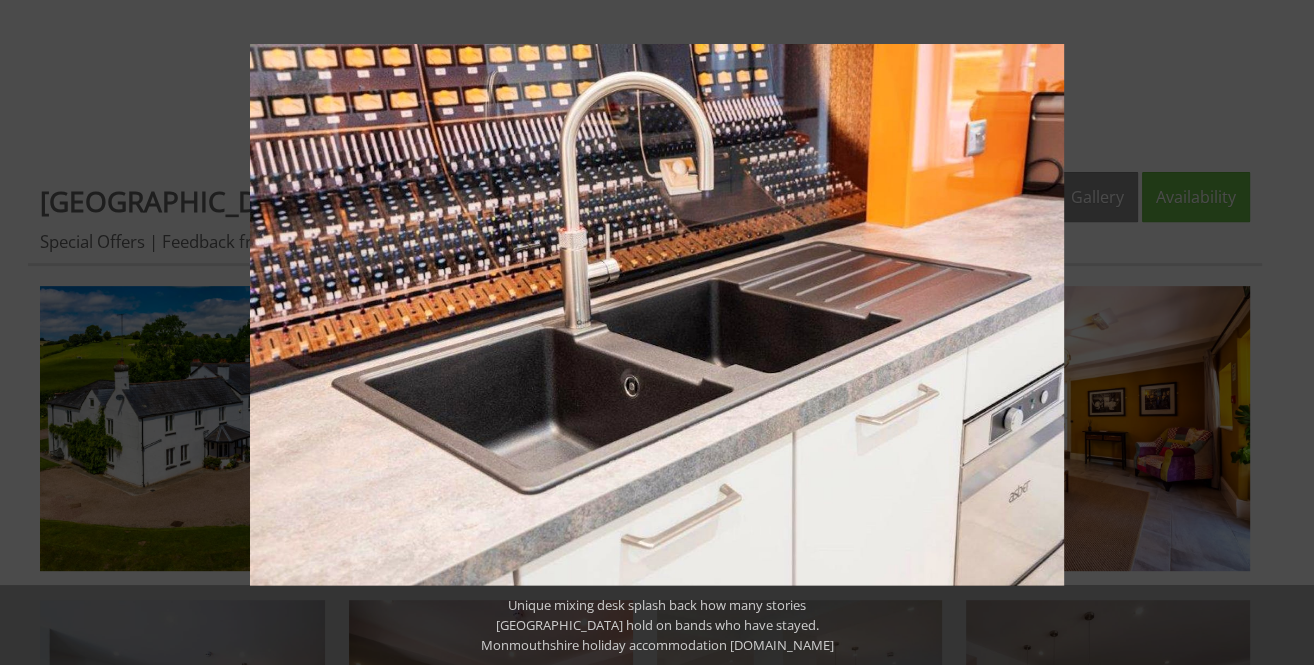 click at bounding box center (1279, 333) 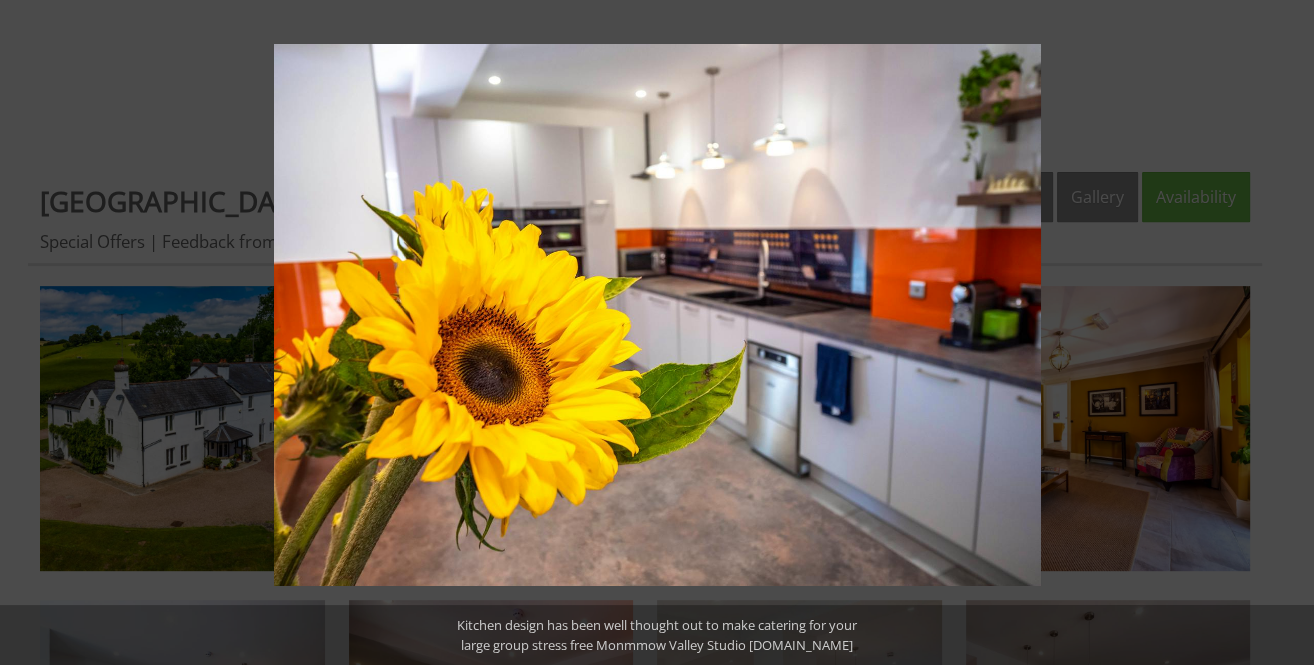 click at bounding box center (1279, 333) 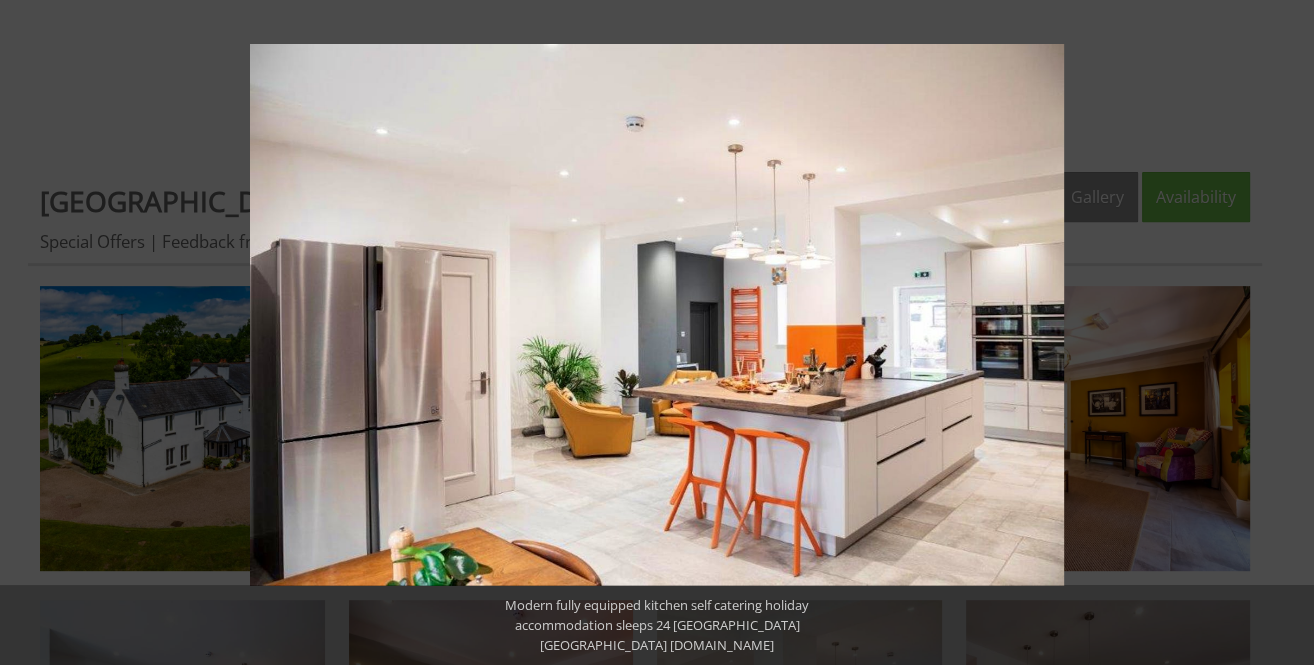 click at bounding box center (1279, 333) 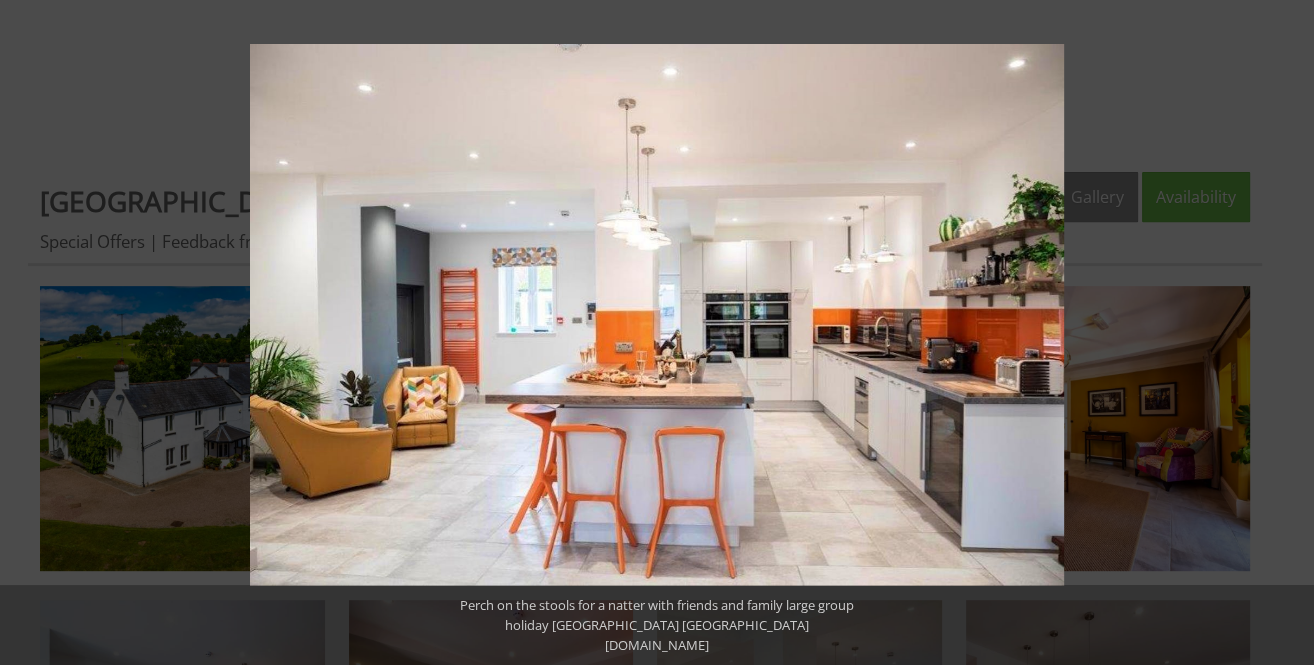 click at bounding box center (1279, 333) 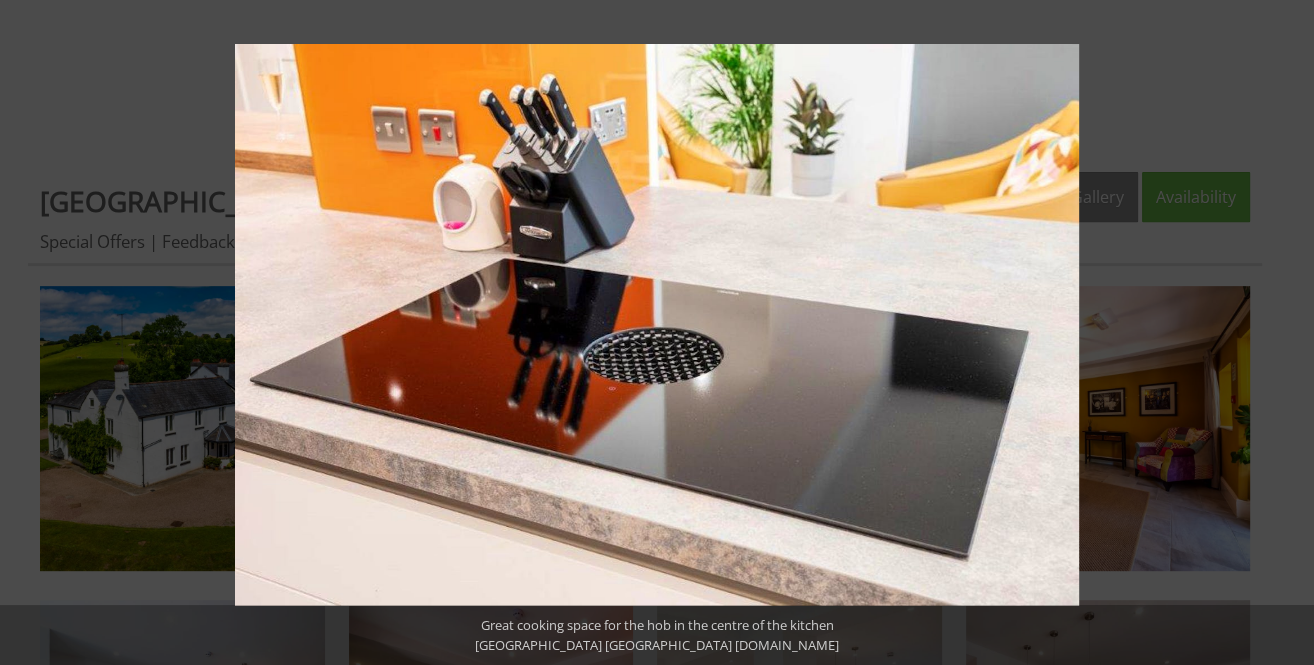 click at bounding box center (1279, 333) 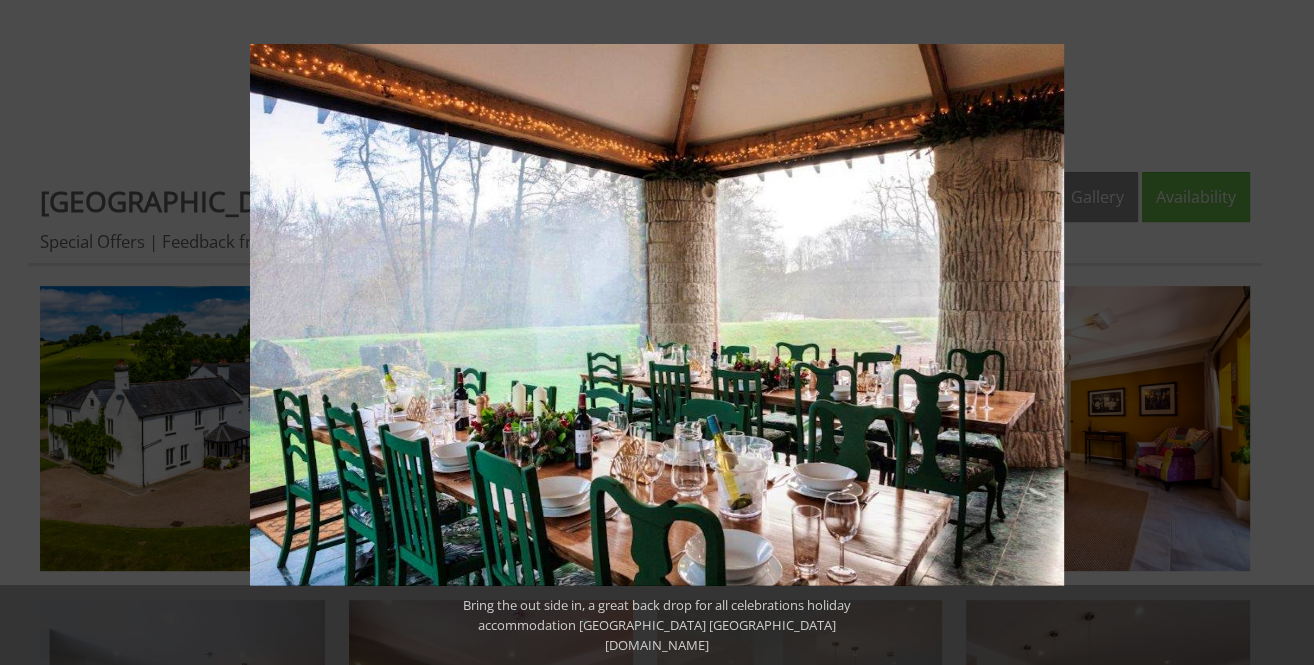 click at bounding box center [1279, 333] 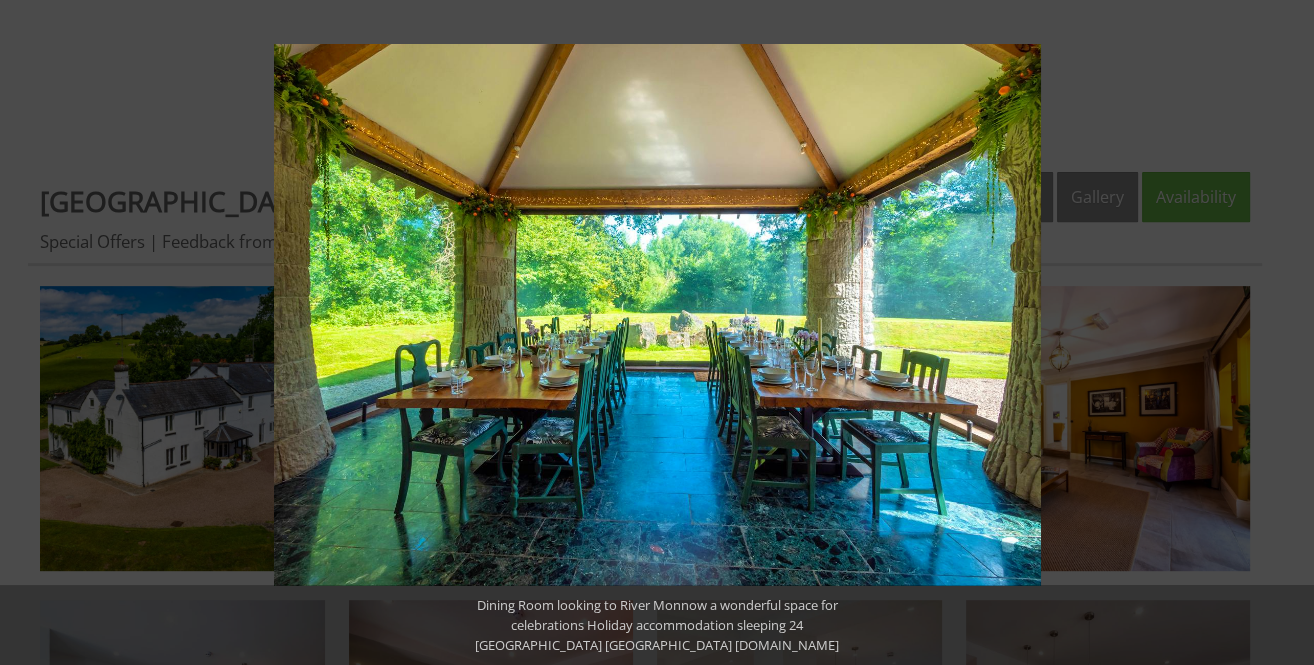 click at bounding box center [1279, 333] 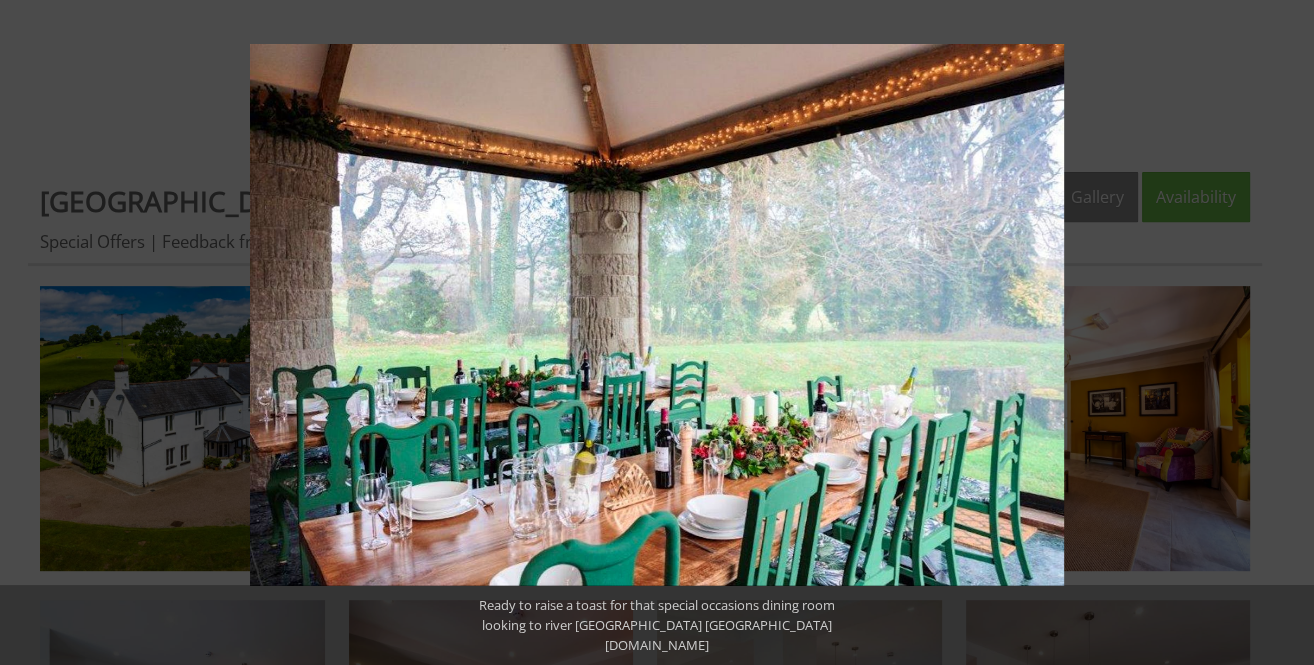 click at bounding box center (1279, 333) 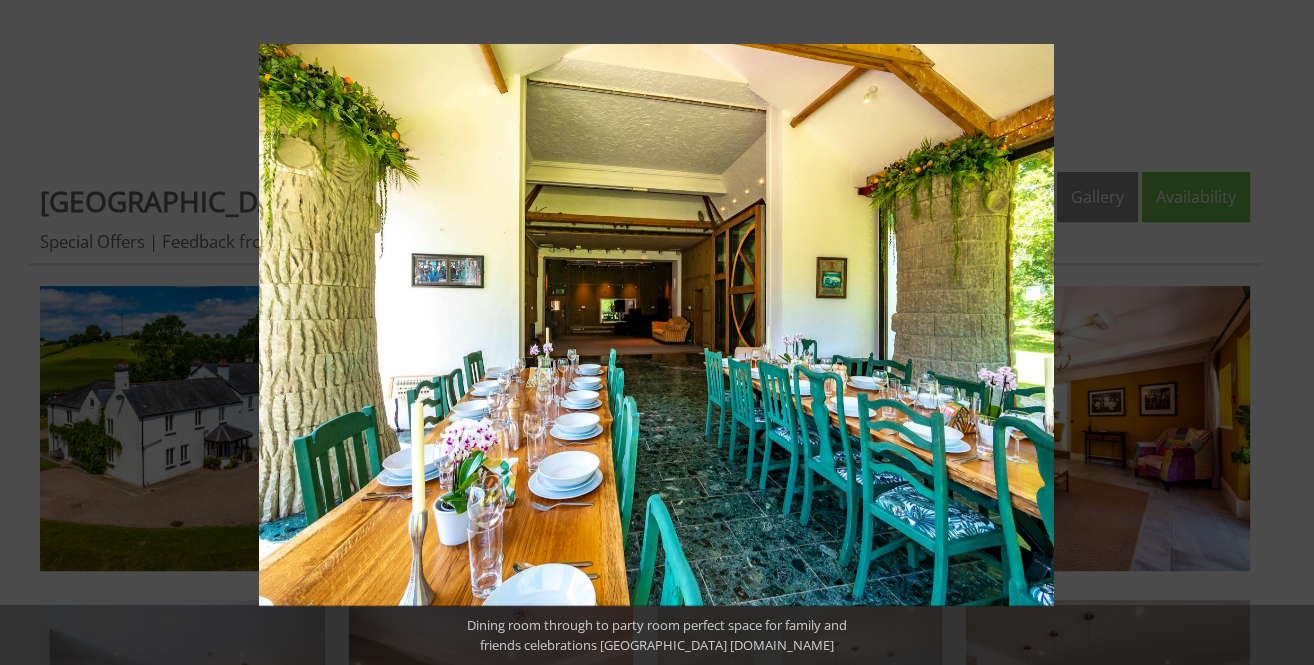 click at bounding box center (1279, 333) 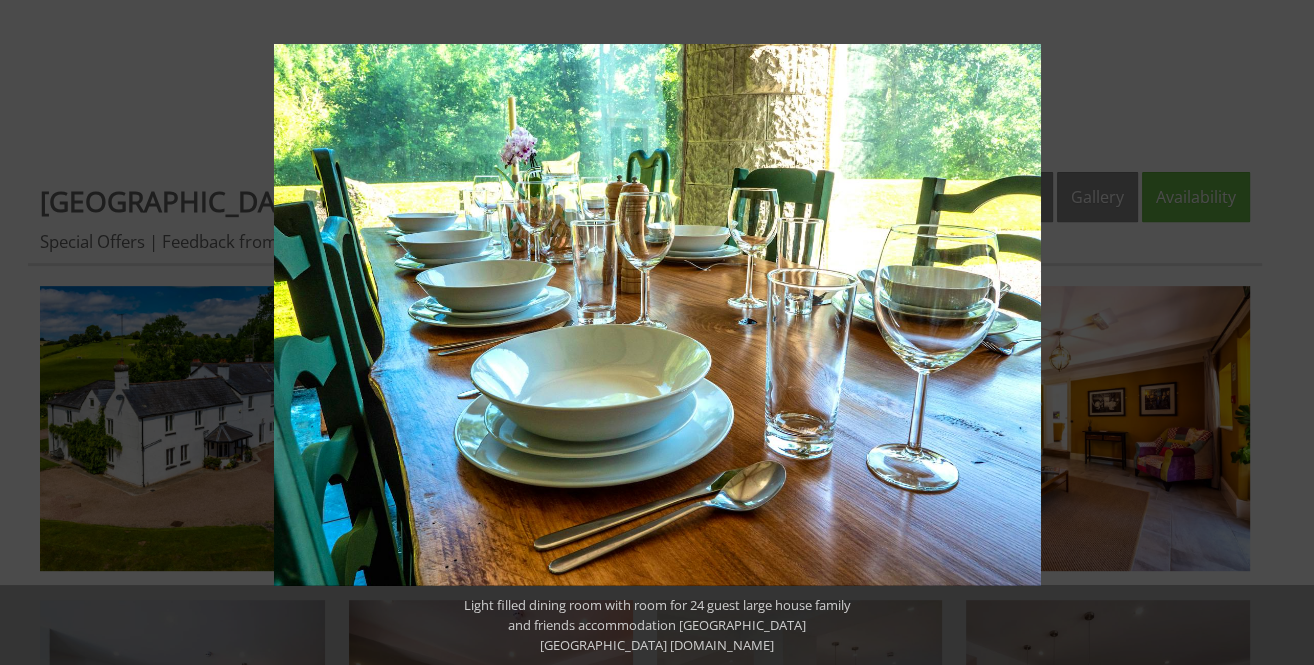 click at bounding box center [1279, 333] 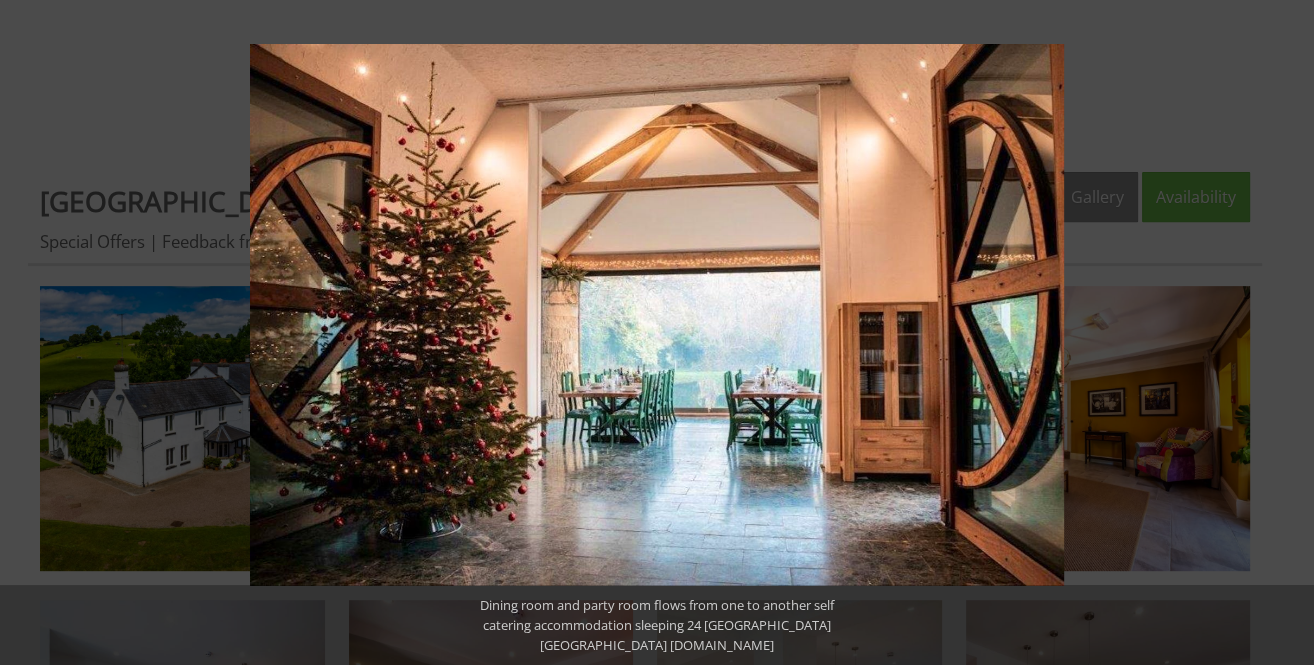 click at bounding box center [1279, 333] 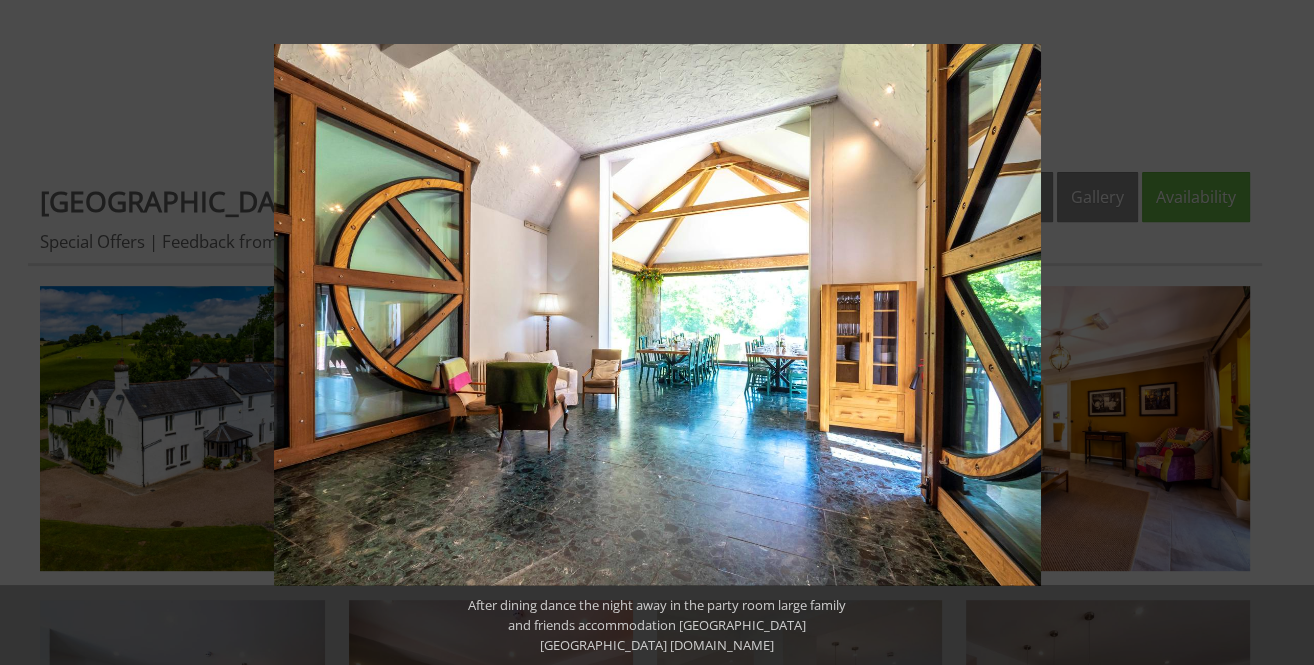 click at bounding box center [1279, 333] 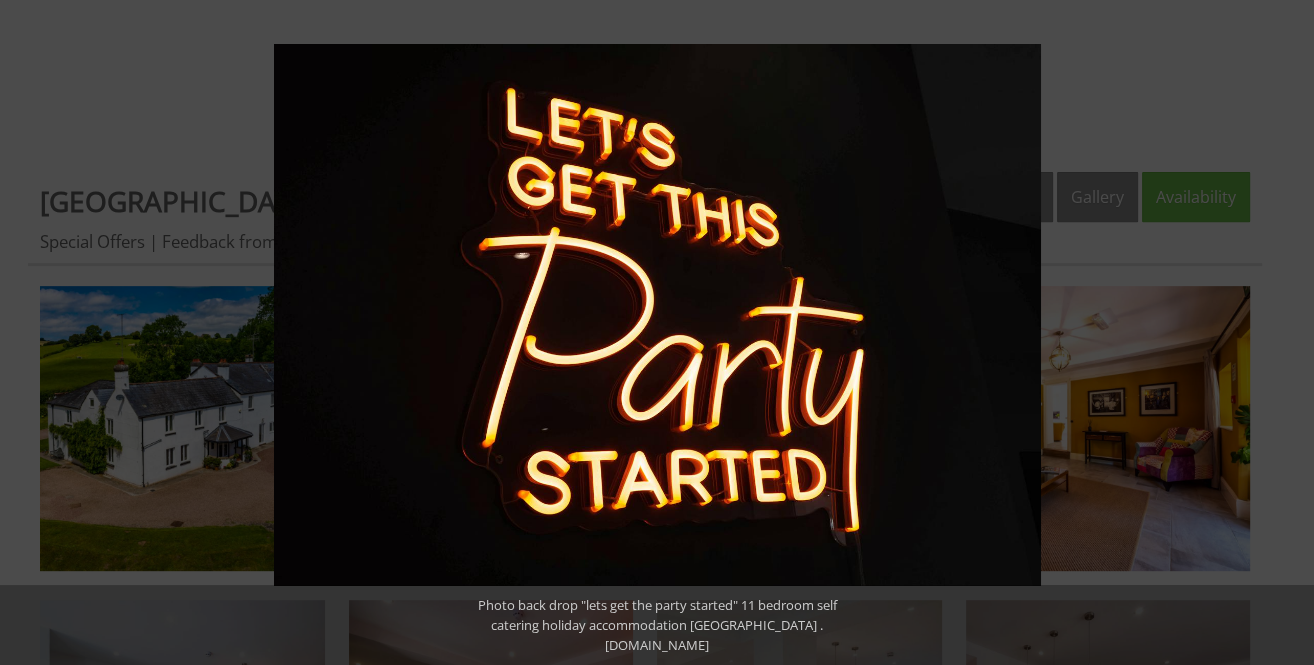 click at bounding box center [1279, 333] 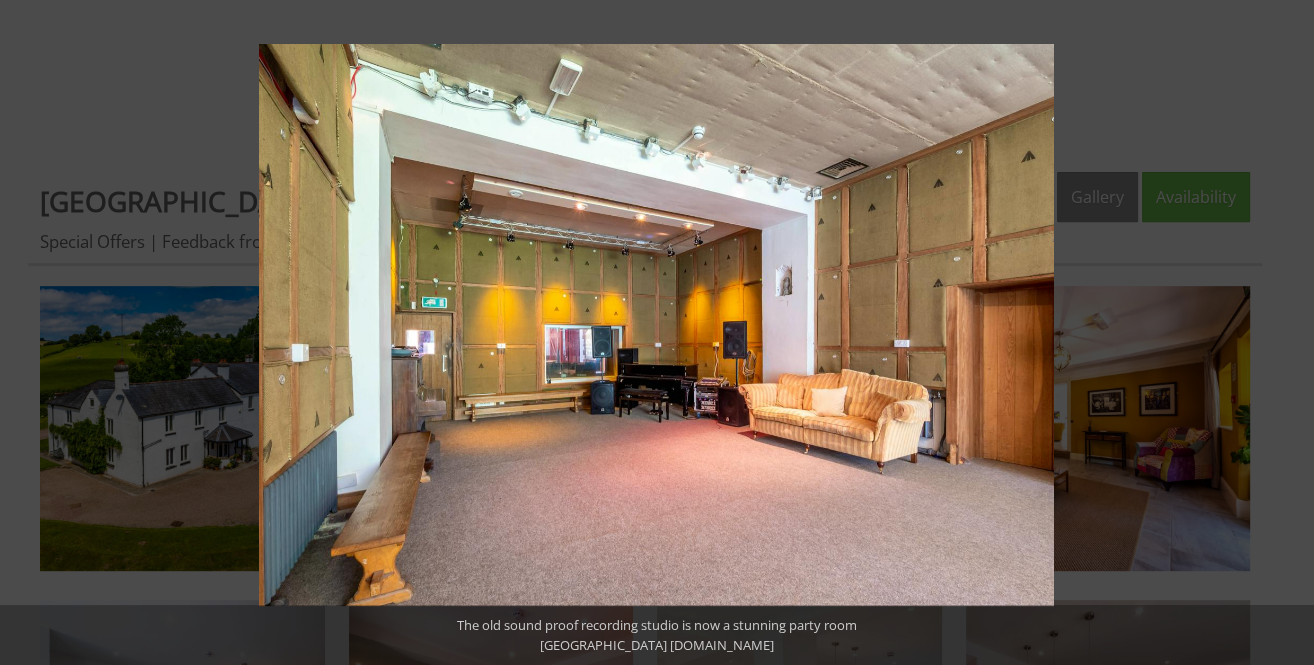 click at bounding box center (1279, 333) 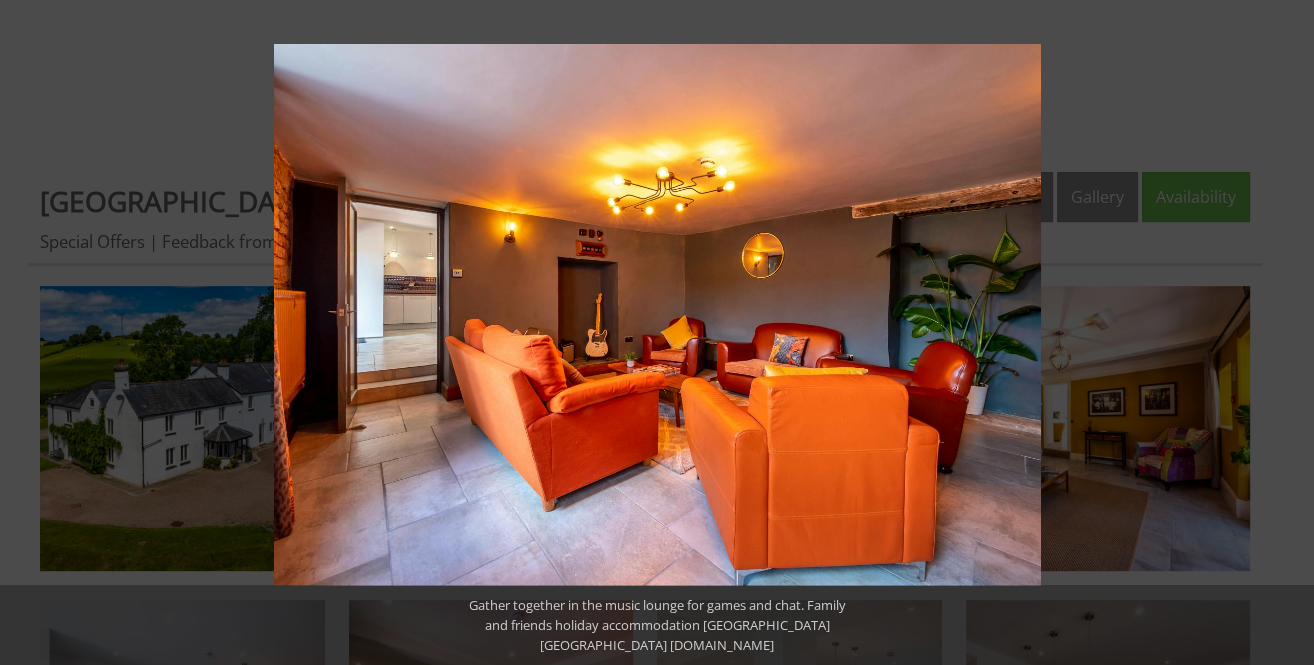 click at bounding box center (1279, 333) 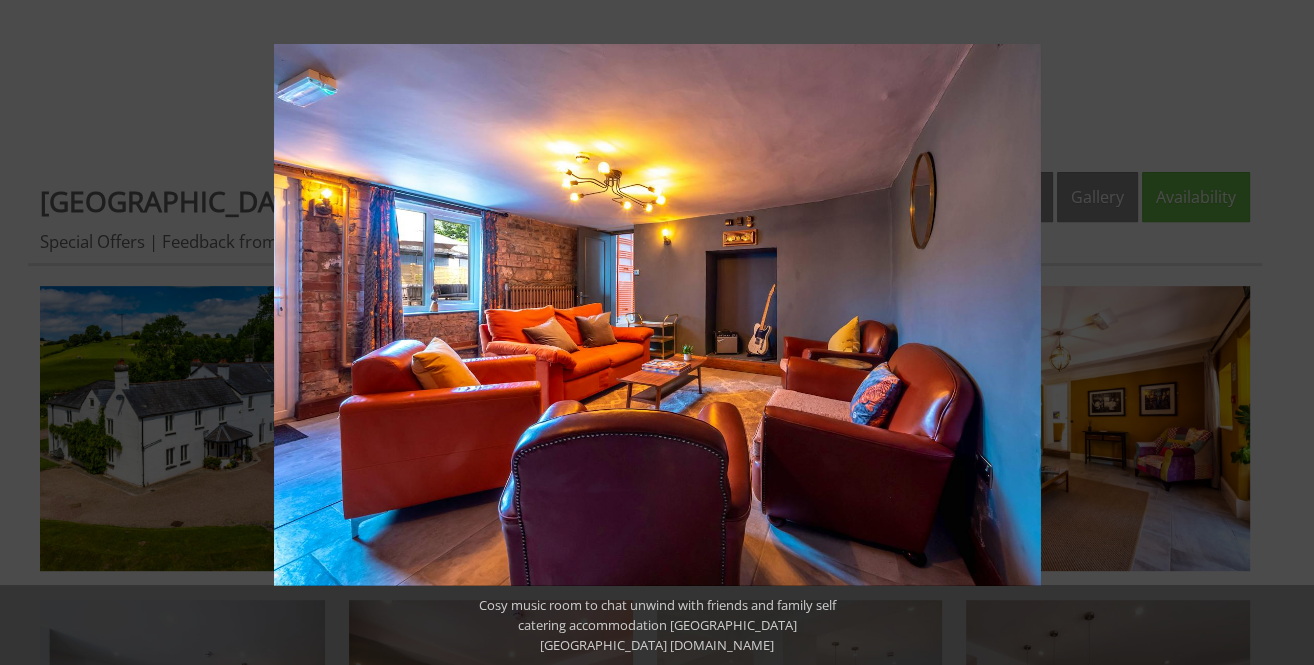 click at bounding box center [1279, 333] 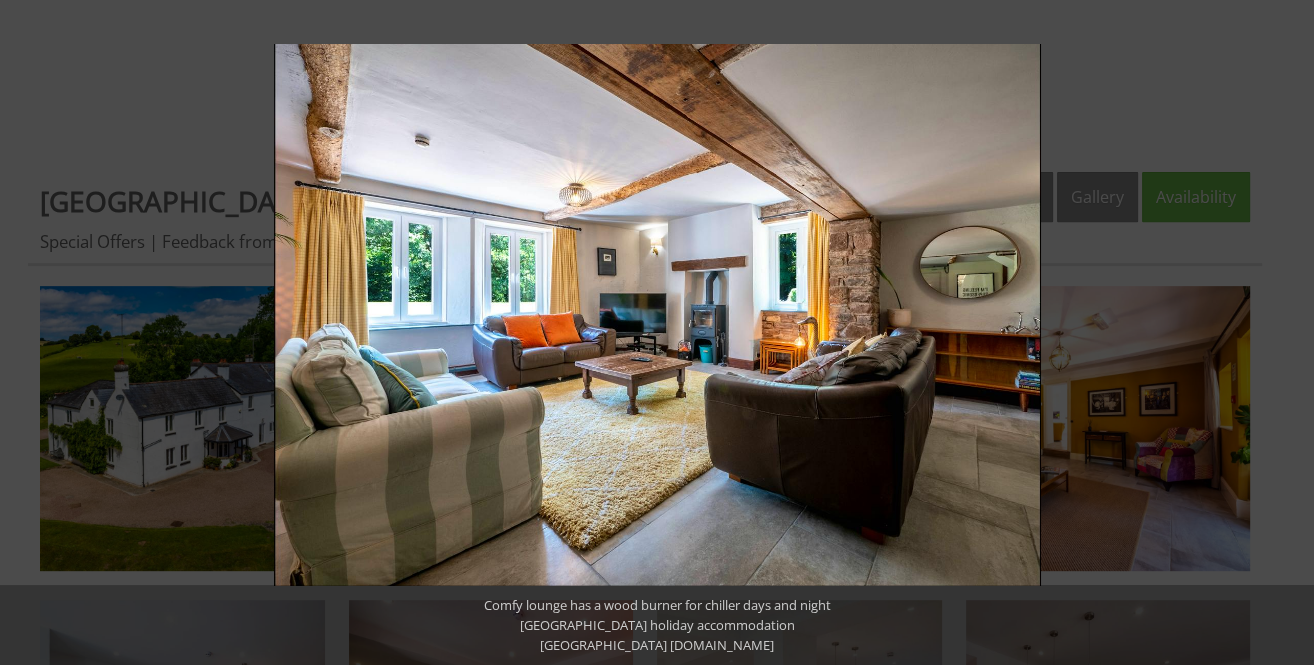 click at bounding box center (1279, 333) 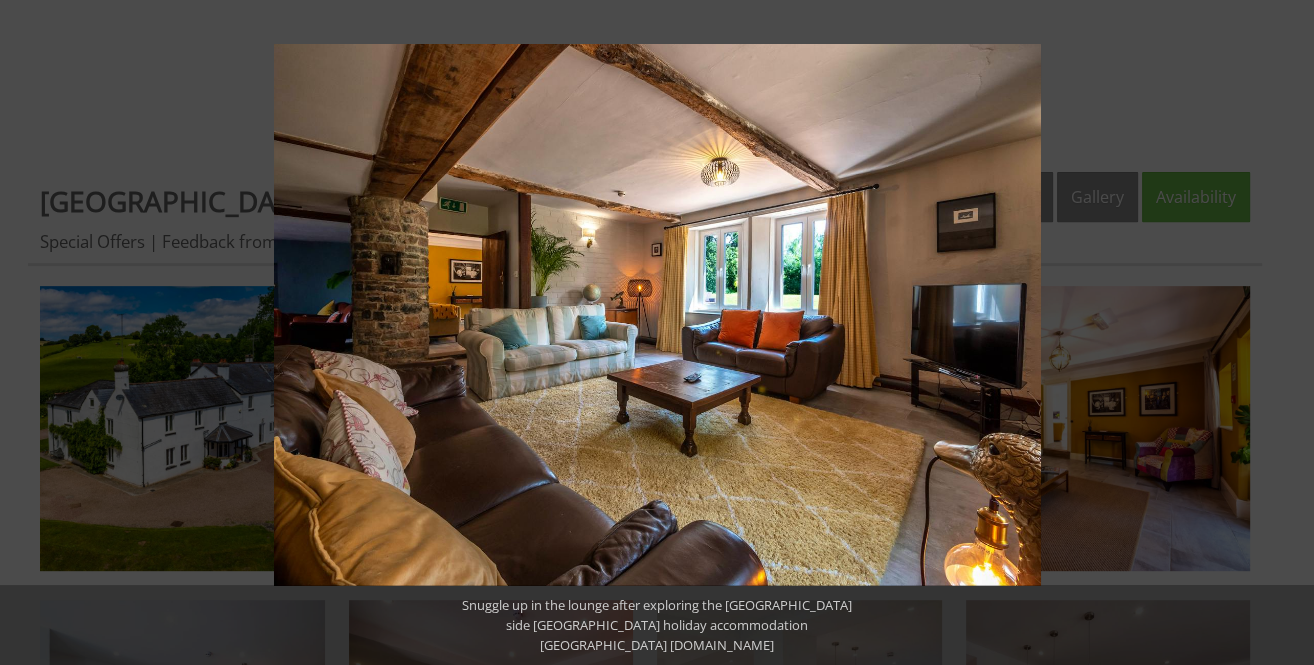 click at bounding box center [1279, 333] 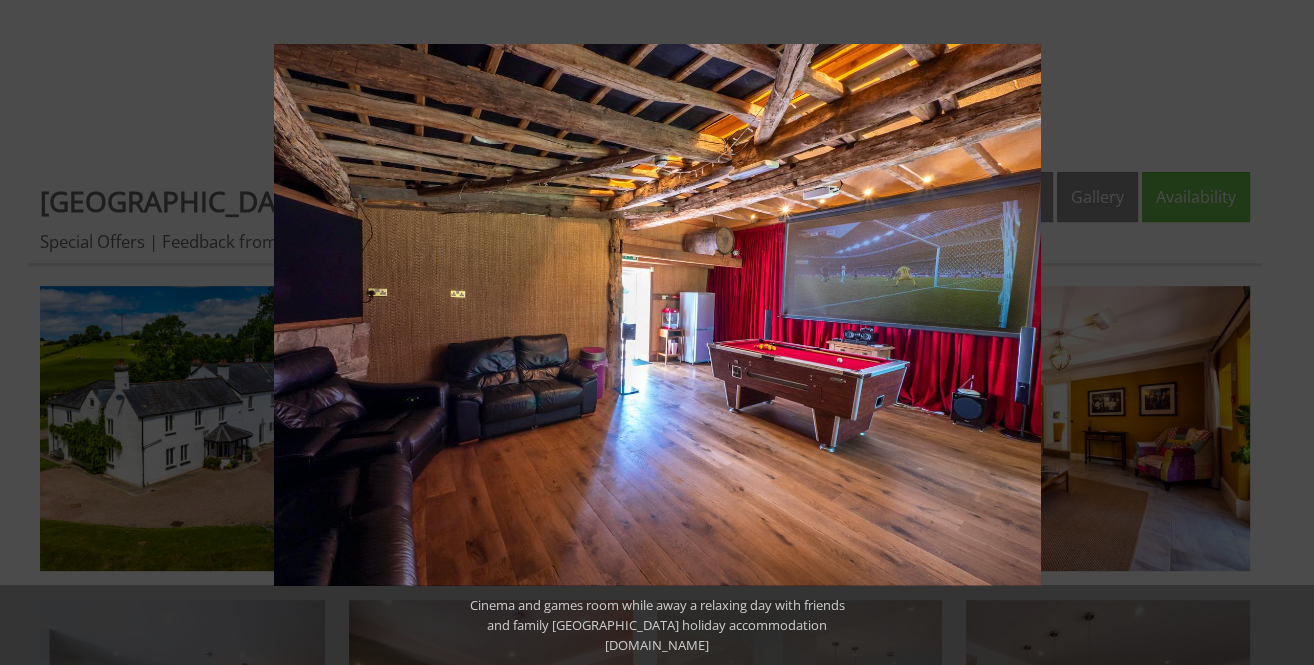 click at bounding box center (1279, 333) 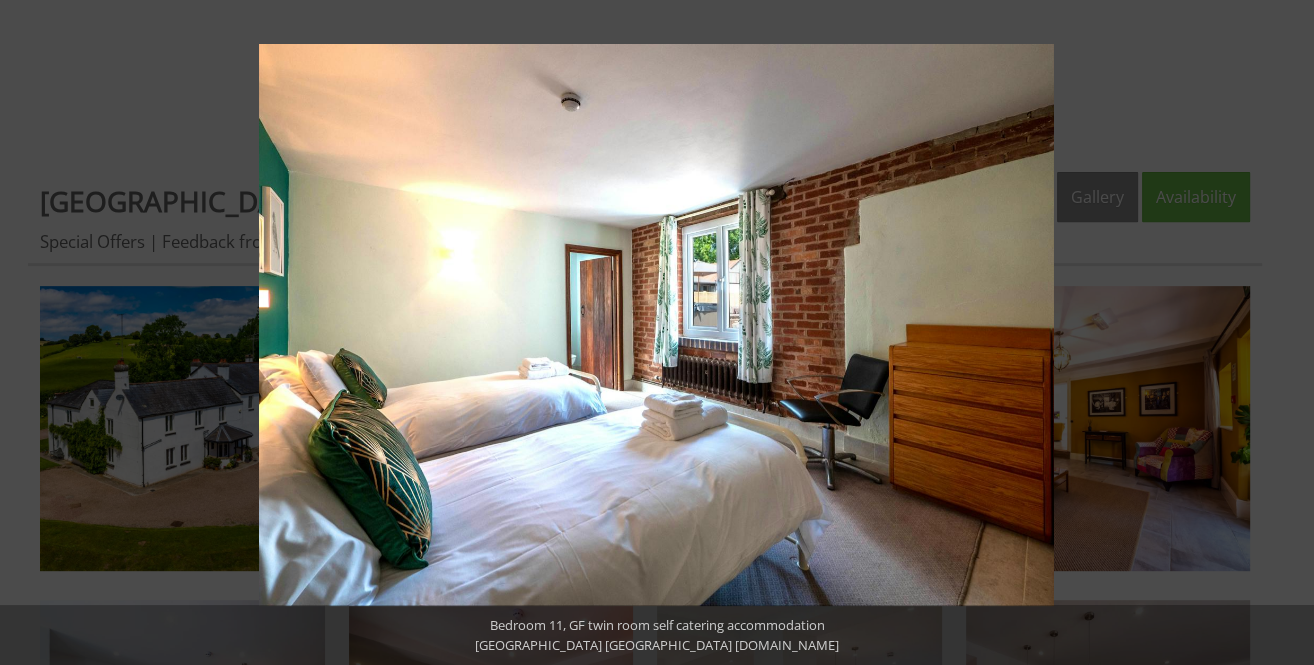 click at bounding box center [1279, 333] 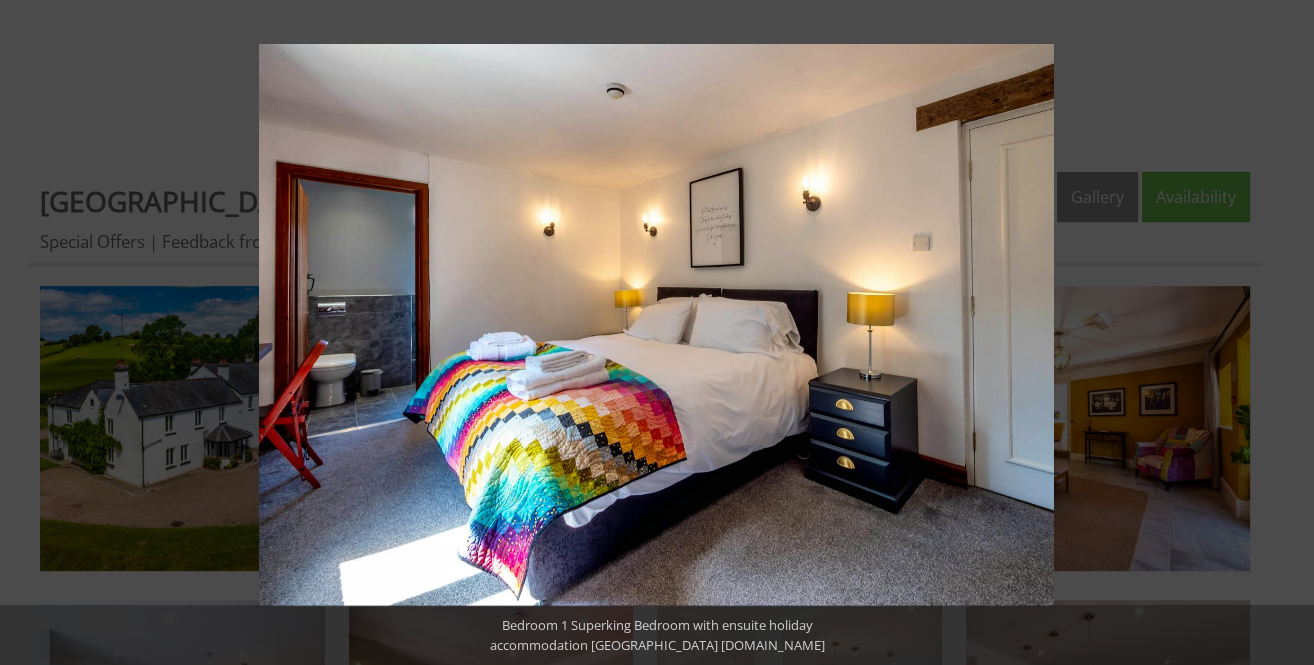 click at bounding box center [1279, 333] 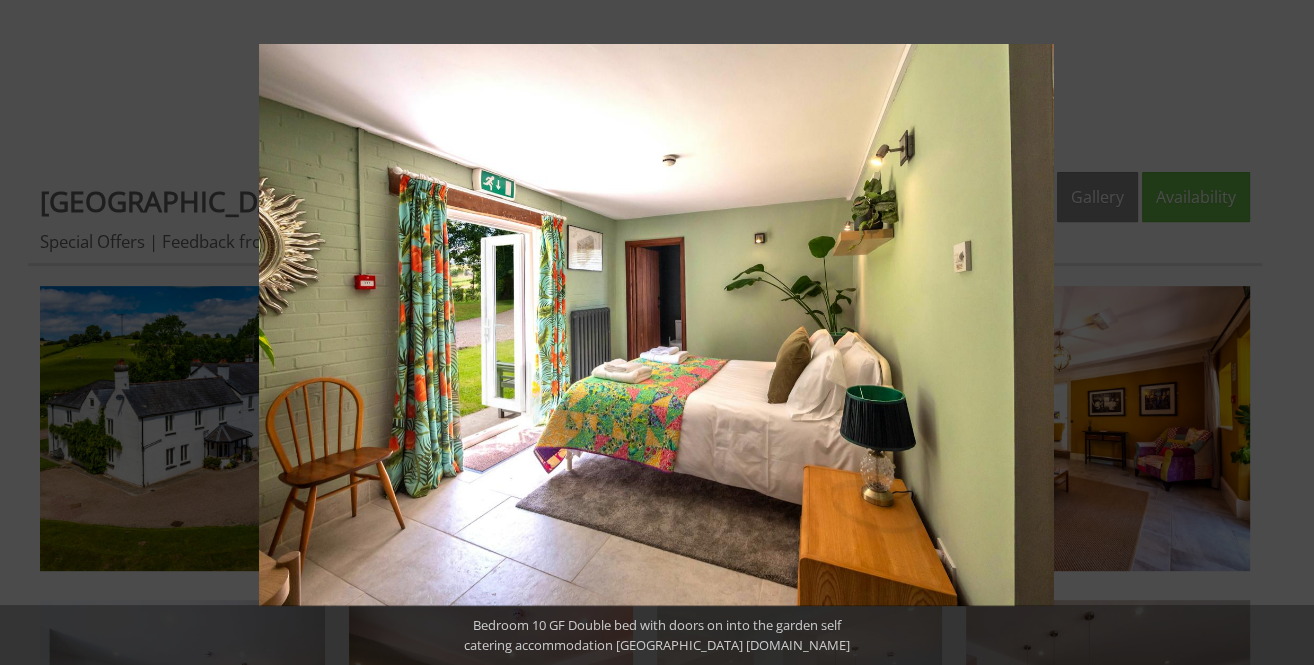 click at bounding box center [1279, 333] 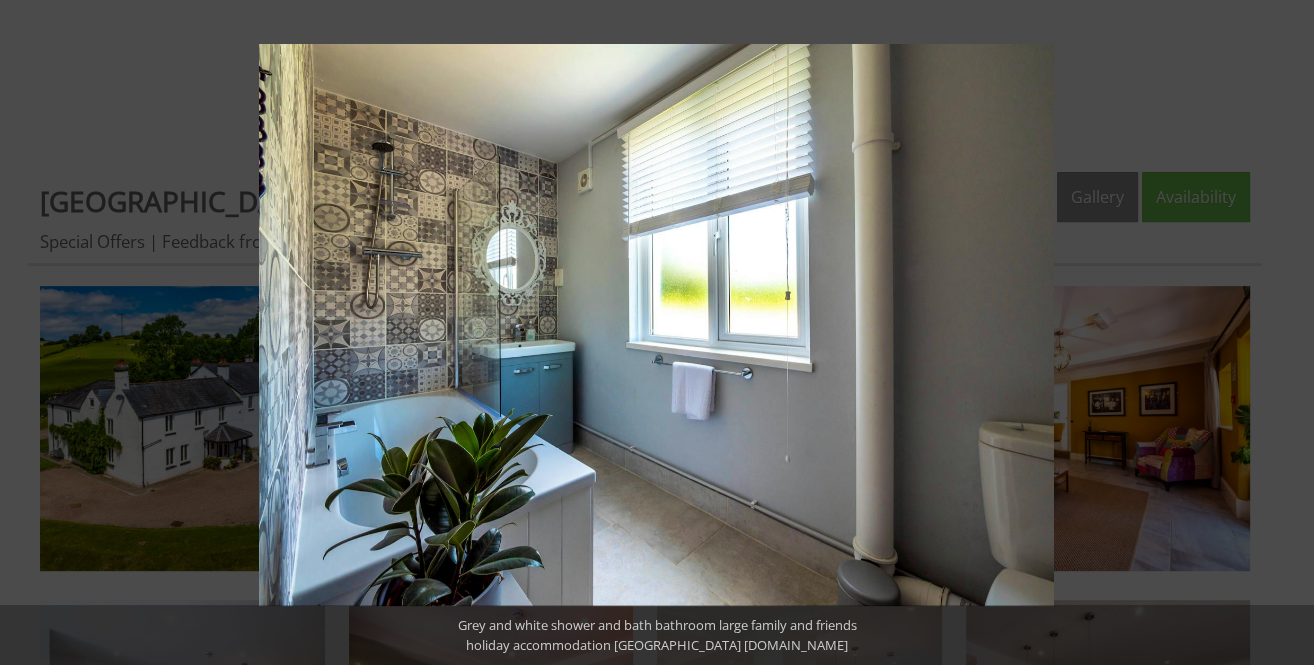 click at bounding box center (1279, 333) 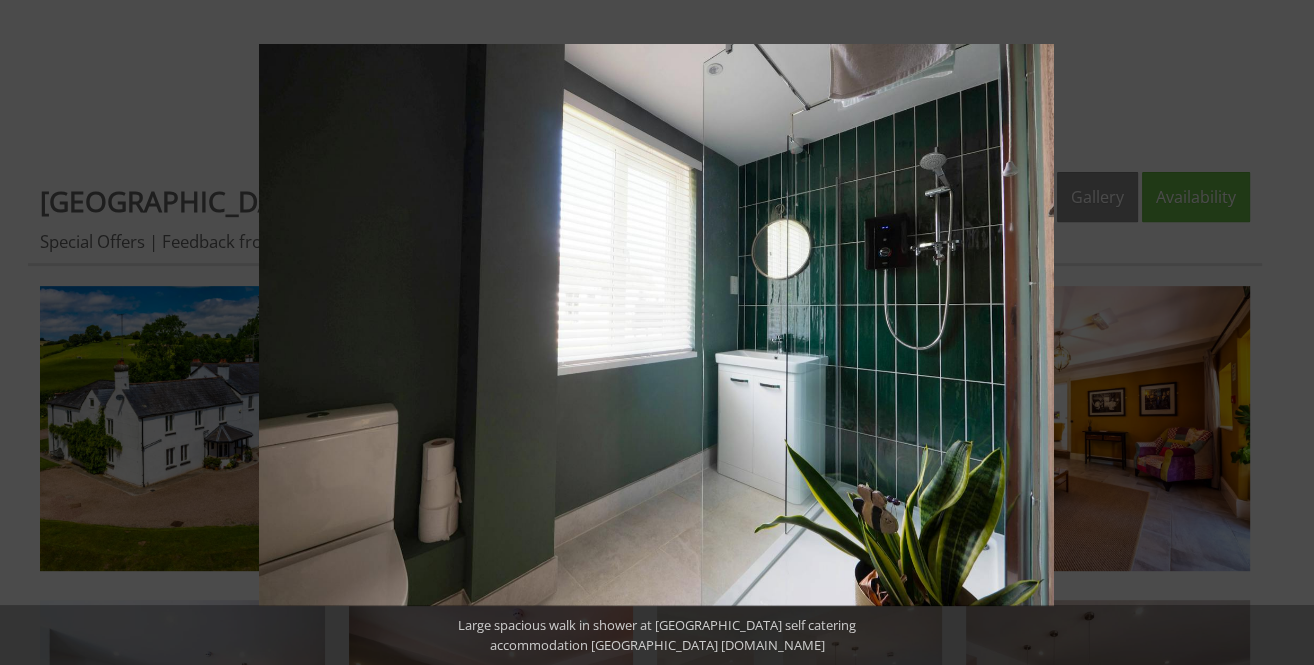 click at bounding box center [1279, 333] 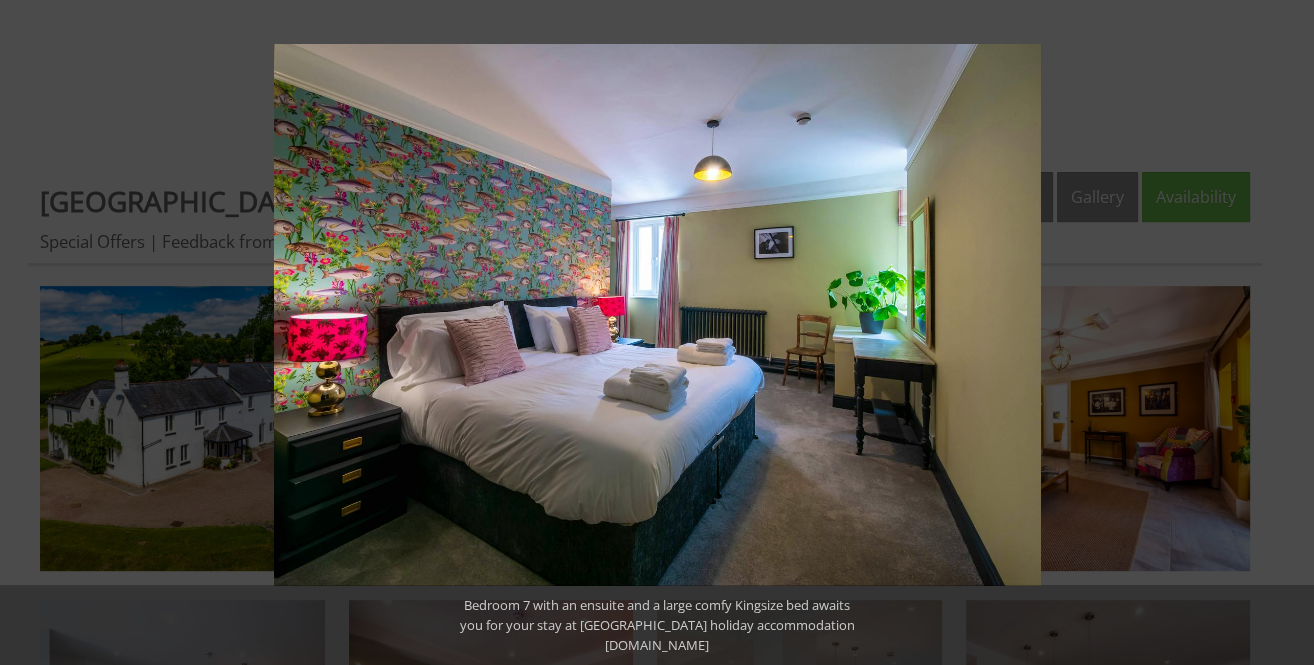 click at bounding box center (1279, 333) 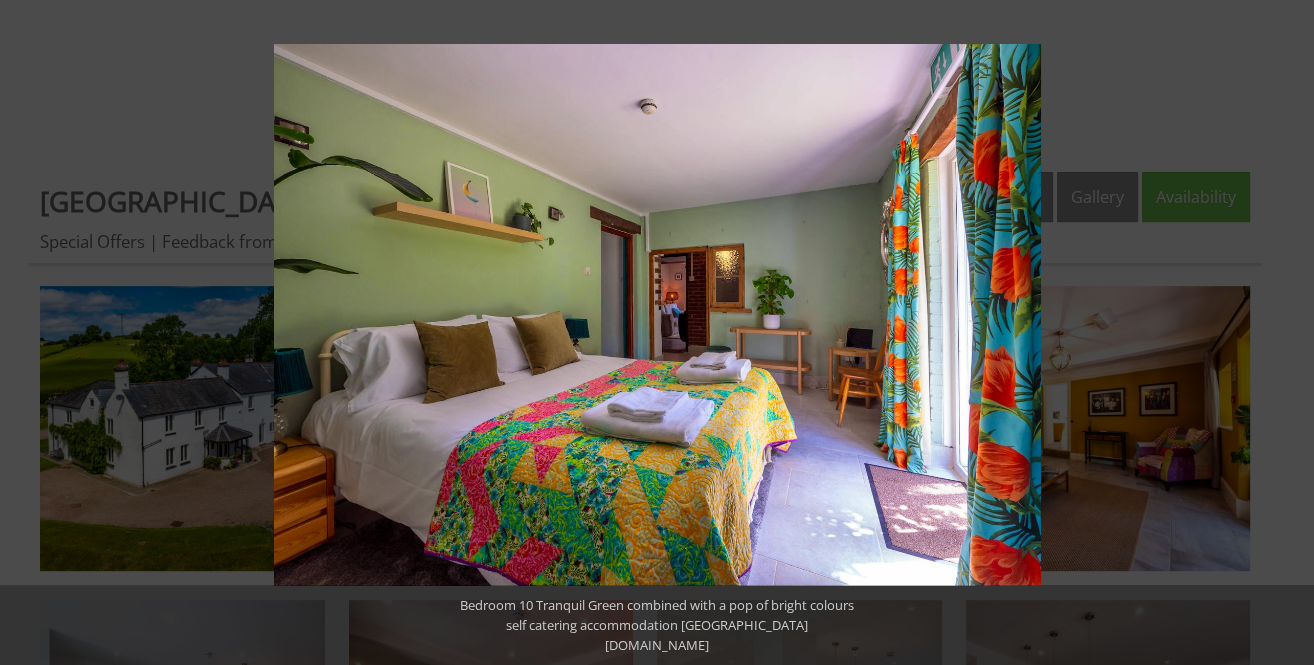 click at bounding box center [1279, 333] 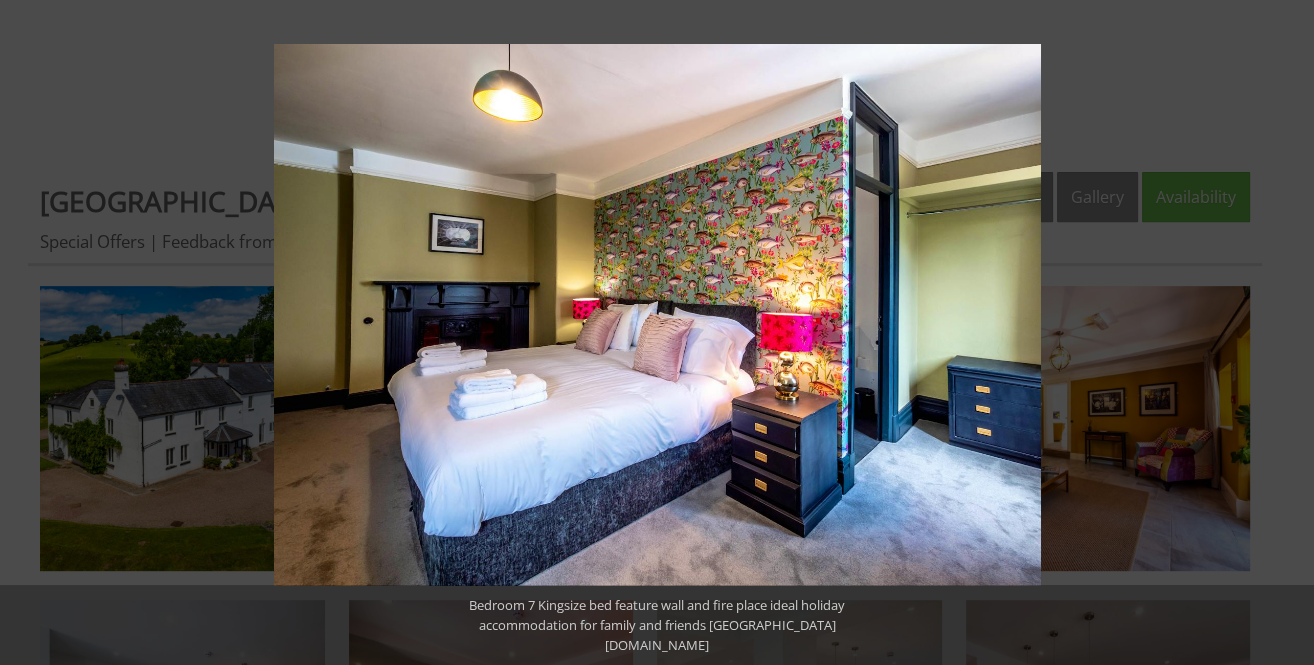 click at bounding box center (1279, 333) 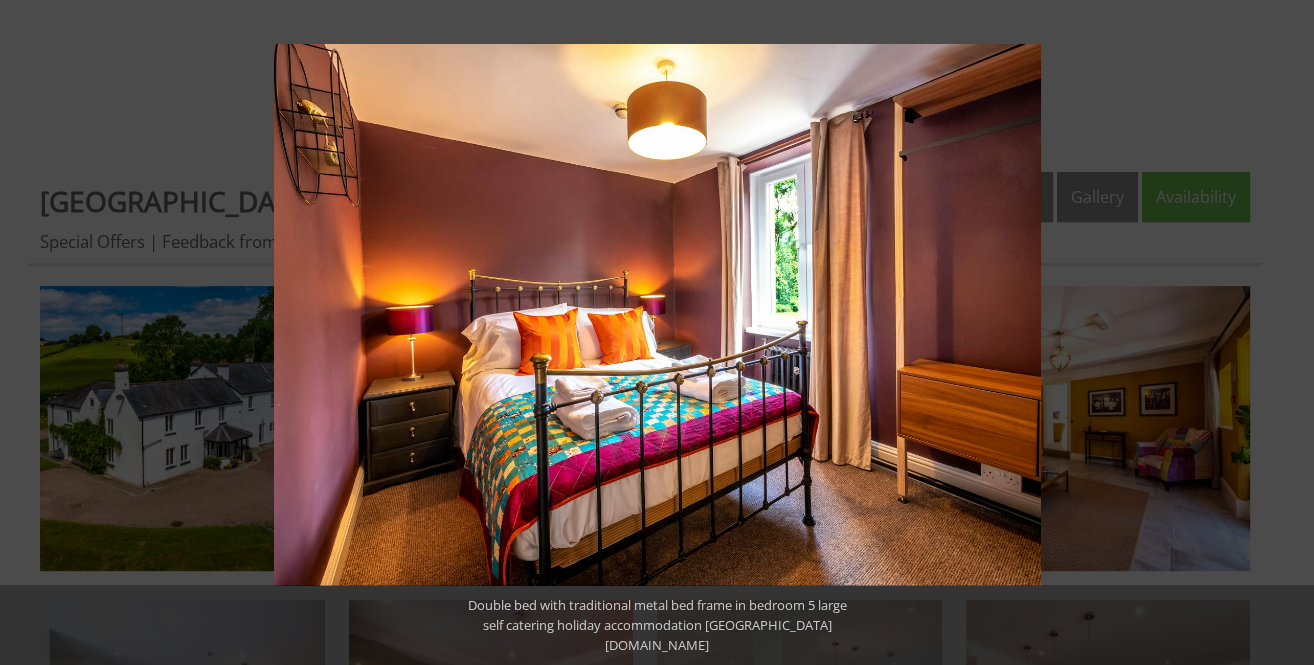 click at bounding box center [1279, 333] 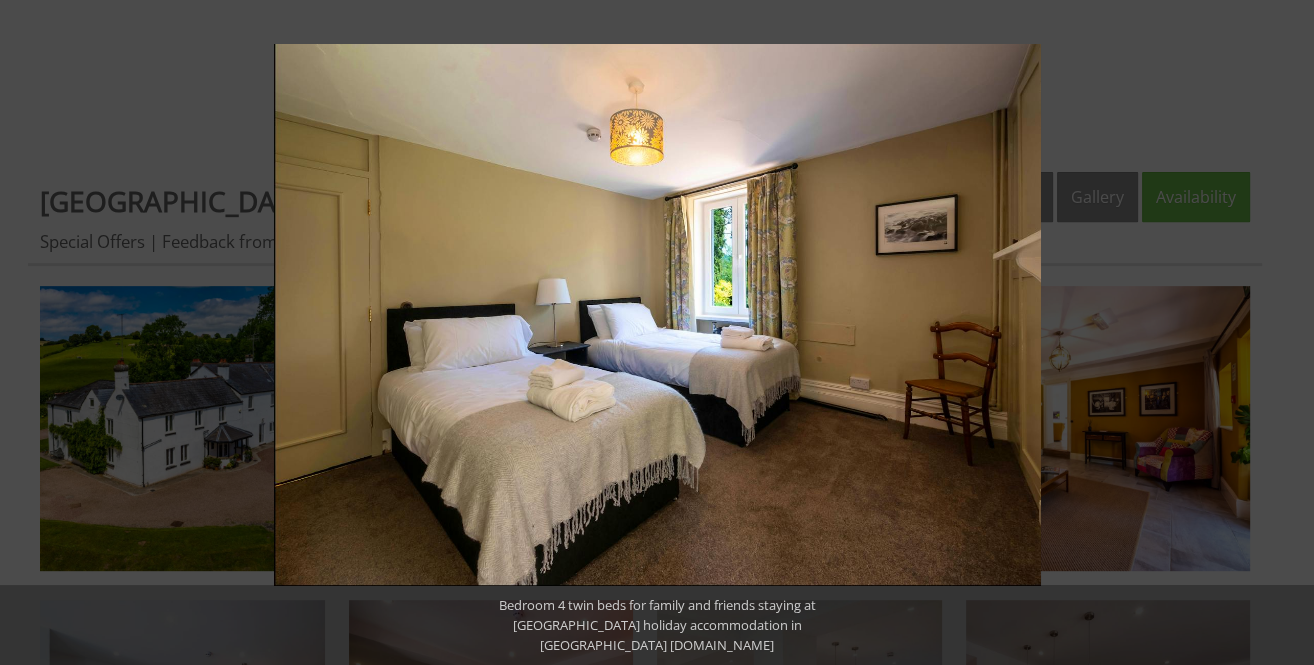 click at bounding box center [1279, 333] 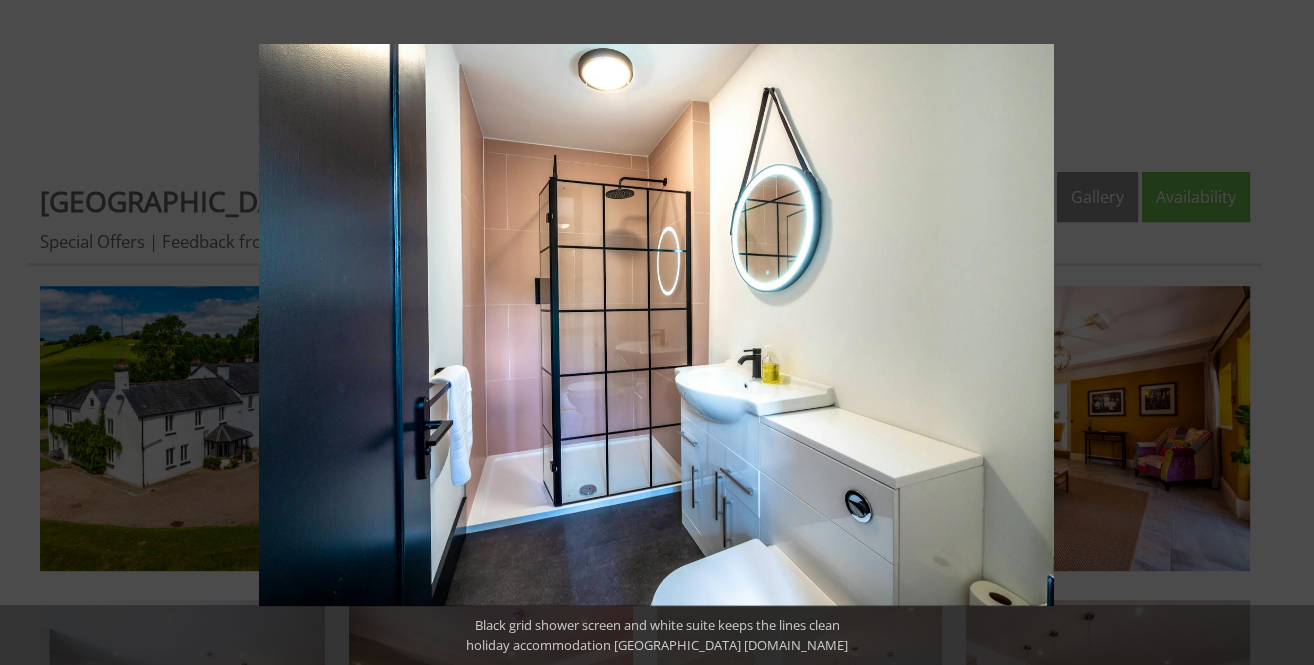 click at bounding box center [1279, 333] 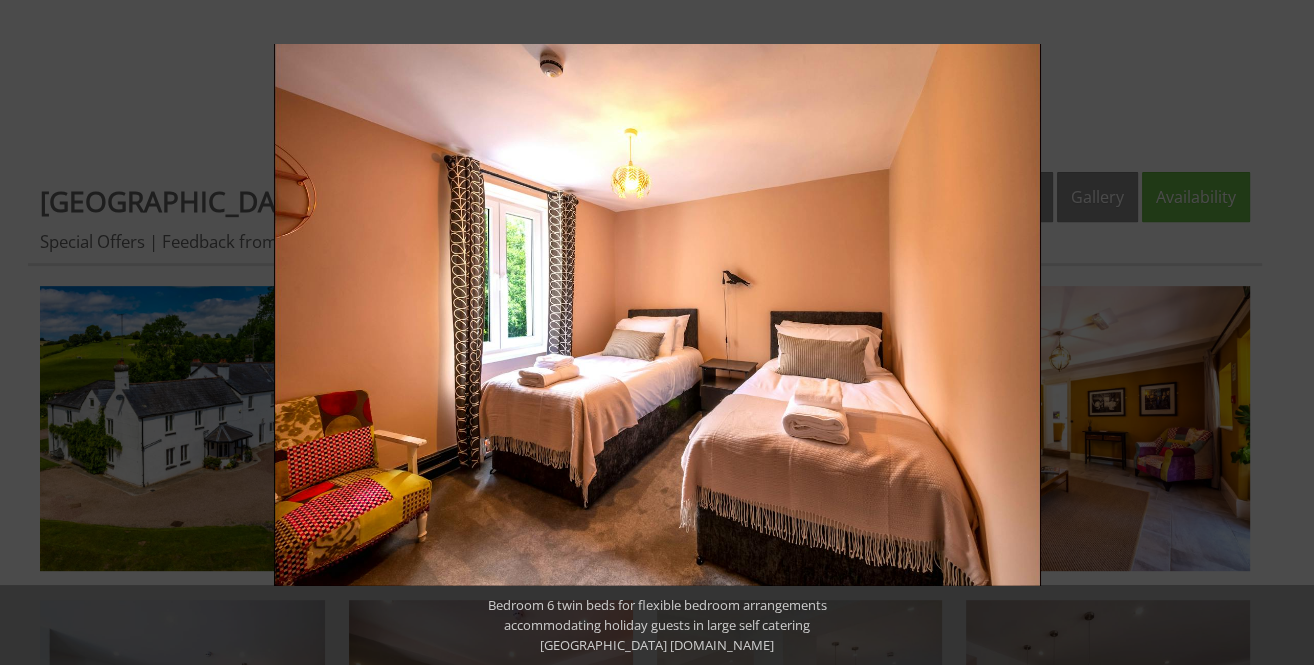 click at bounding box center (1279, 333) 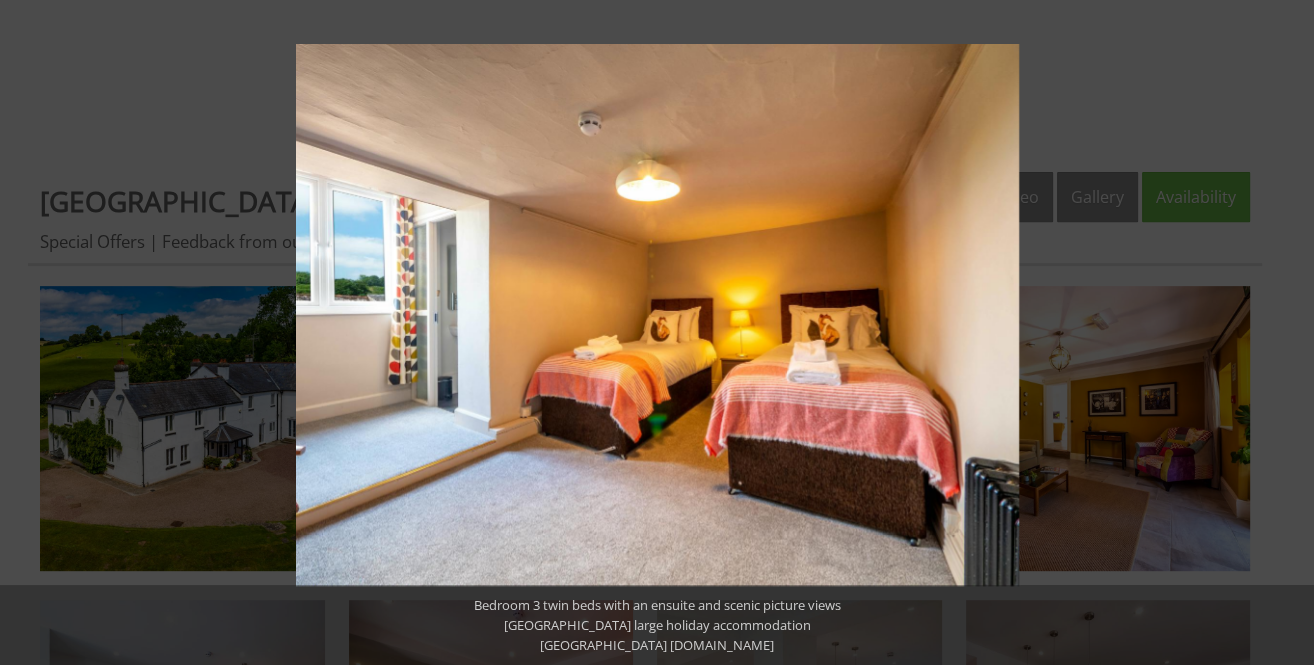 click at bounding box center [1279, 333] 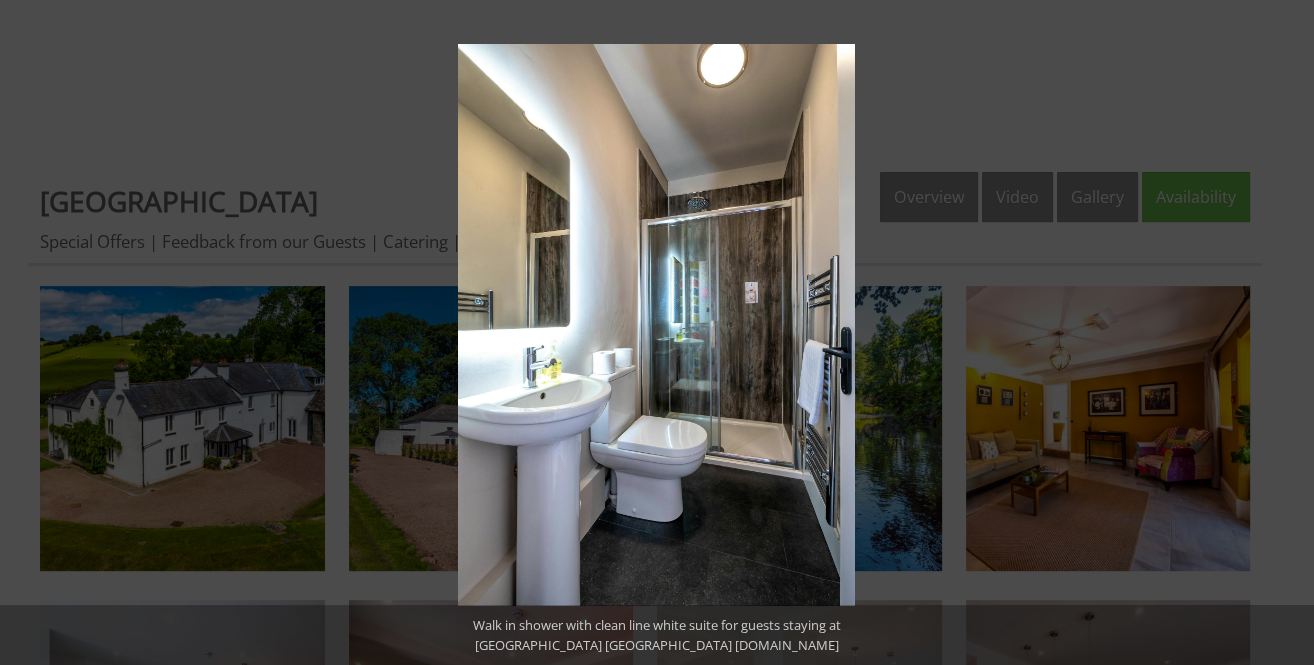 click at bounding box center (1279, 333) 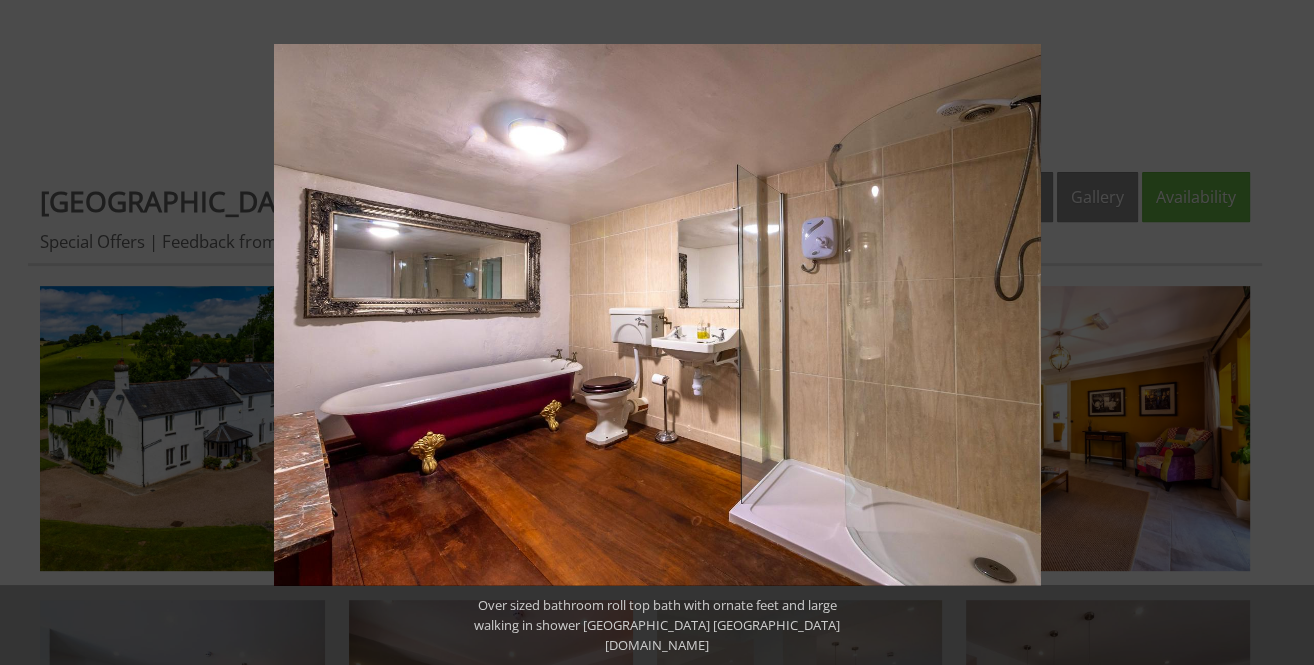 click at bounding box center (1279, 333) 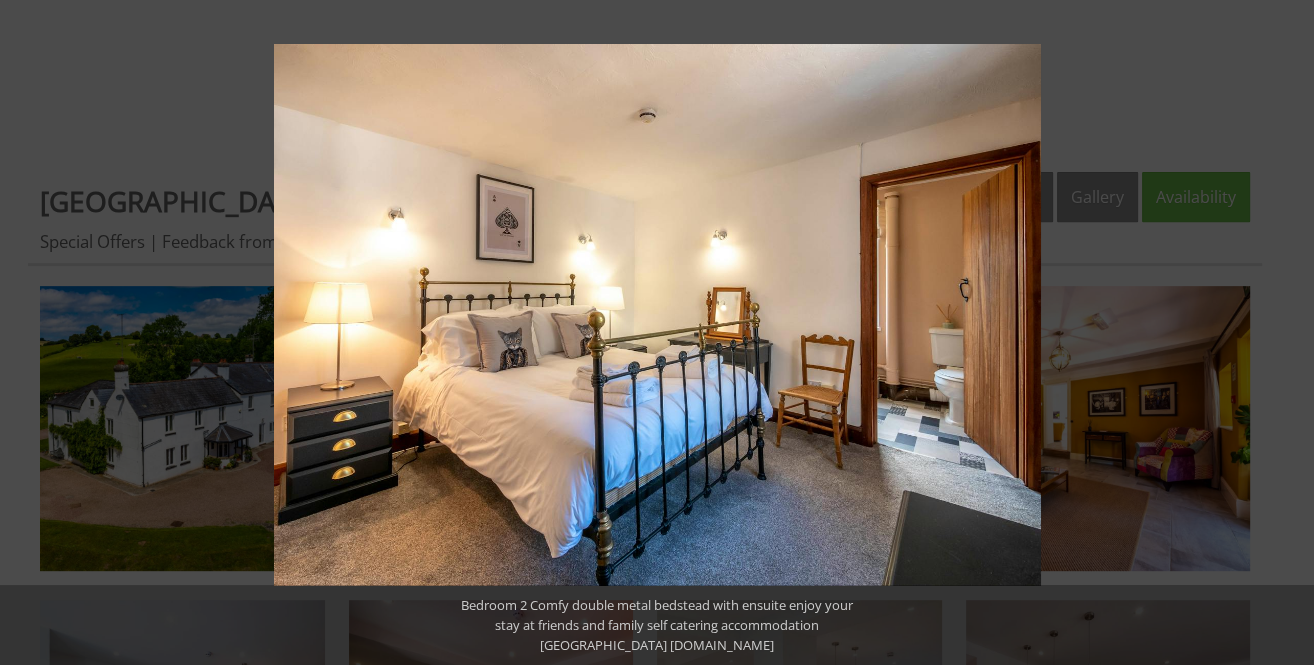 click at bounding box center [1279, 333] 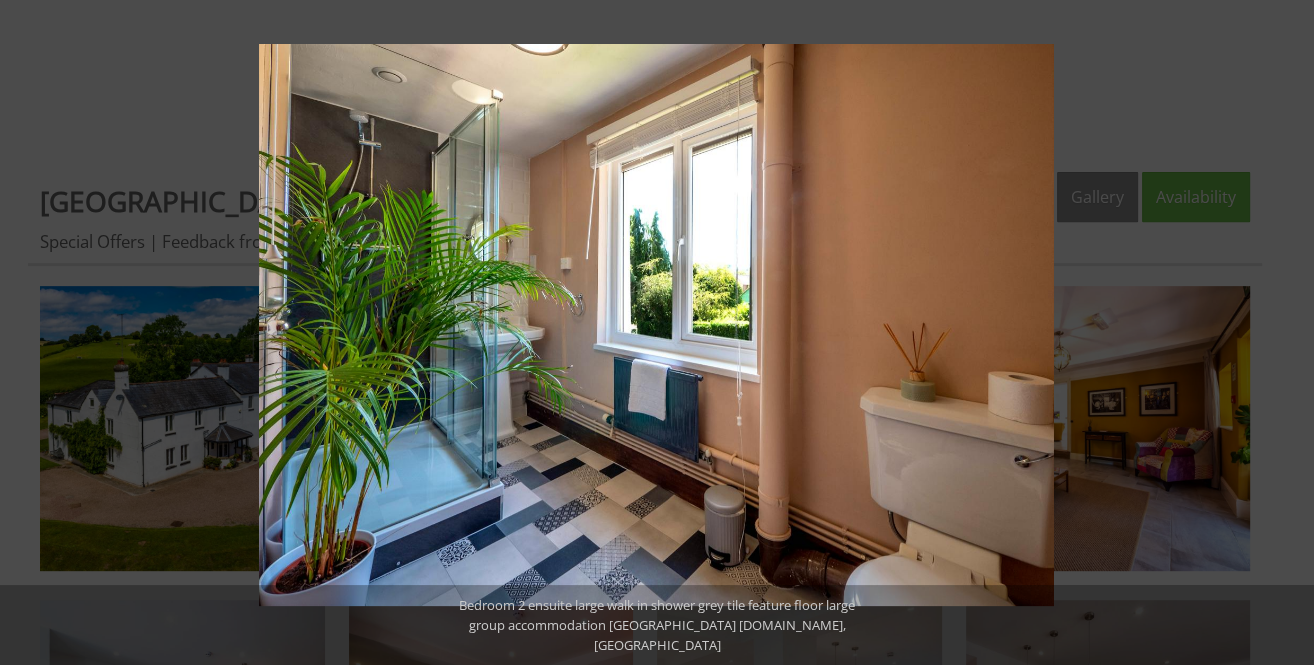 click at bounding box center [1279, 333] 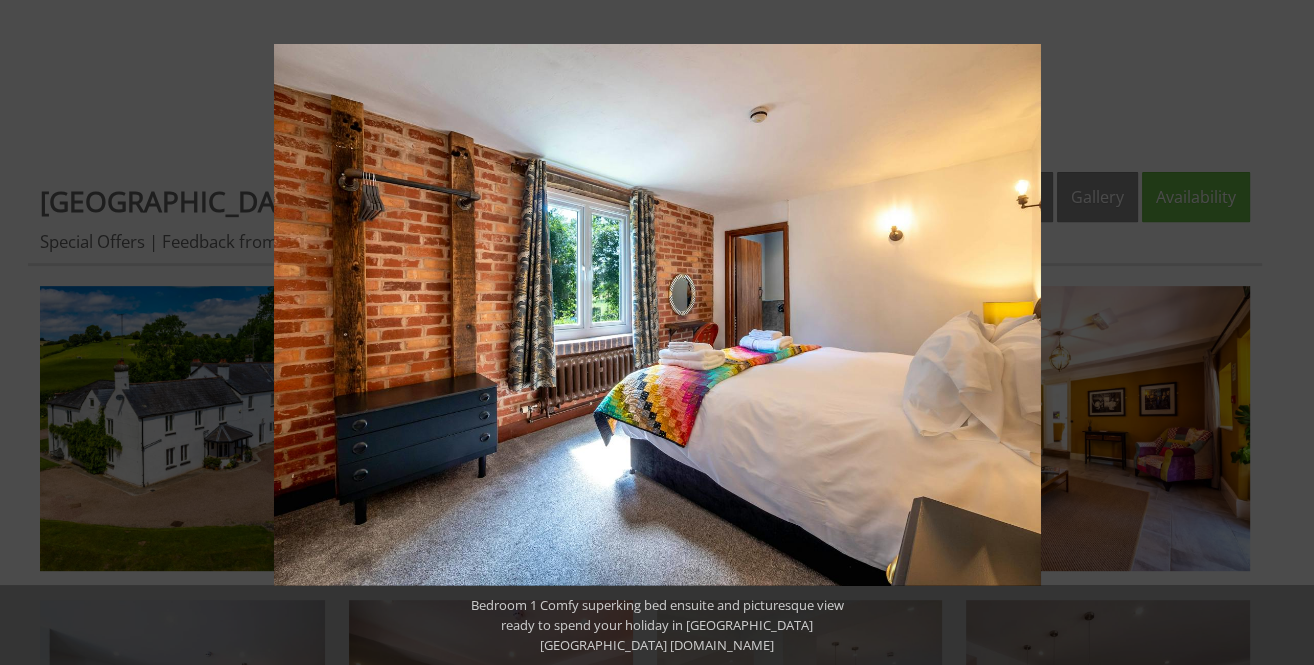 click at bounding box center [1279, 333] 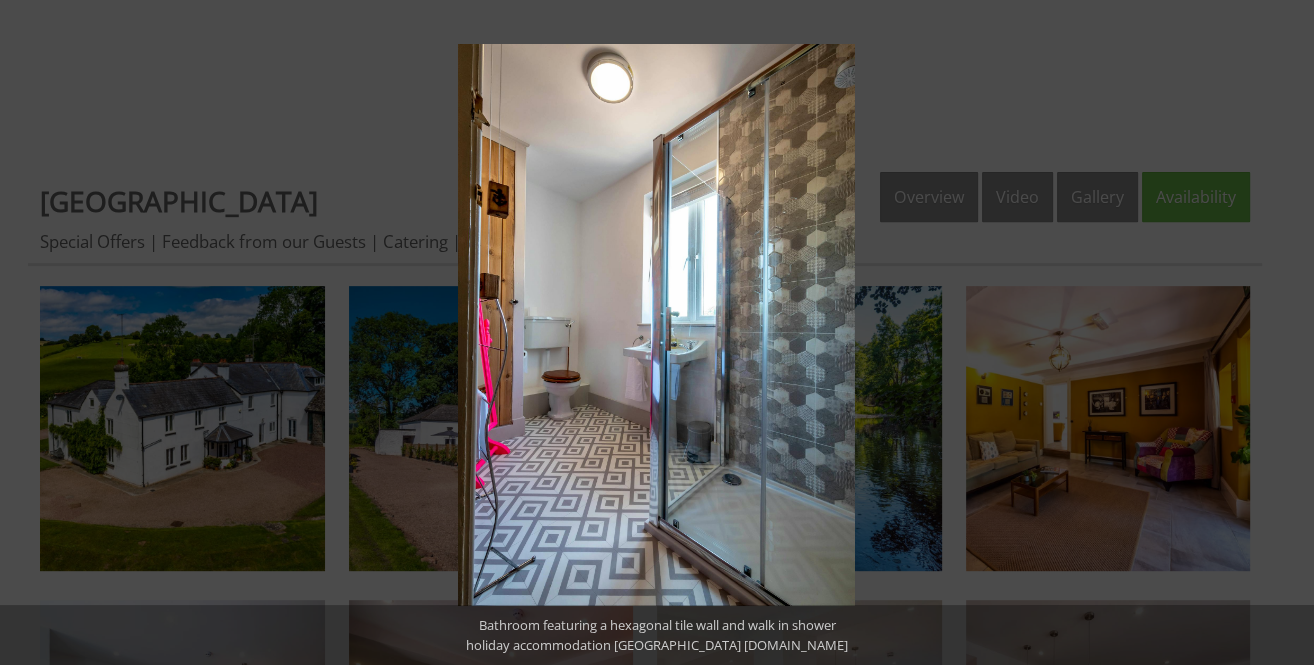 click at bounding box center [1279, 333] 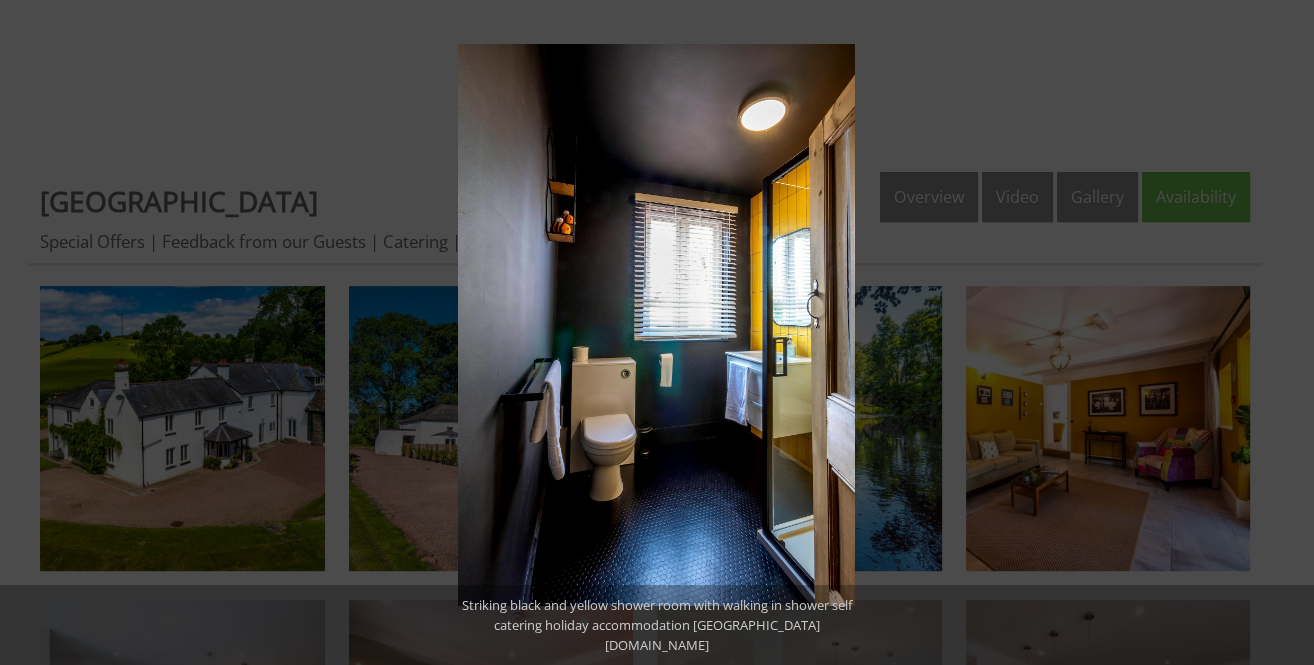 click at bounding box center [1279, 333] 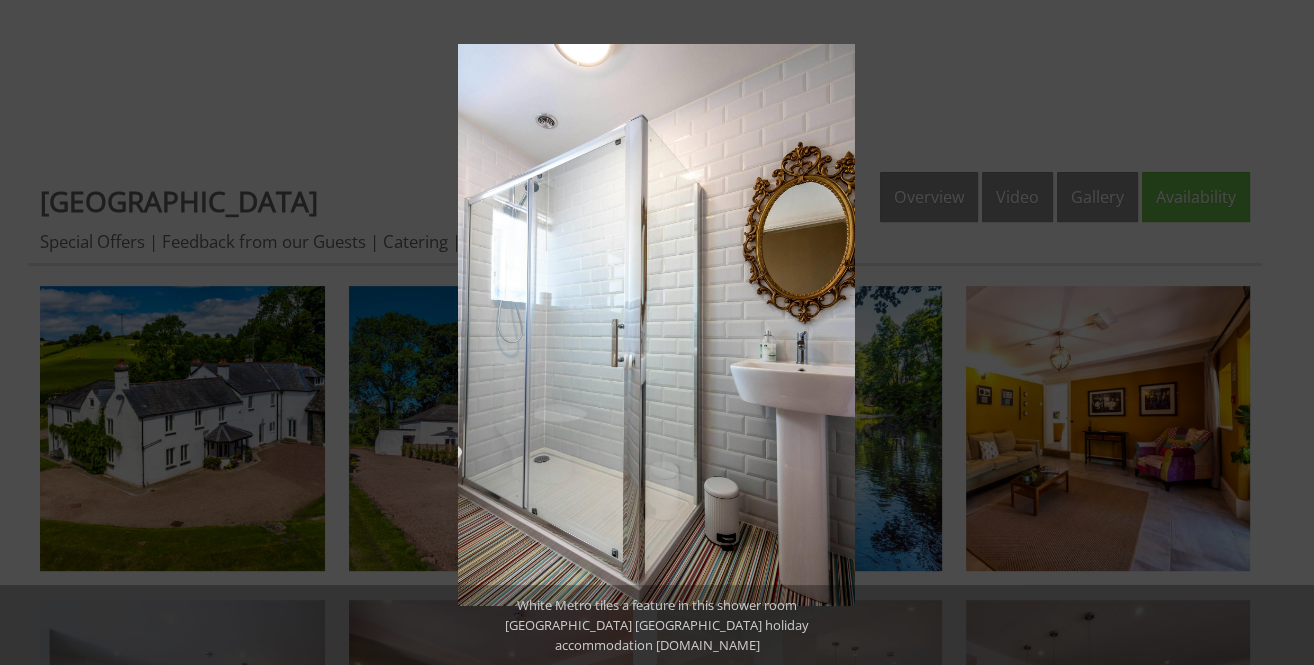 click at bounding box center (1279, 333) 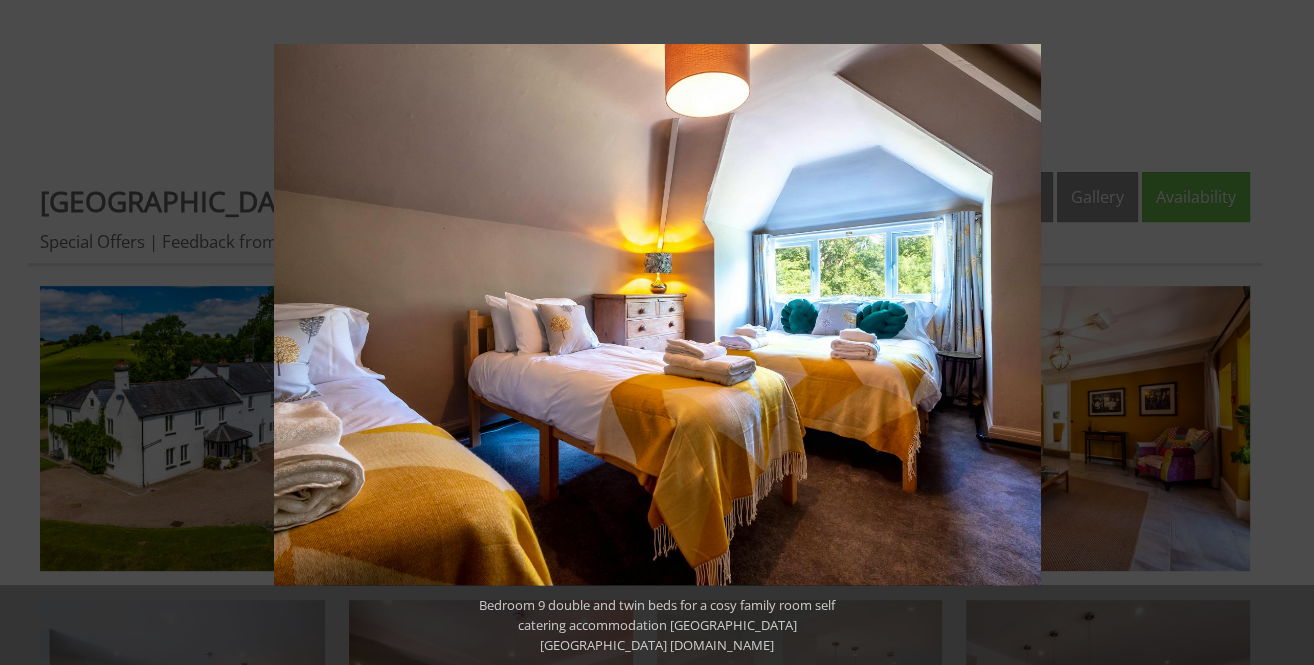 click at bounding box center (1279, 333) 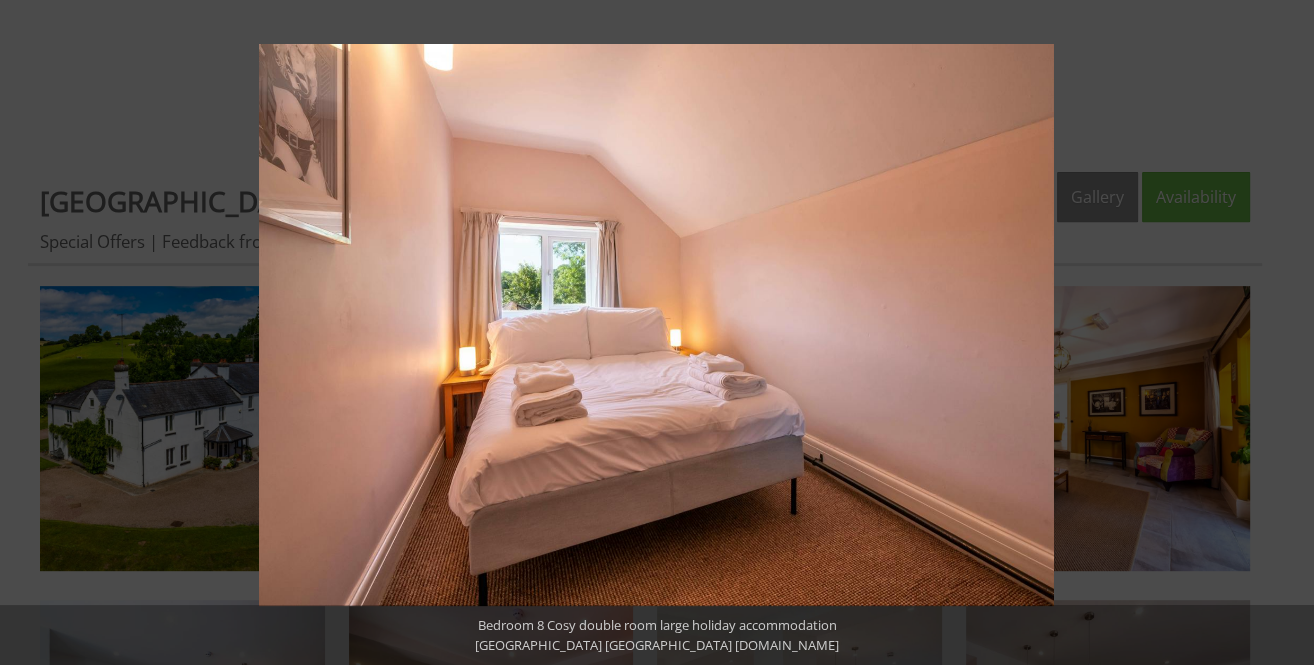 click at bounding box center (1279, 333) 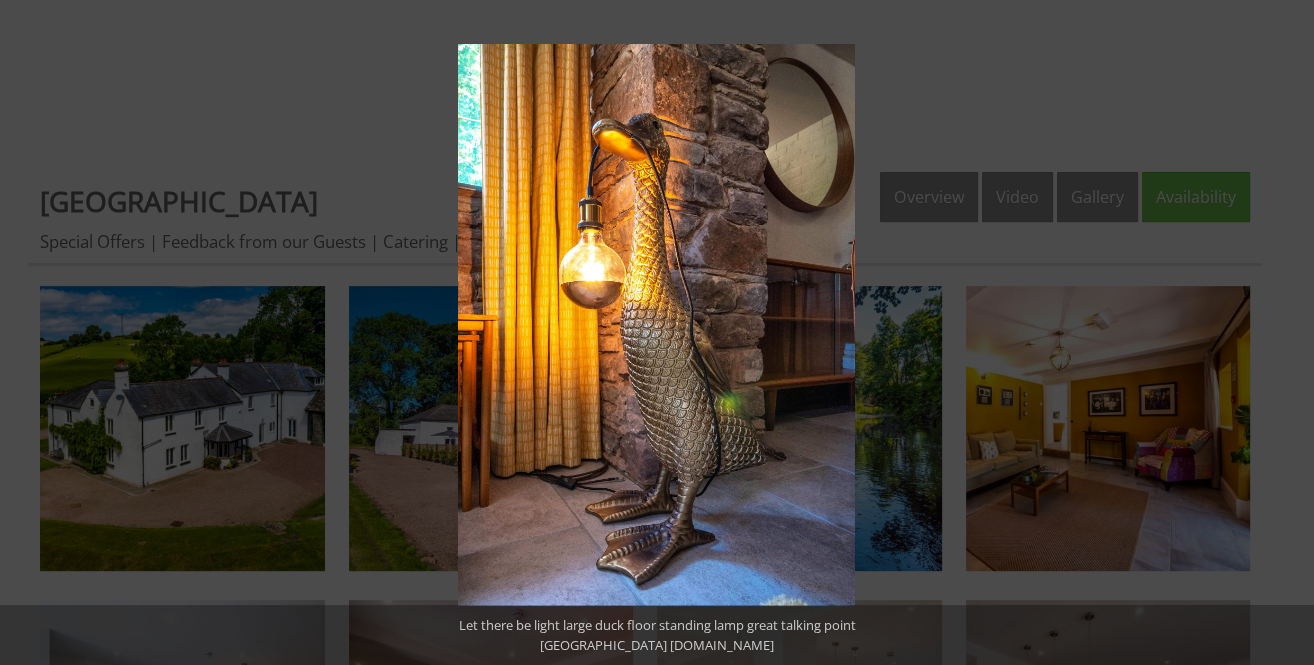 click at bounding box center (1279, 333) 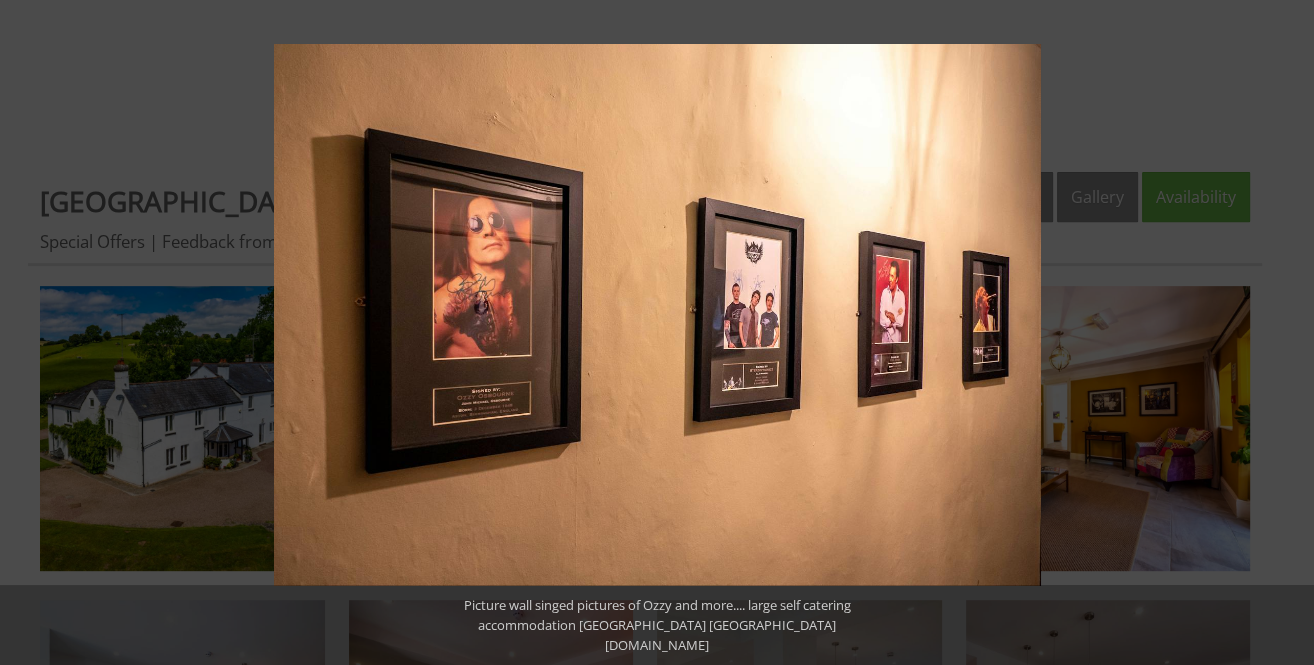 click at bounding box center [1279, 333] 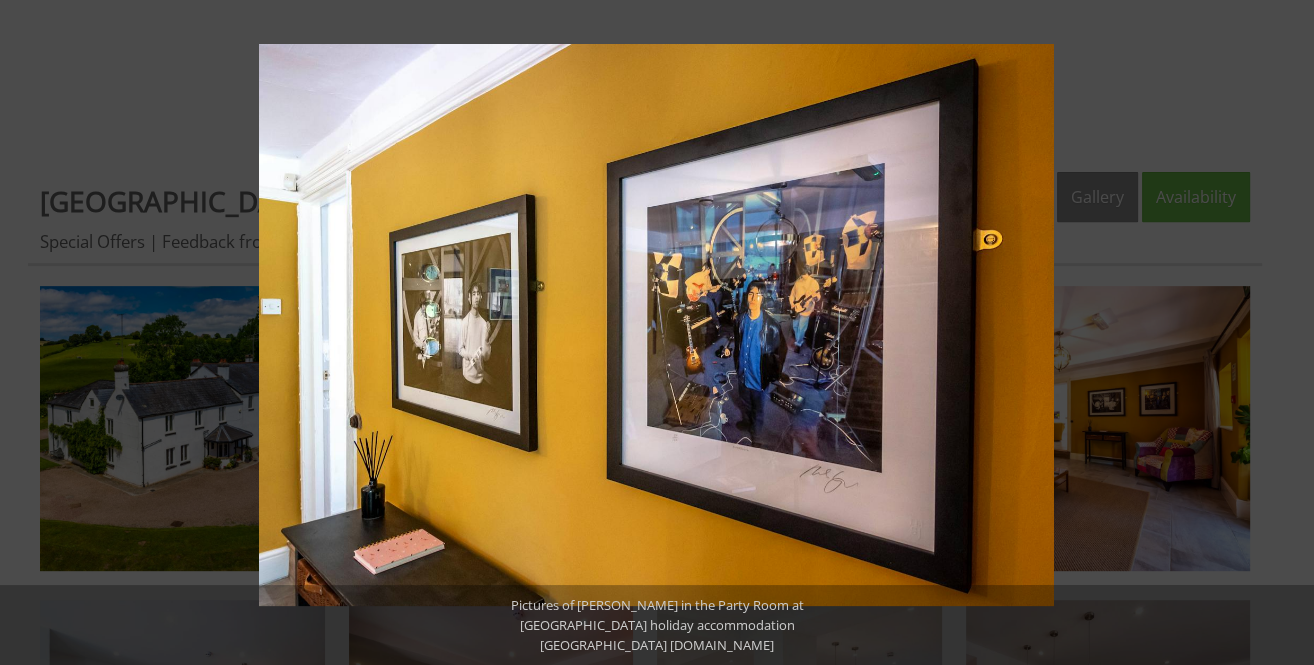 click at bounding box center (1279, 333) 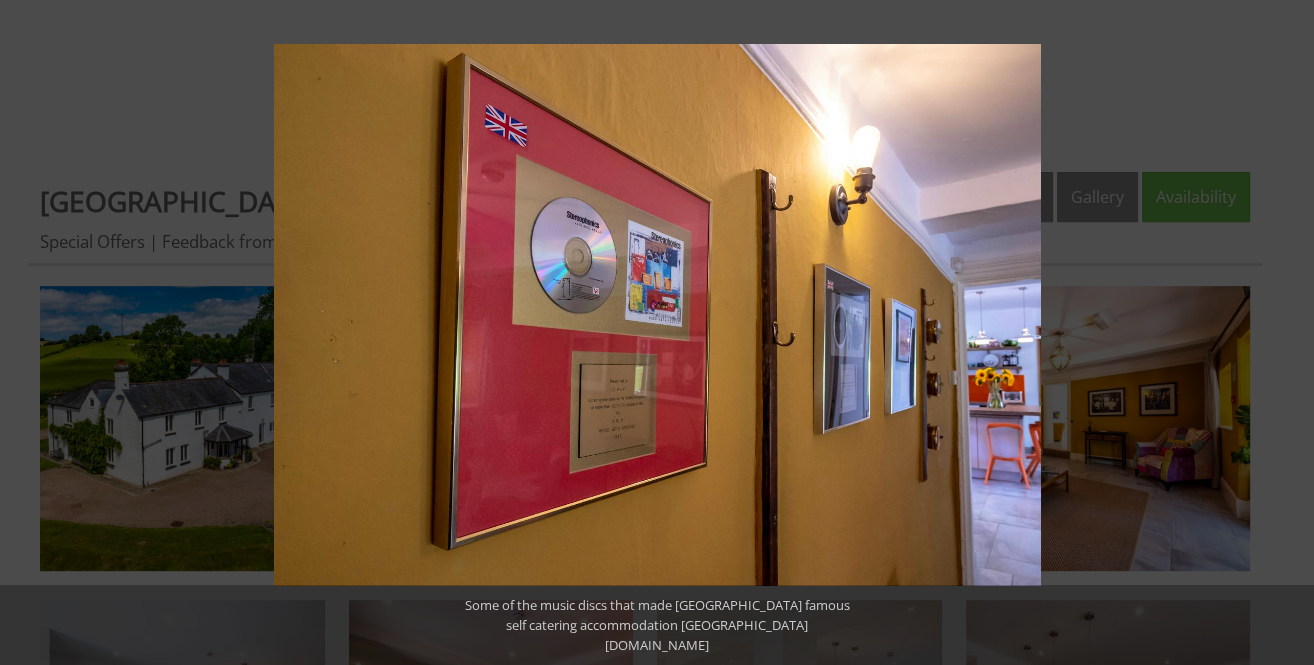 click at bounding box center (1279, 333) 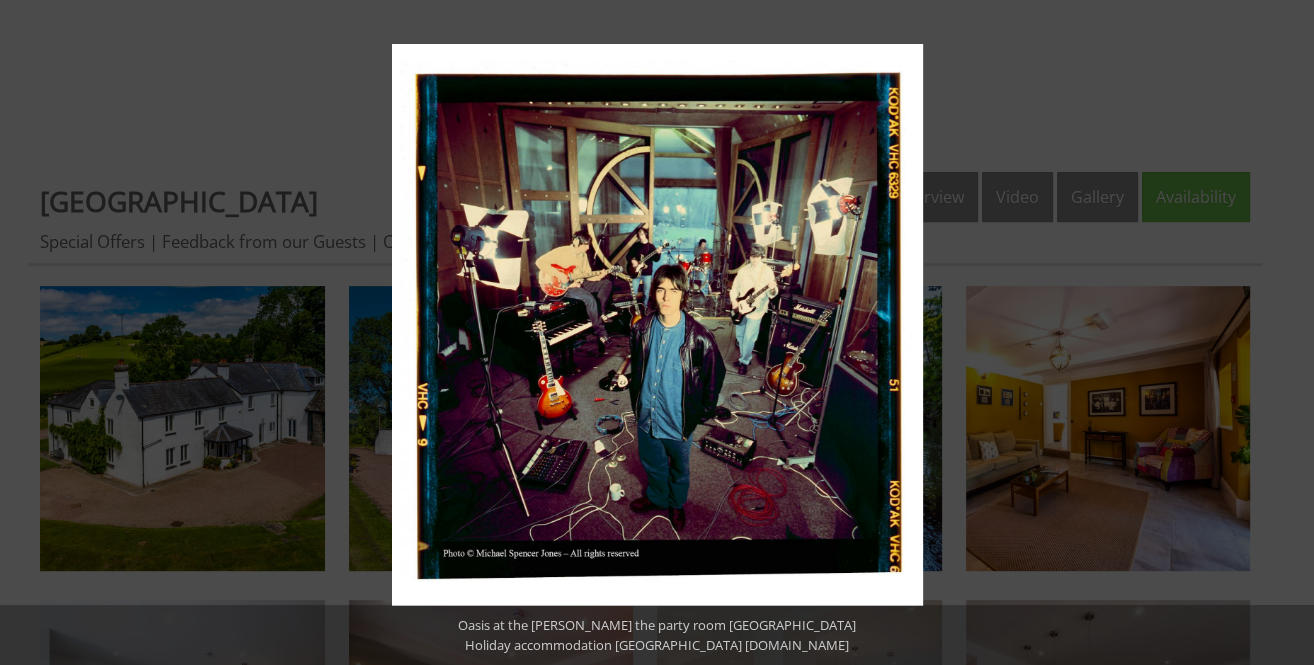 click at bounding box center [1279, 333] 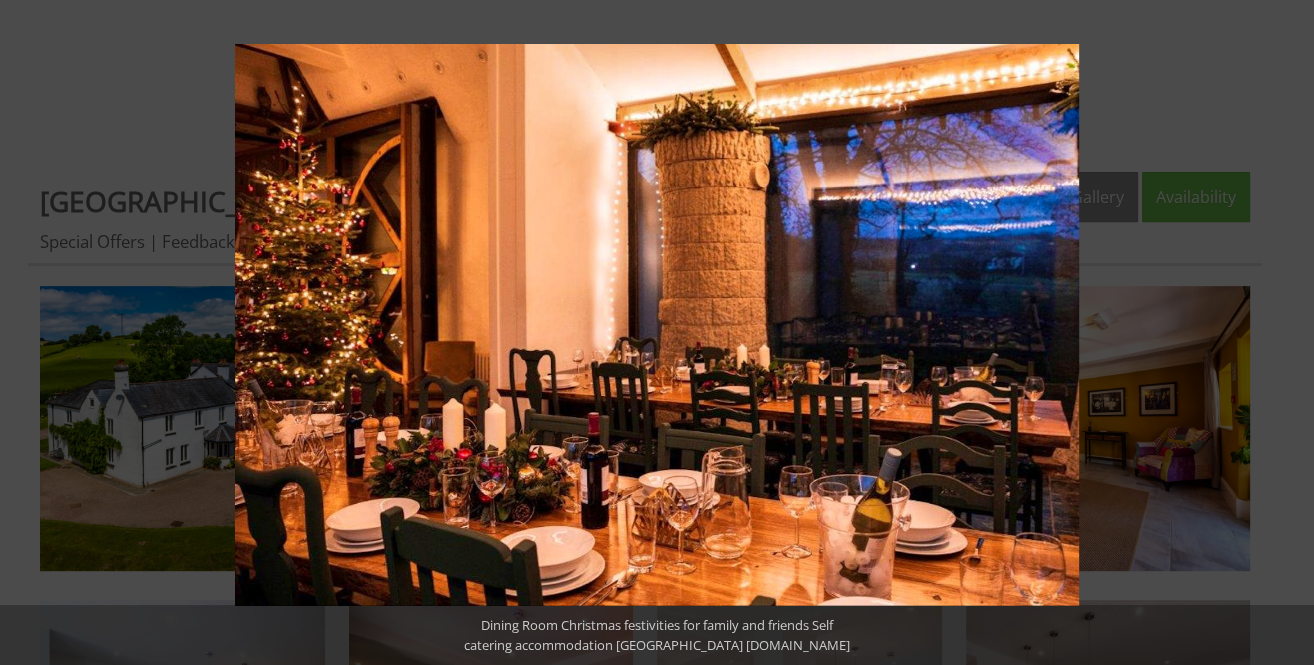 click at bounding box center [1279, 333] 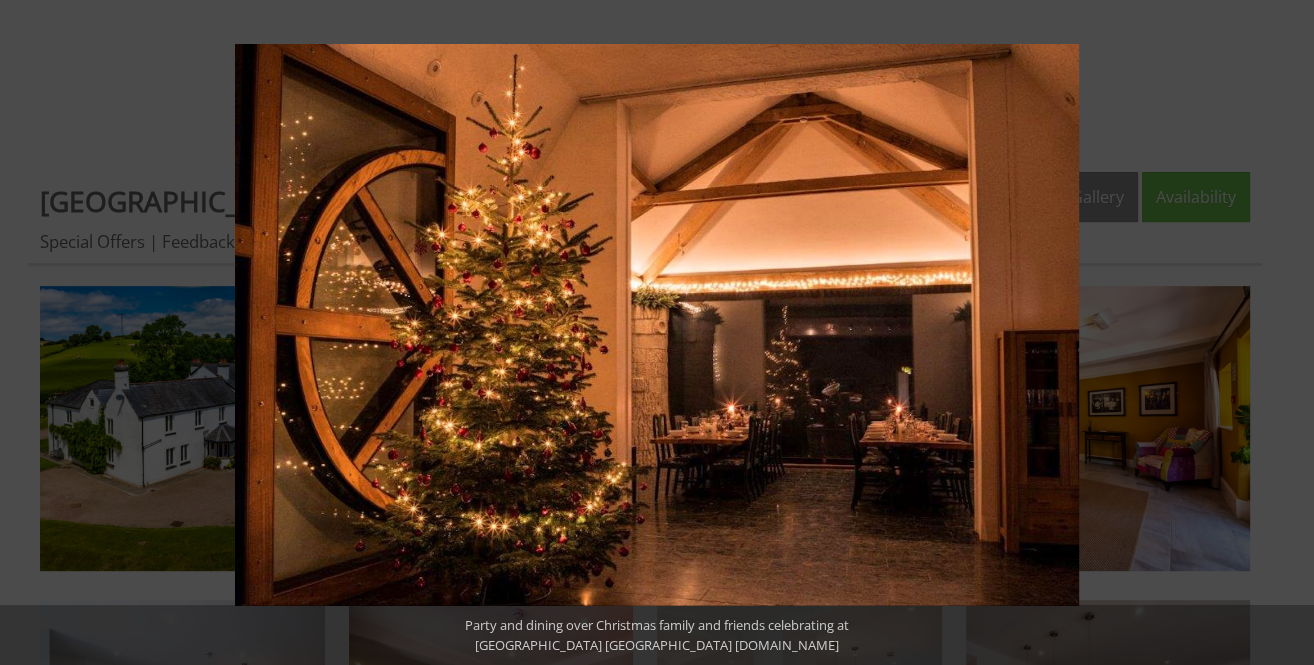 click at bounding box center (1279, 333) 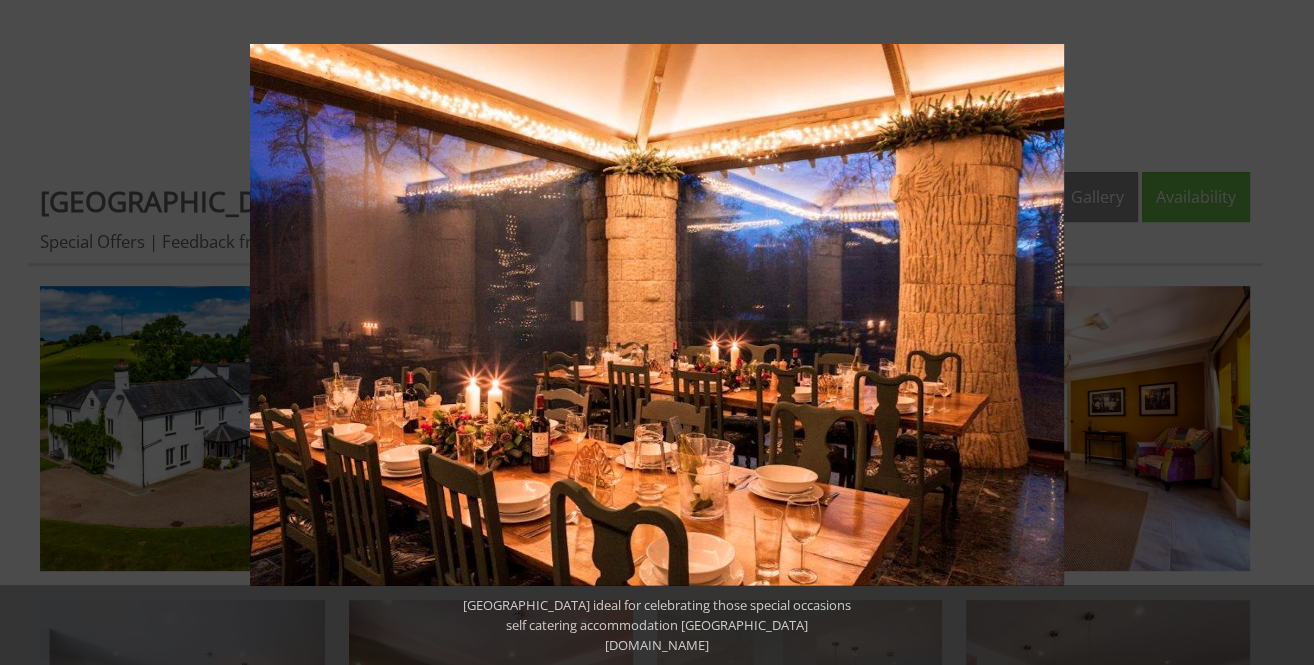 click at bounding box center (1279, 333) 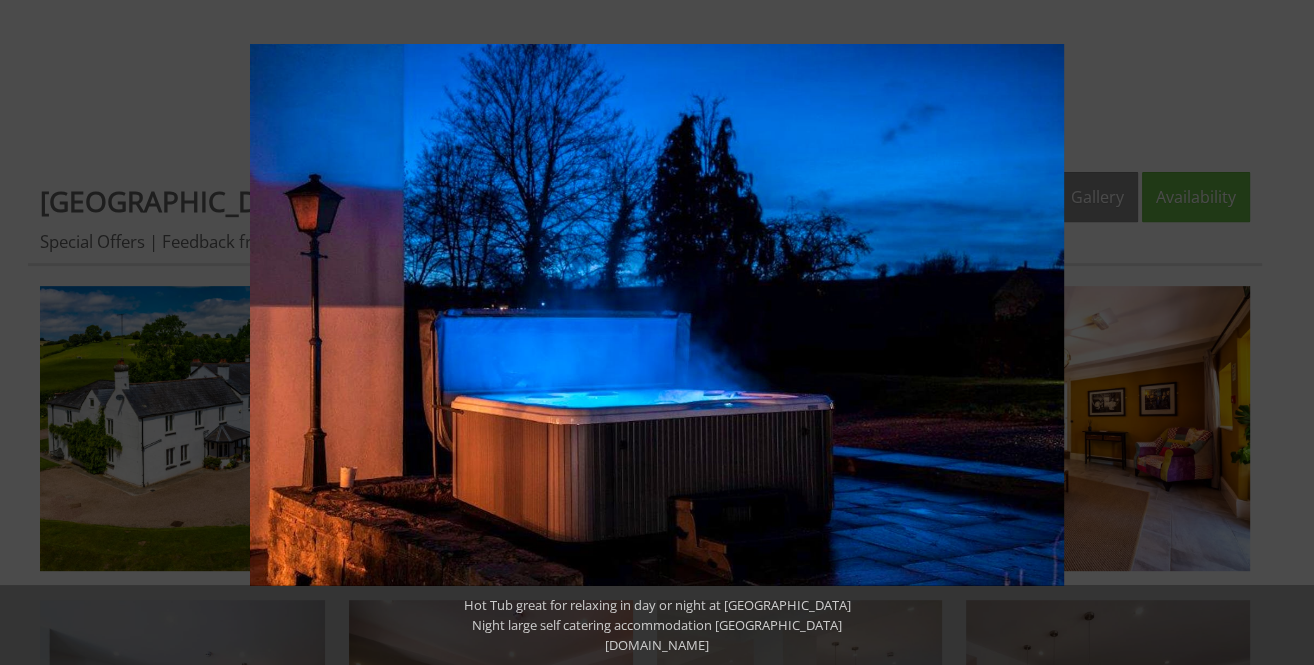 click at bounding box center (1279, 333) 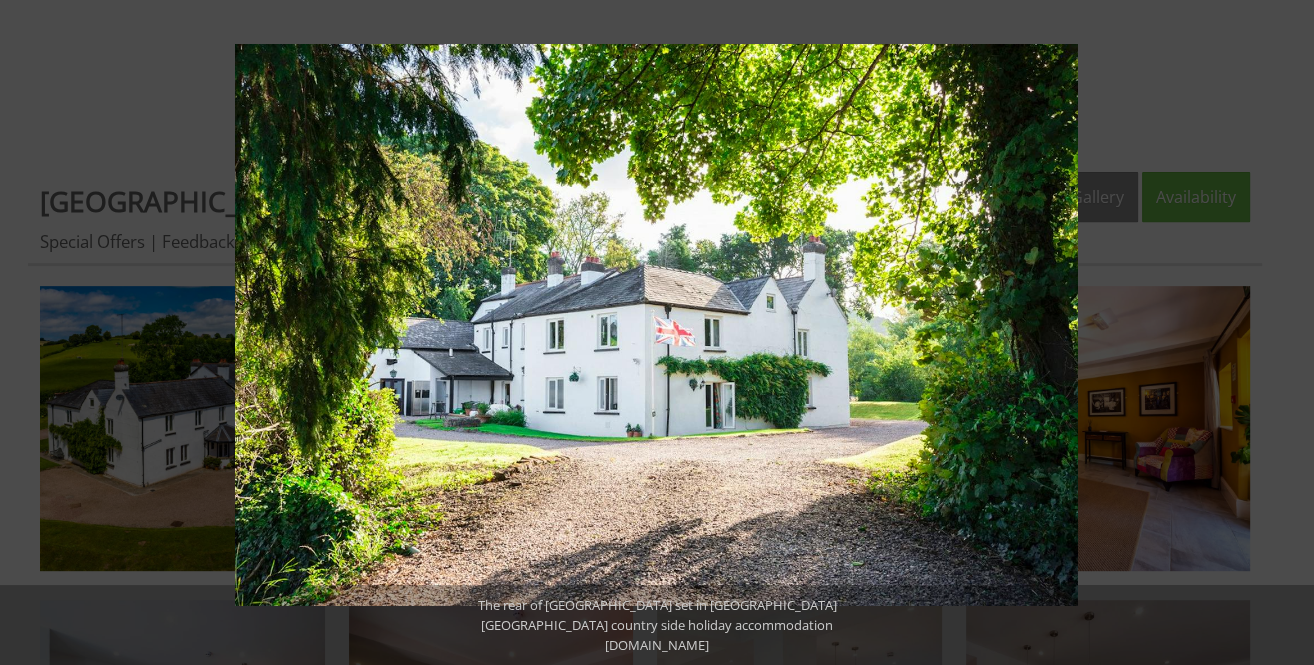 click at bounding box center [1279, 333] 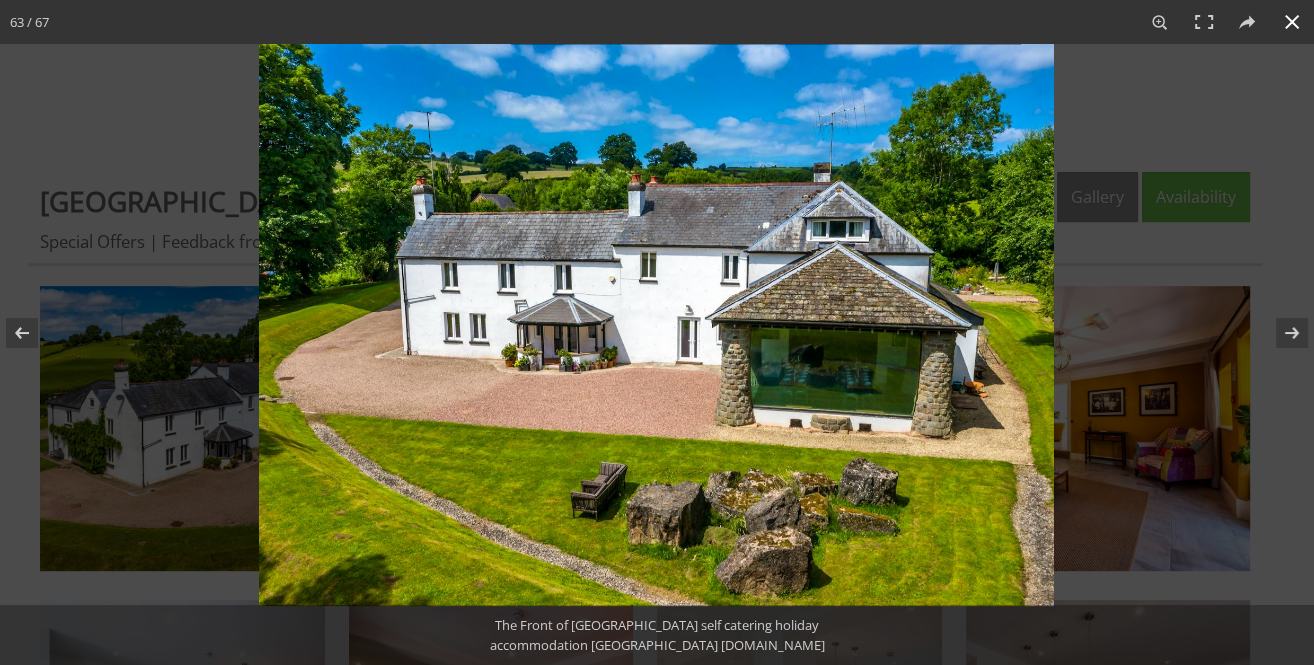click at bounding box center [1292, 22] 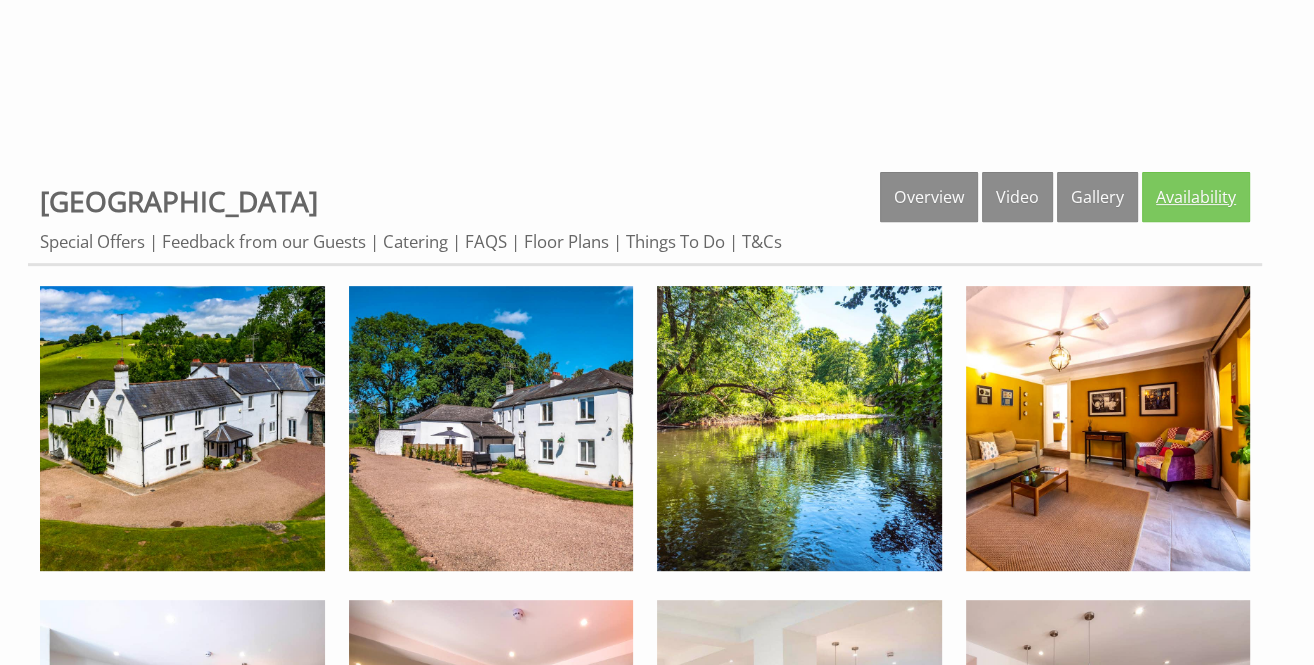 click on "Availability" at bounding box center (1196, 197) 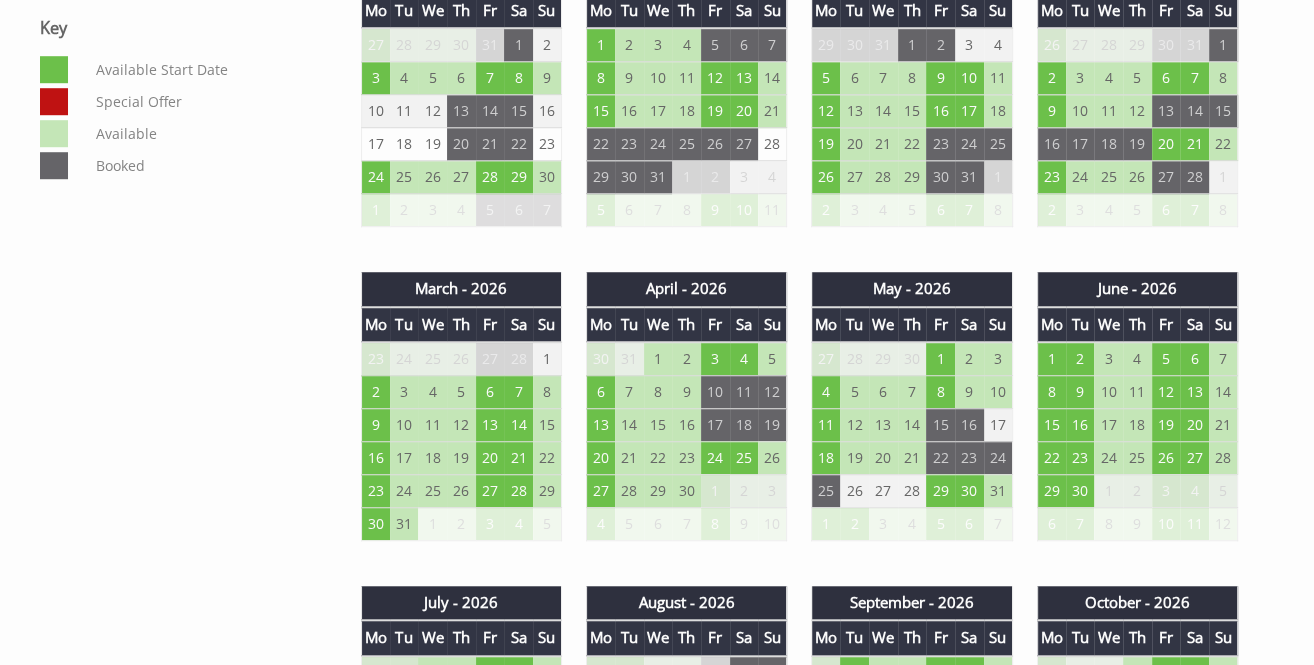 scroll, scrollTop: 1264, scrollLeft: 0, axis: vertical 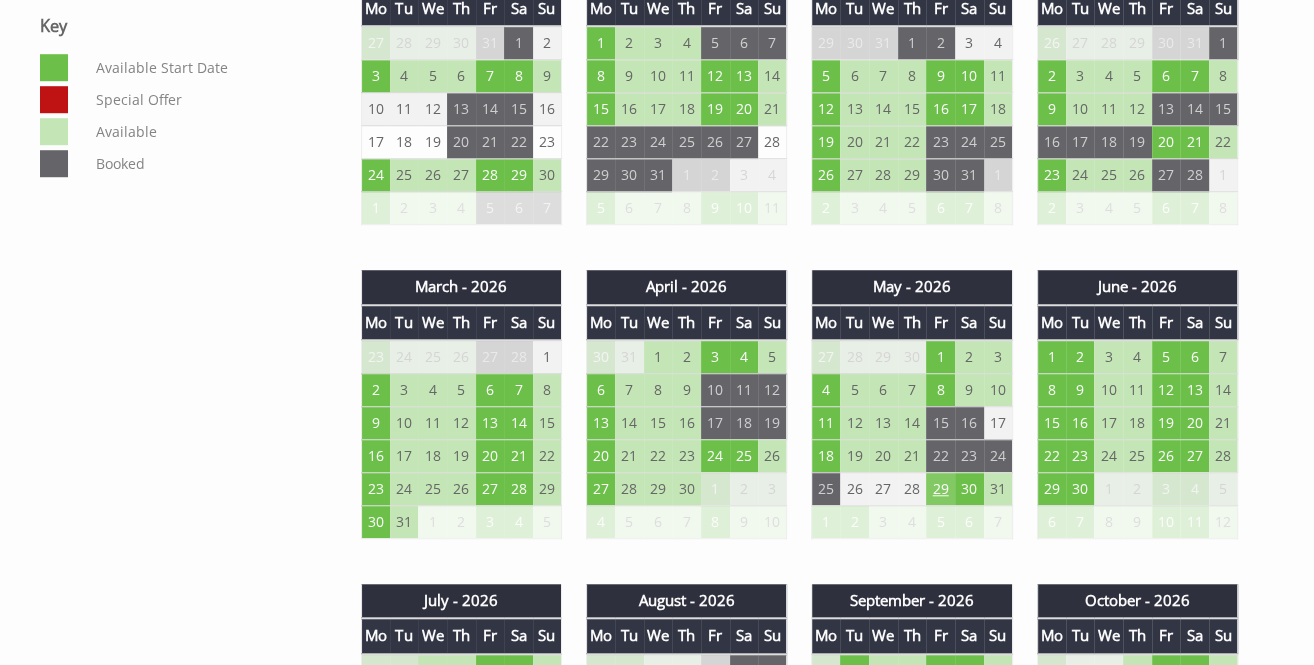 click on "29" at bounding box center [940, 488] 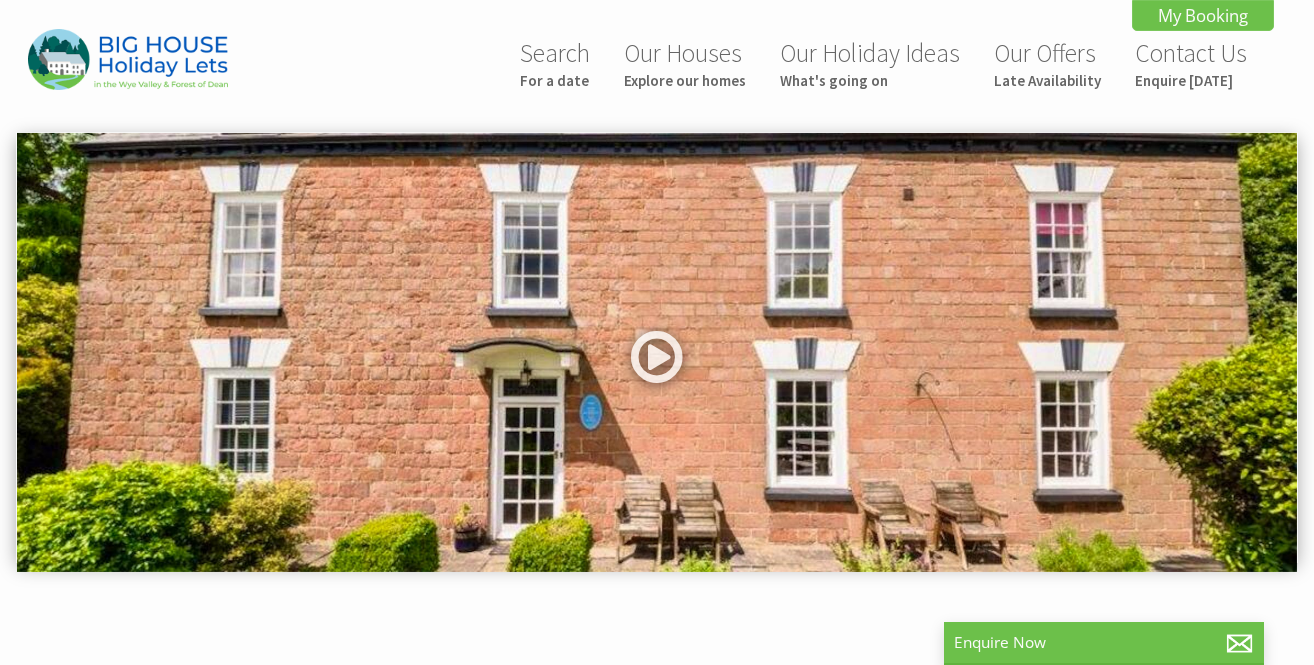 scroll, scrollTop: 0, scrollLeft: 0, axis: both 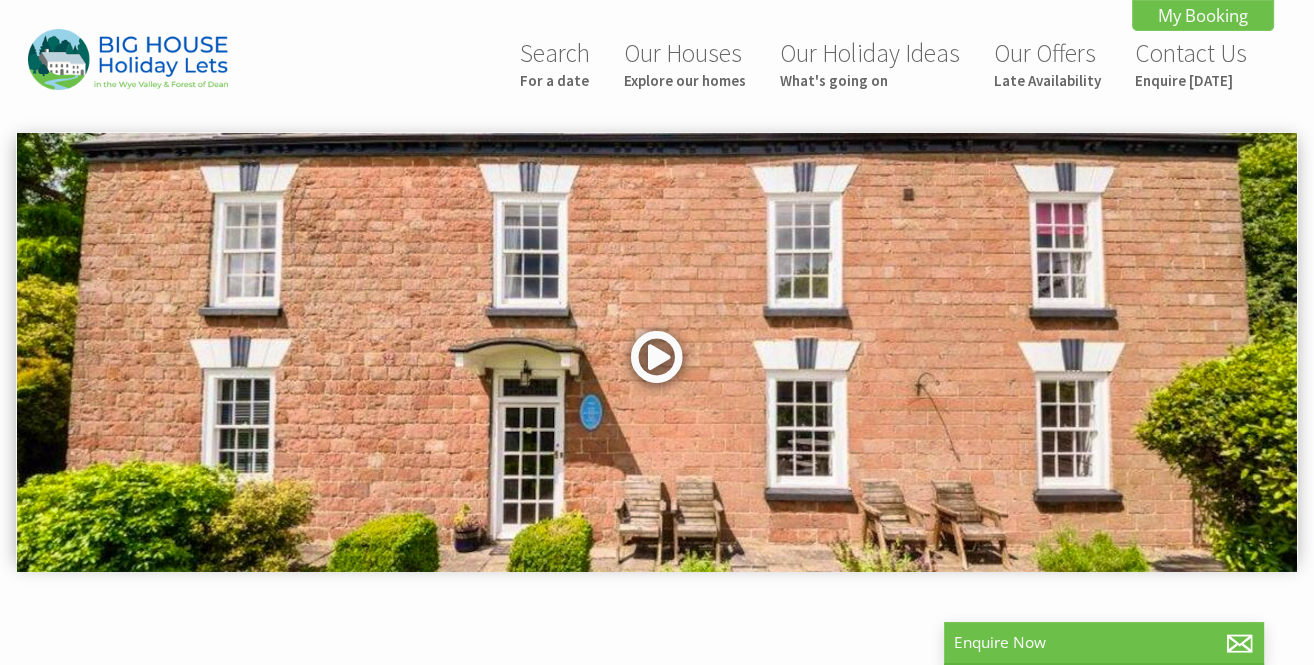 click at bounding box center (657, 364) 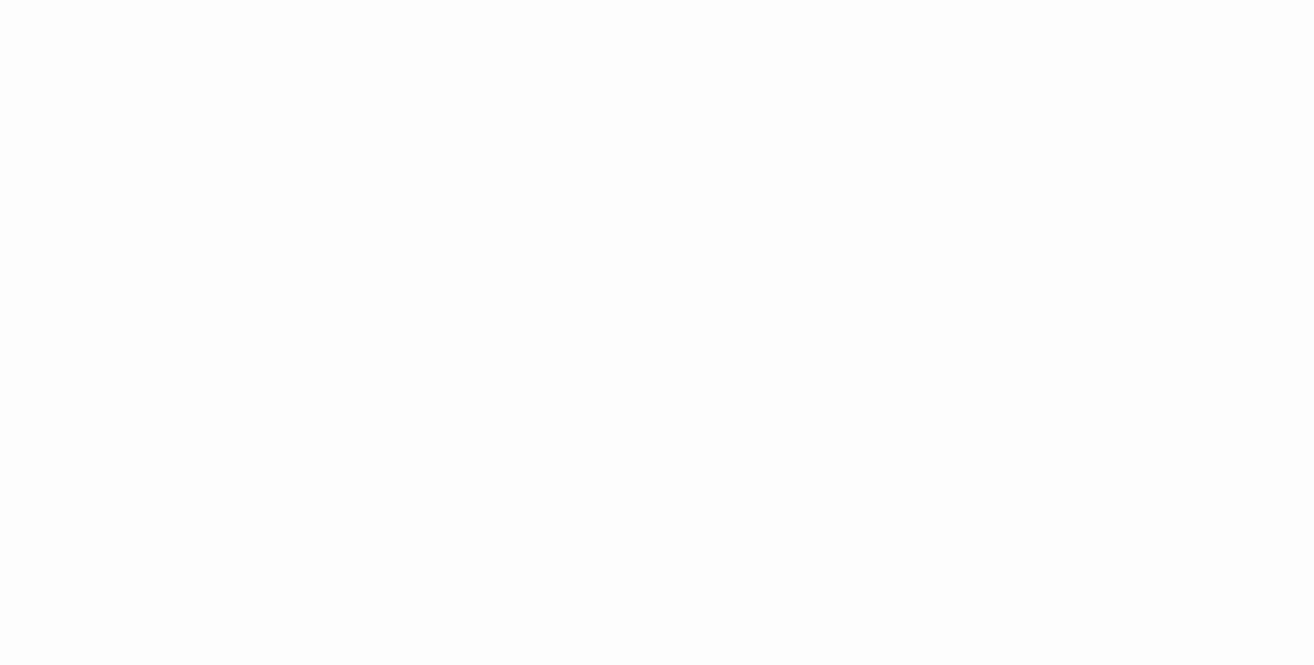 scroll, scrollTop: 915, scrollLeft: 0, axis: vertical 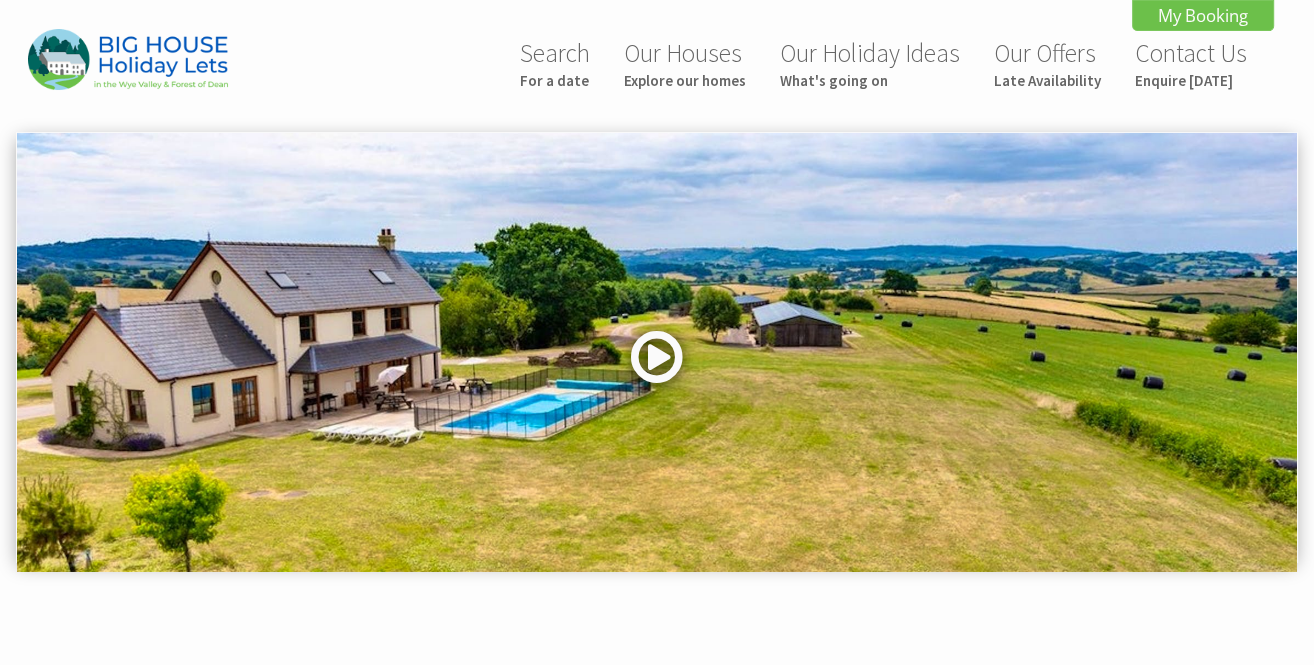 click at bounding box center [657, 364] 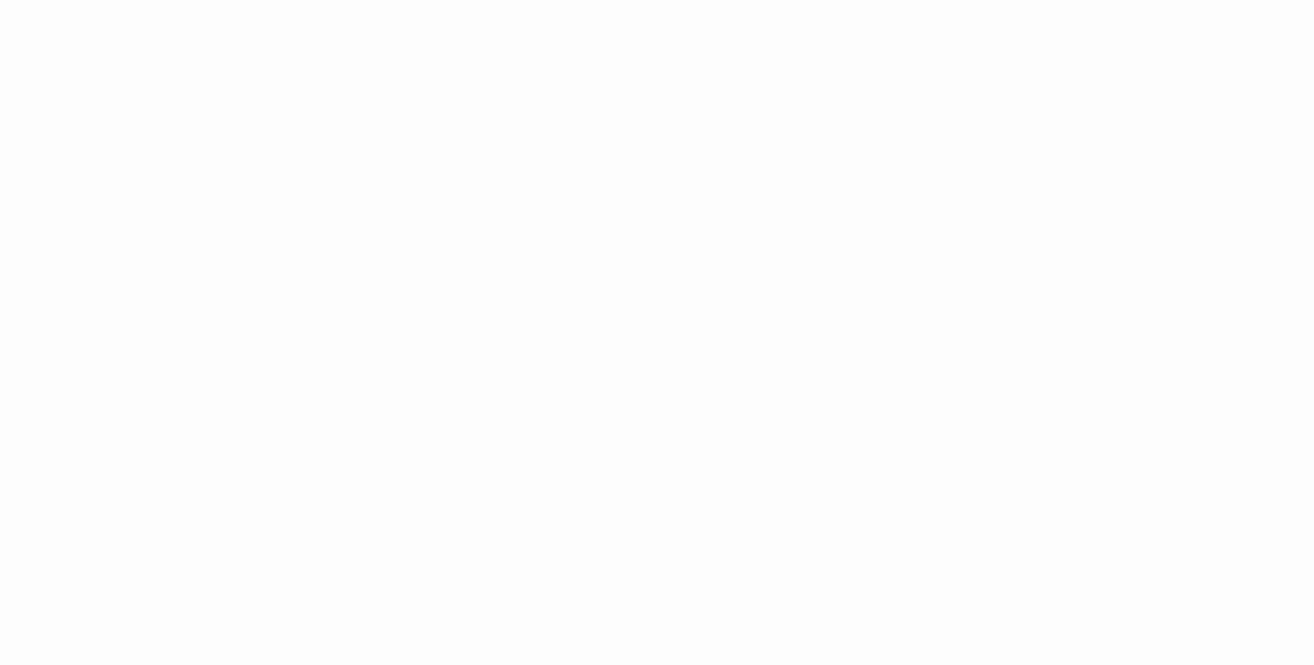 scroll, scrollTop: 915, scrollLeft: 0, axis: vertical 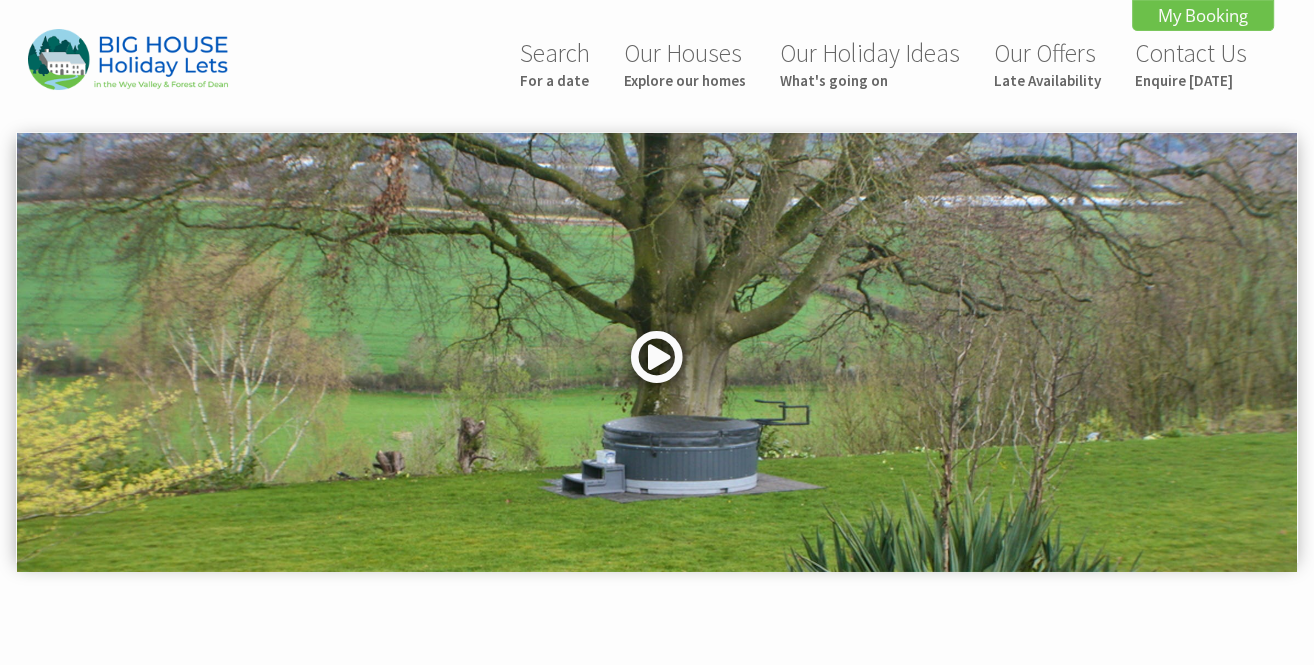 click at bounding box center (657, 364) 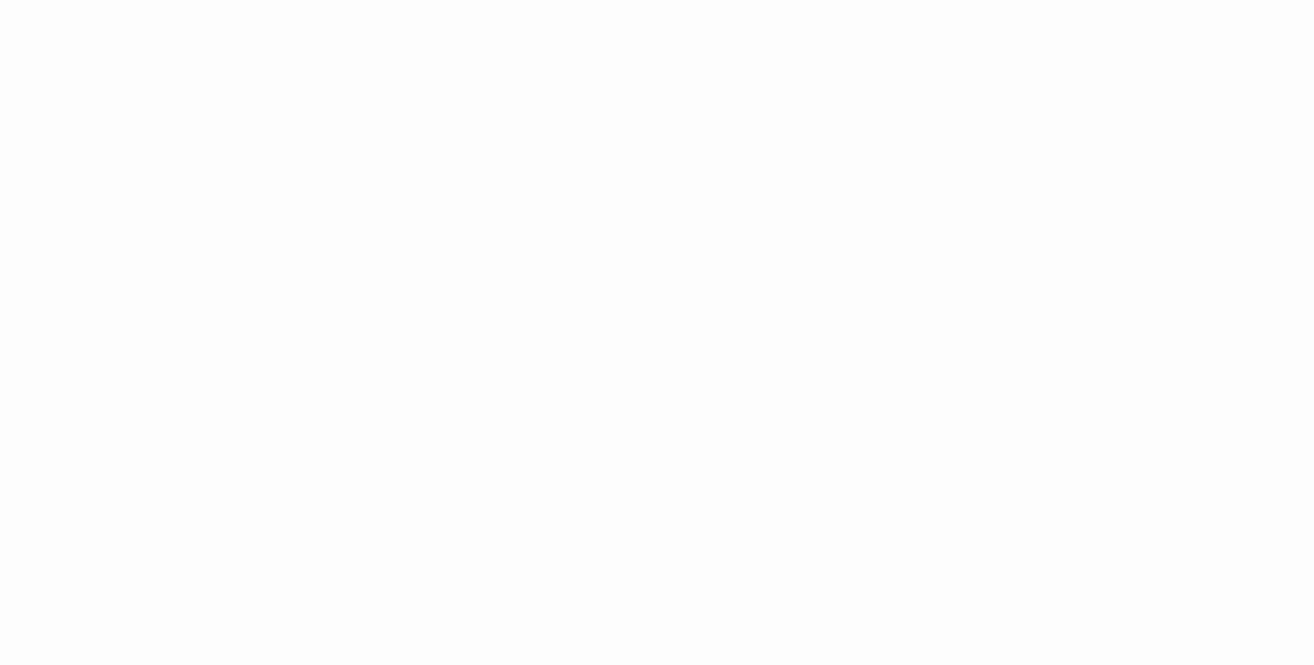 scroll, scrollTop: 915, scrollLeft: 0, axis: vertical 